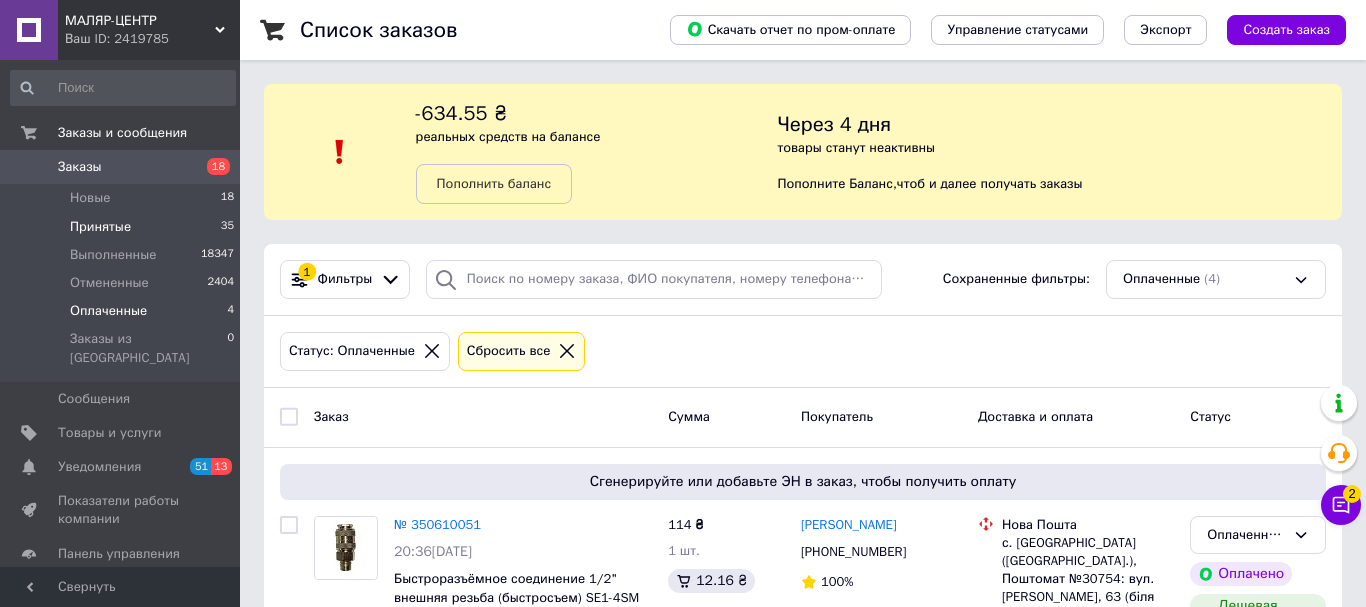 click on "Принятые" at bounding box center (100, 227) 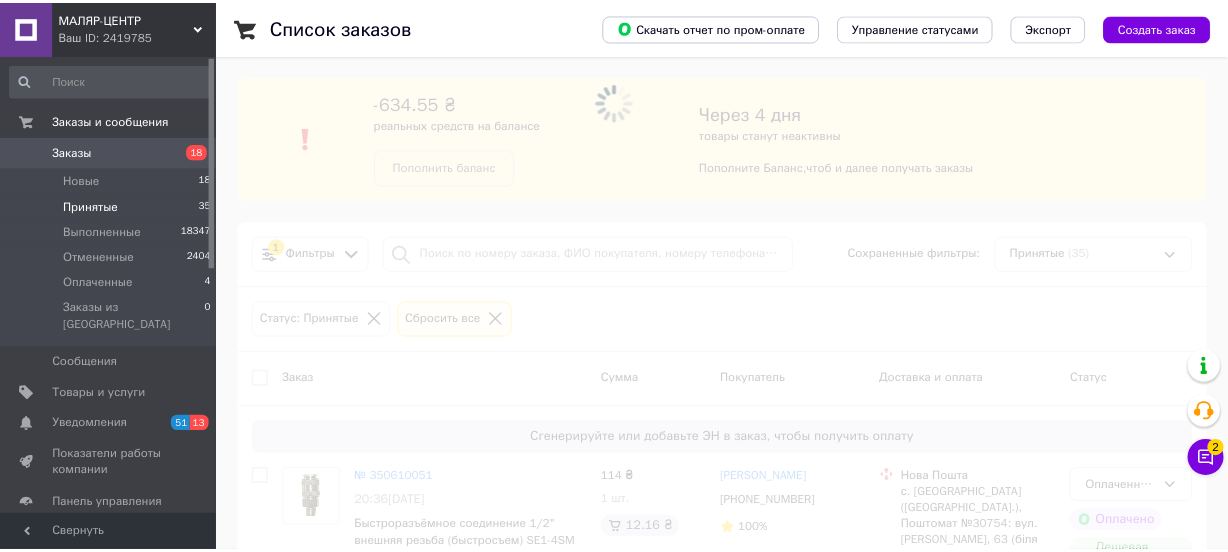 scroll, scrollTop: 0, scrollLeft: 0, axis: both 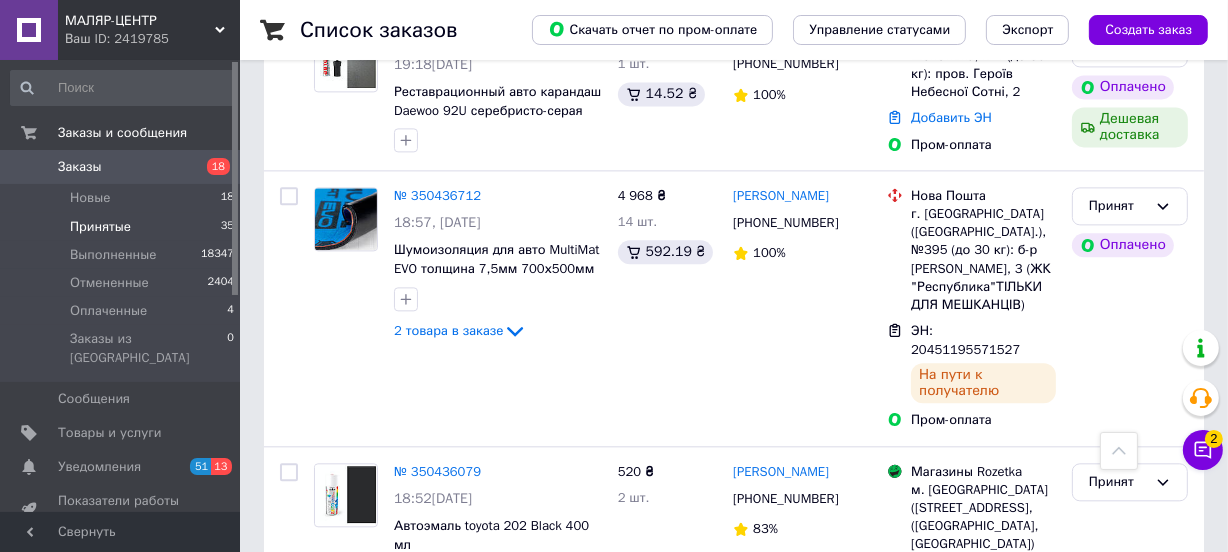 click on "2" at bounding box center [327, 667] 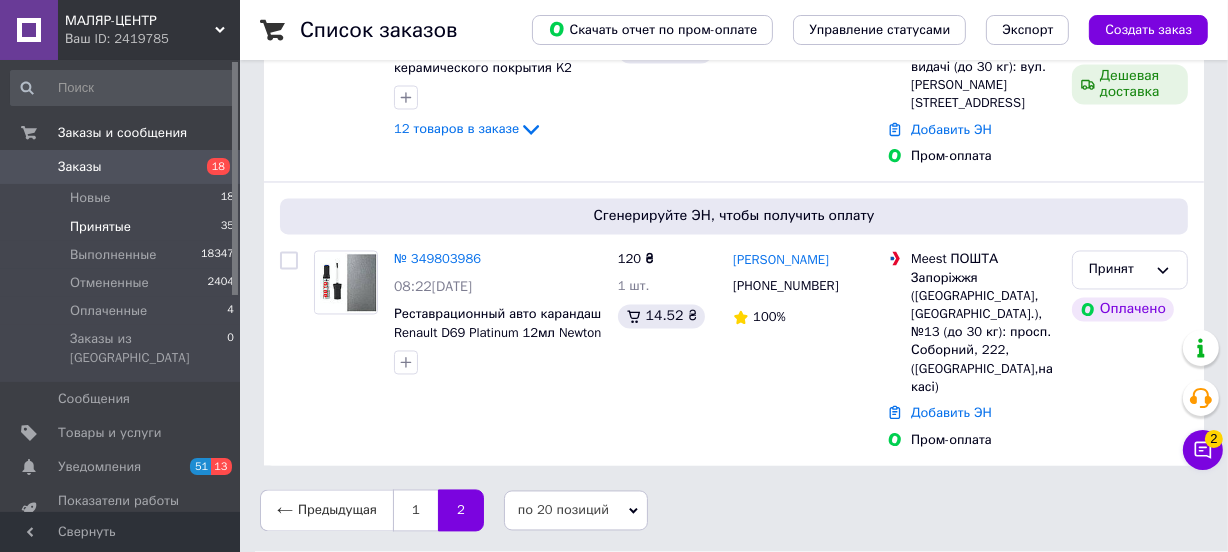 scroll, scrollTop: 0, scrollLeft: 0, axis: both 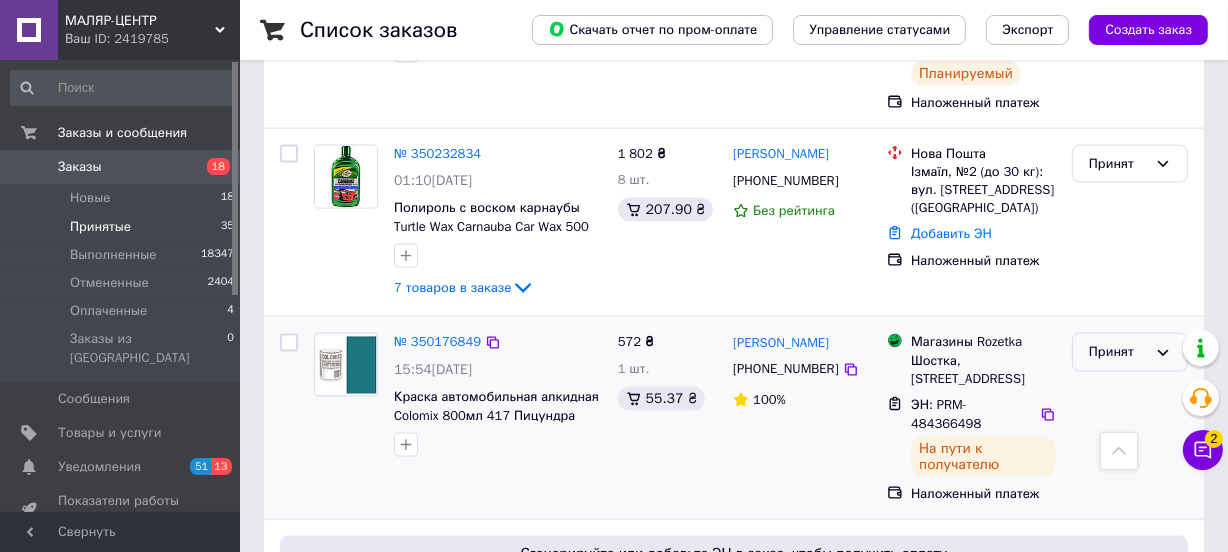 click on "Принят" at bounding box center (1130, 352) 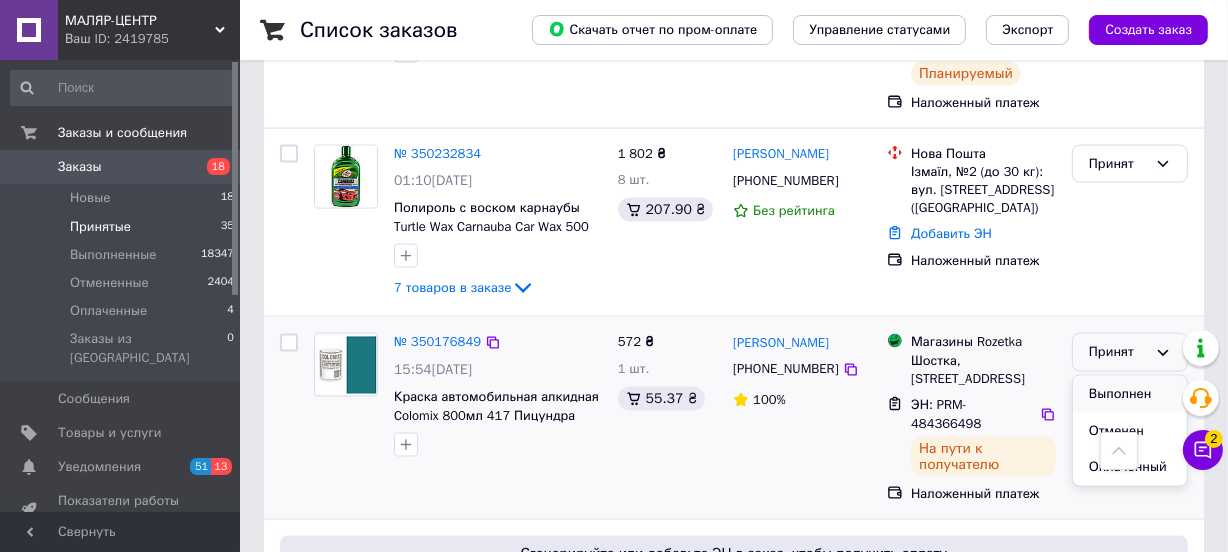click on "Выполнен" at bounding box center [1130, 394] 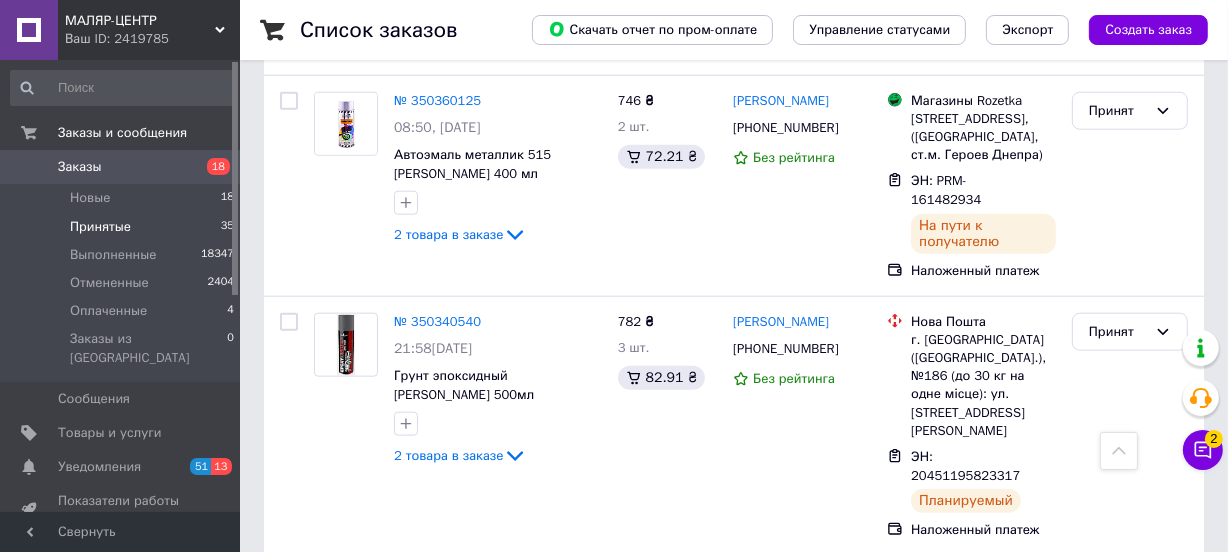 scroll, scrollTop: 1804, scrollLeft: 0, axis: vertical 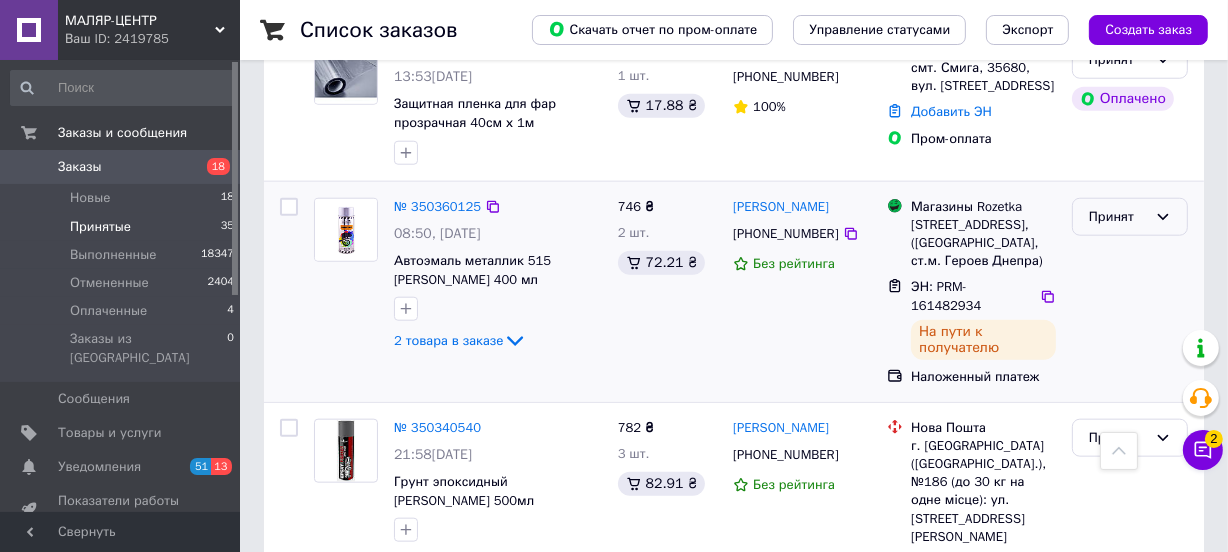 click on "Принят" at bounding box center (1118, 217) 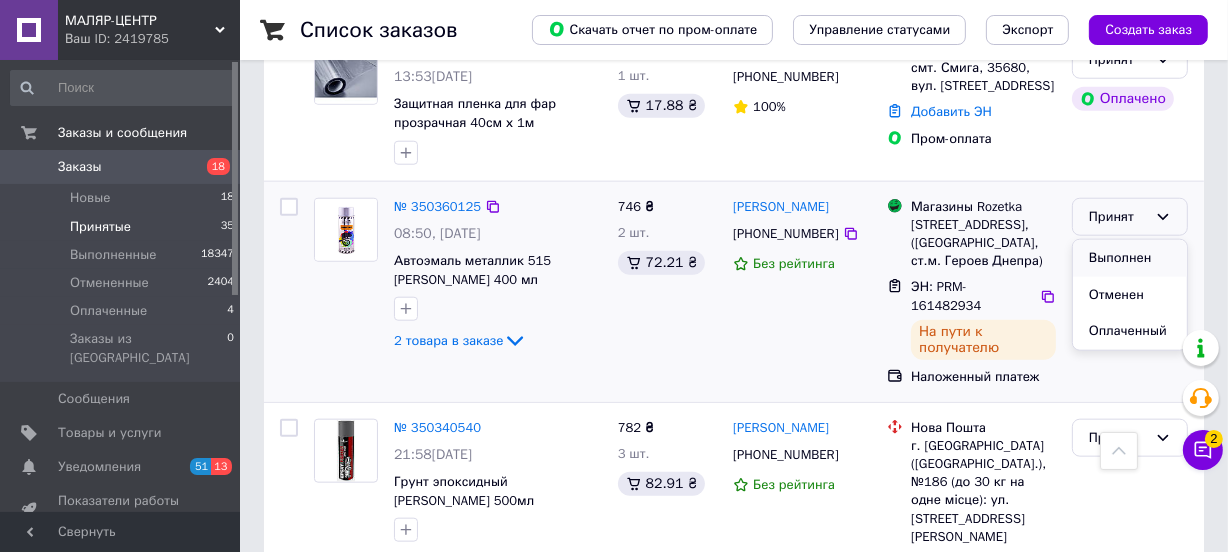 click on "Выполнен" at bounding box center (1130, 258) 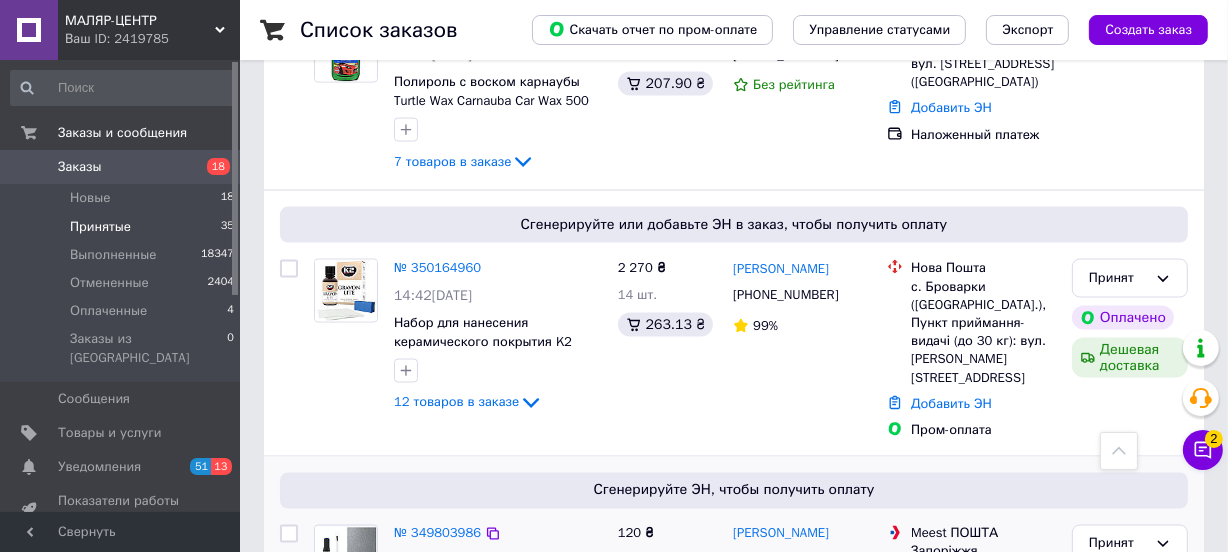 scroll, scrollTop: 2953, scrollLeft: 0, axis: vertical 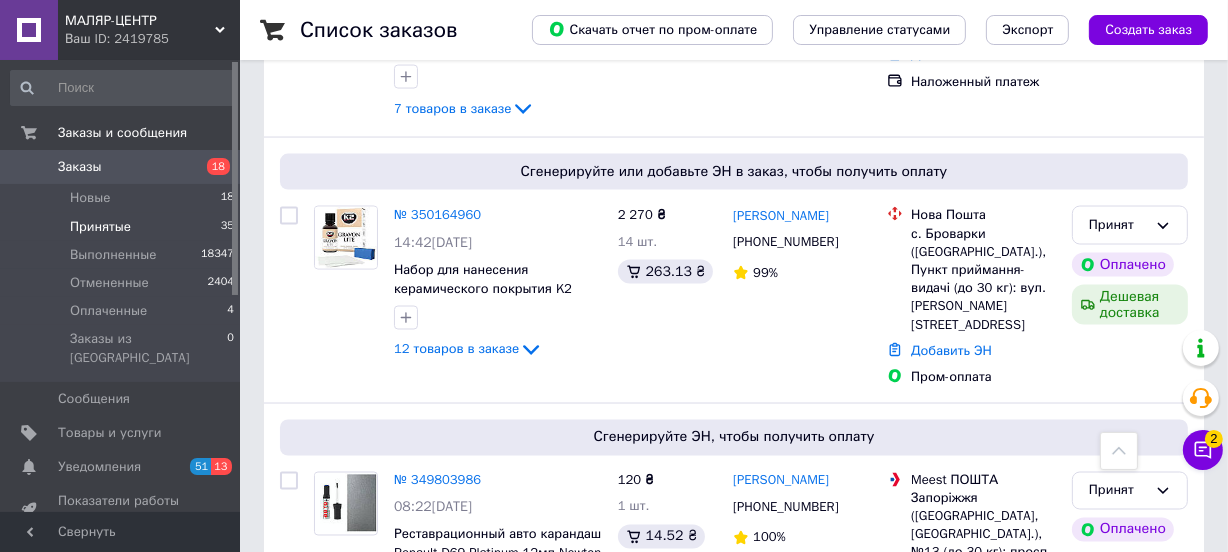 click on "1" at bounding box center [415, 731] 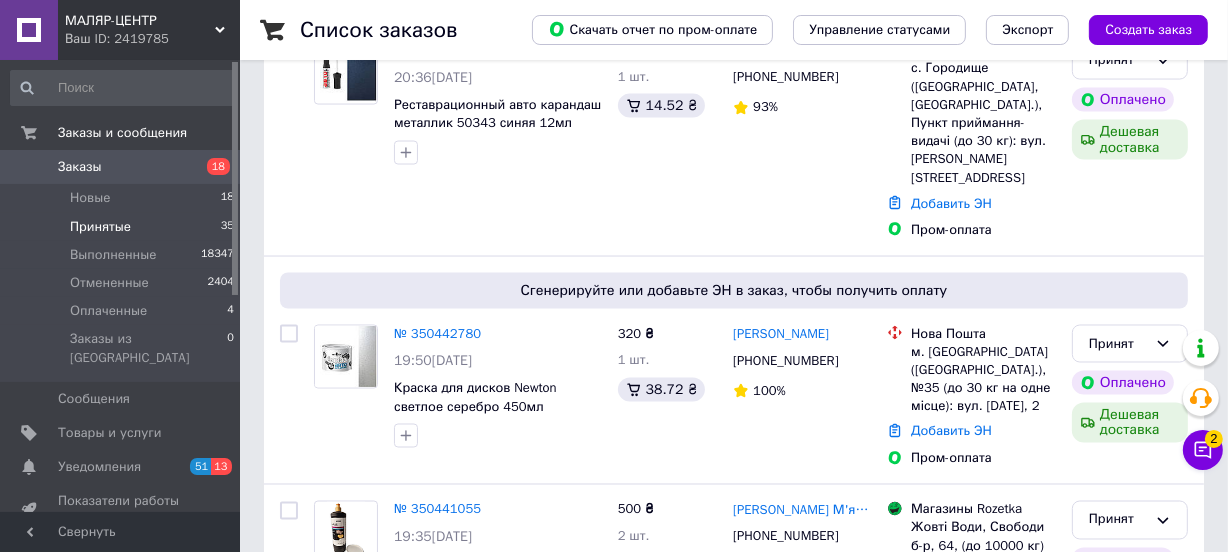 scroll, scrollTop: 0, scrollLeft: 0, axis: both 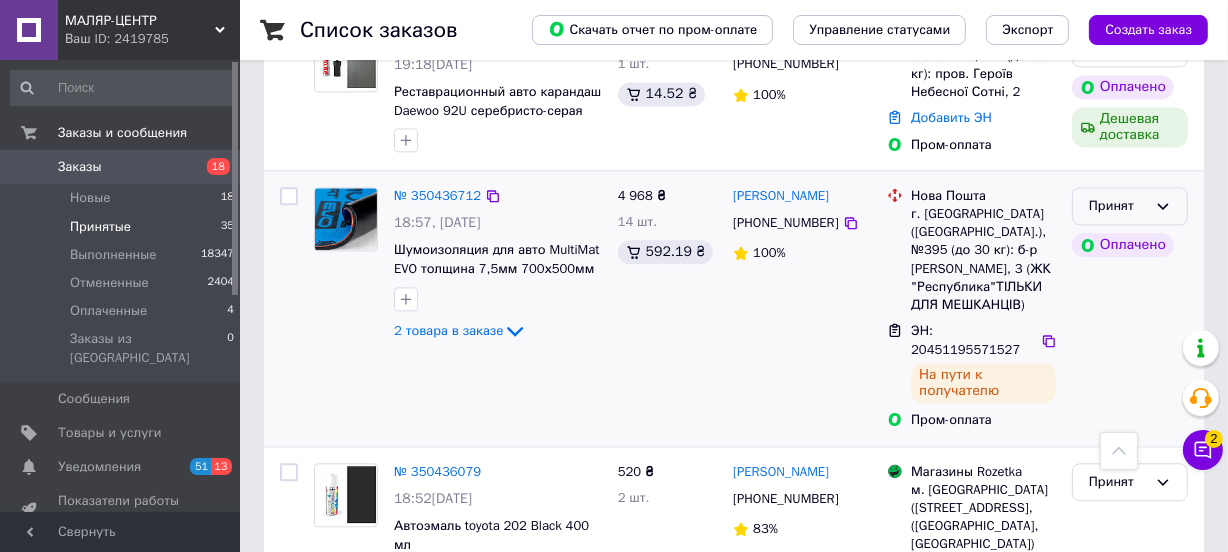click 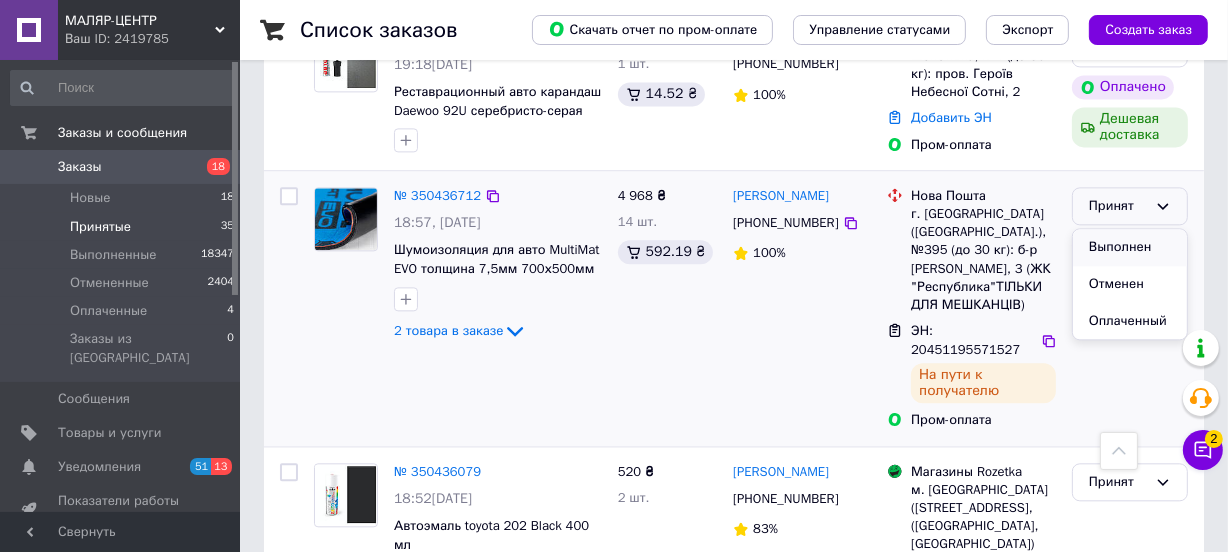 click on "Выполнен" at bounding box center (1130, 247) 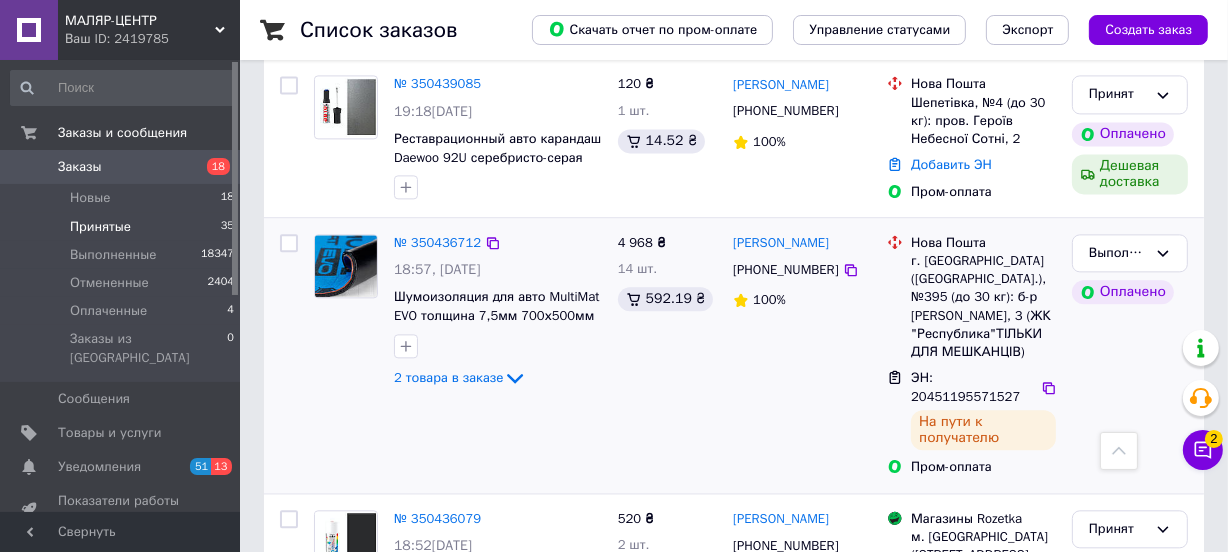 scroll, scrollTop: 4040, scrollLeft: 0, axis: vertical 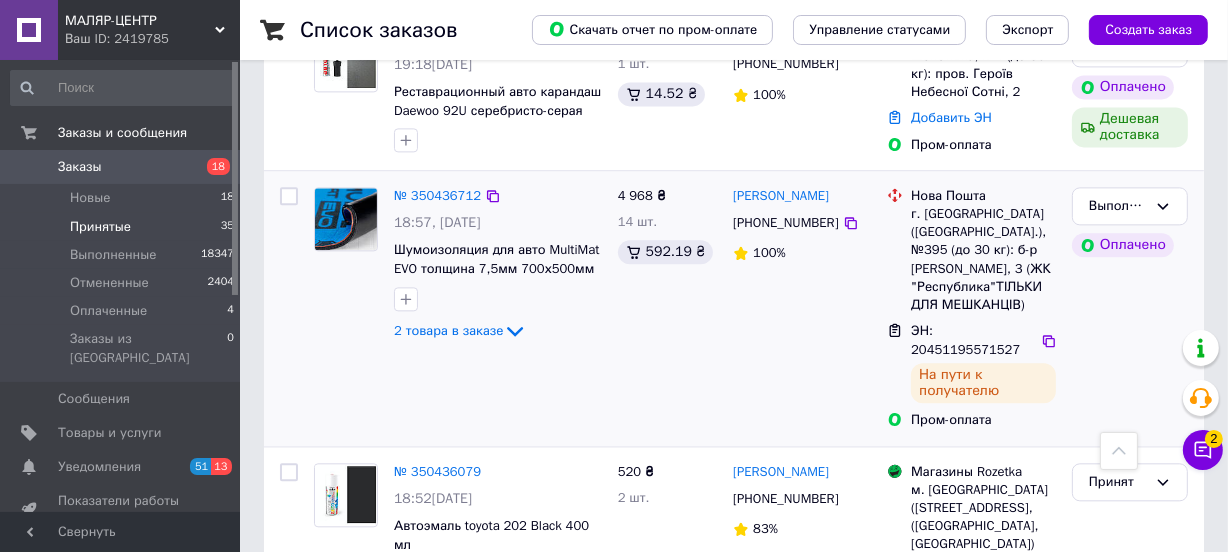 click on "2" at bounding box center [327, 667] 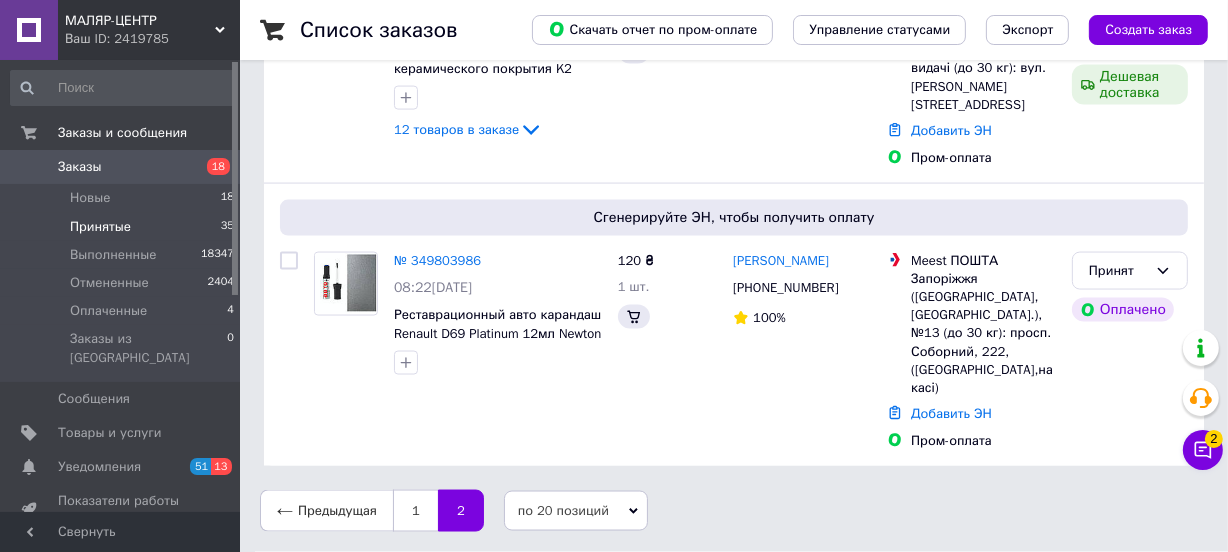scroll, scrollTop: 0, scrollLeft: 0, axis: both 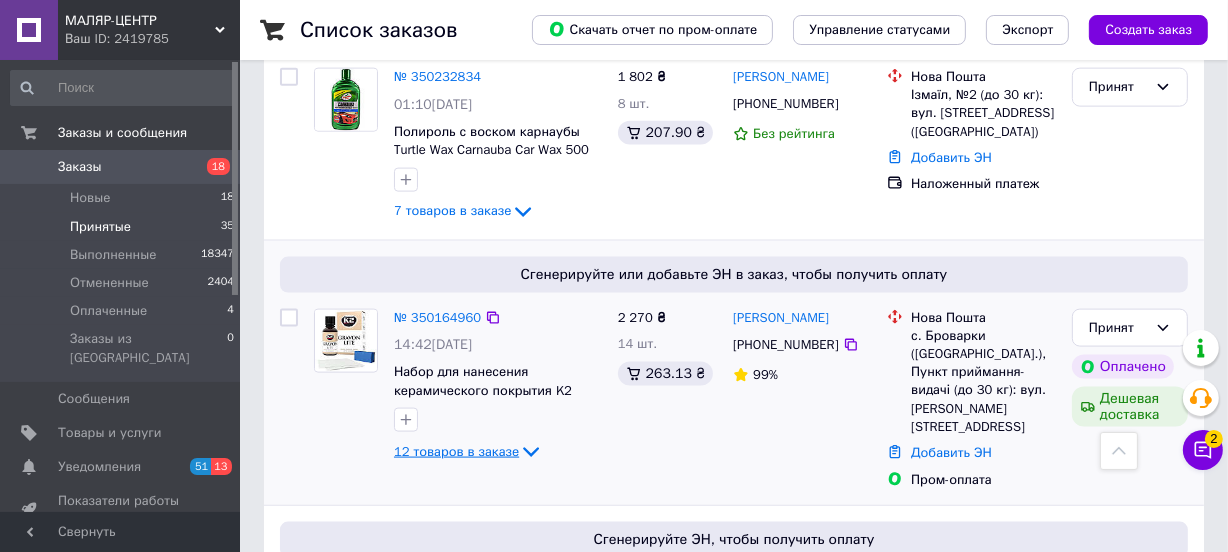click 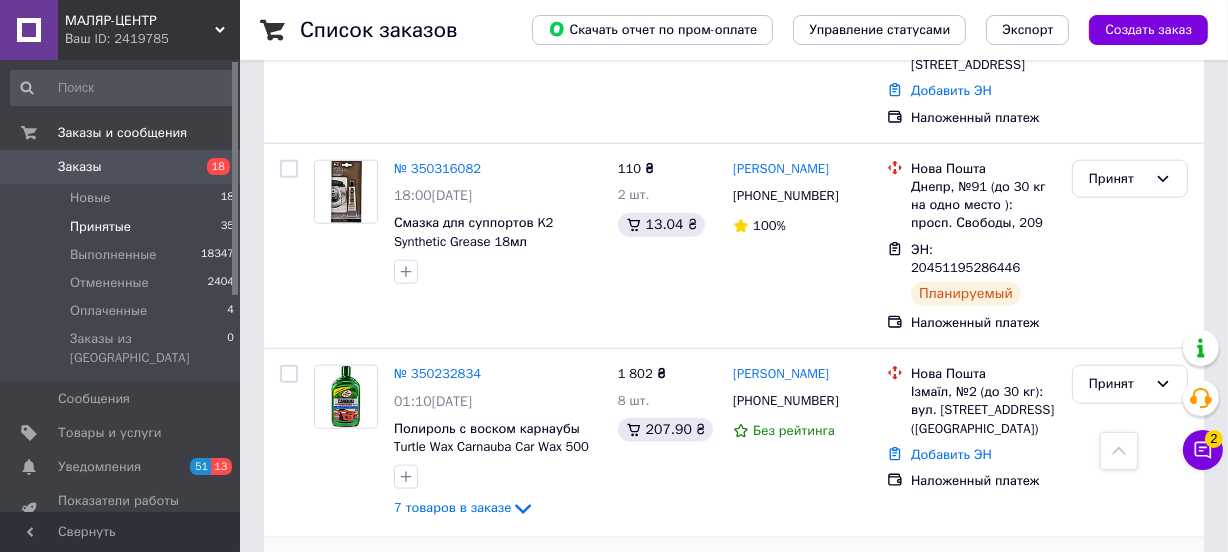 scroll, scrollTop: 2098, scrollLeft: 0, axis: vertical 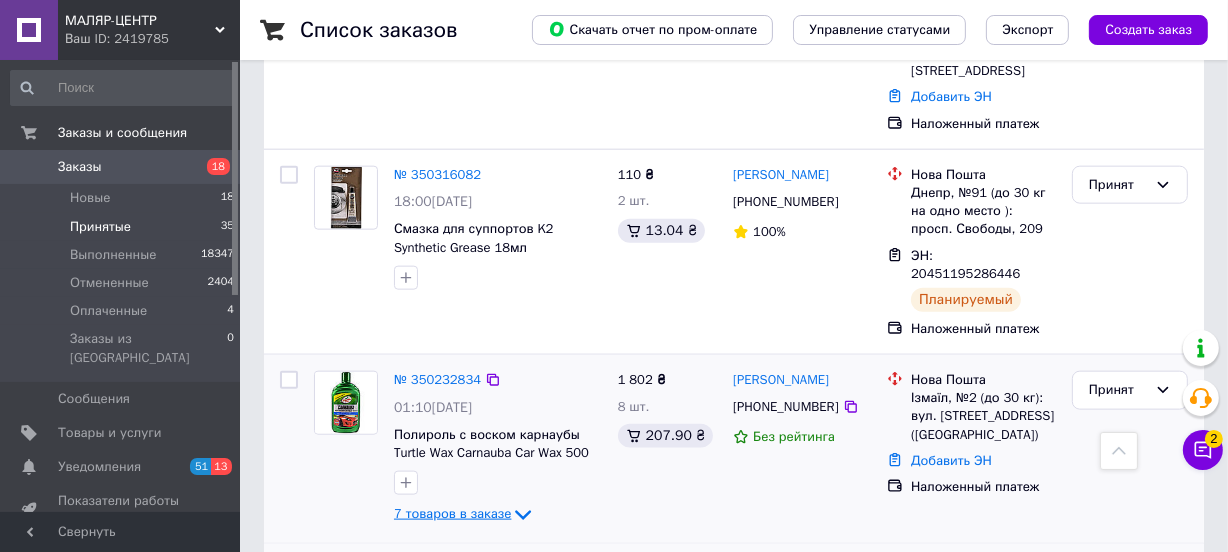 click 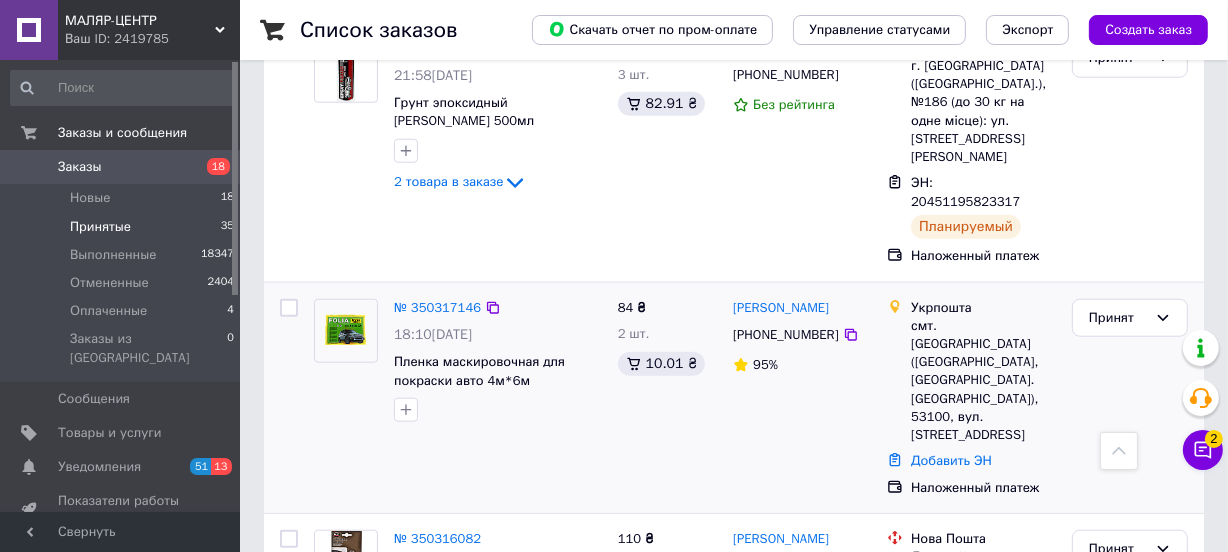 scroll, scrollTop: 1674, scrollLeft: 0, axis: vertical 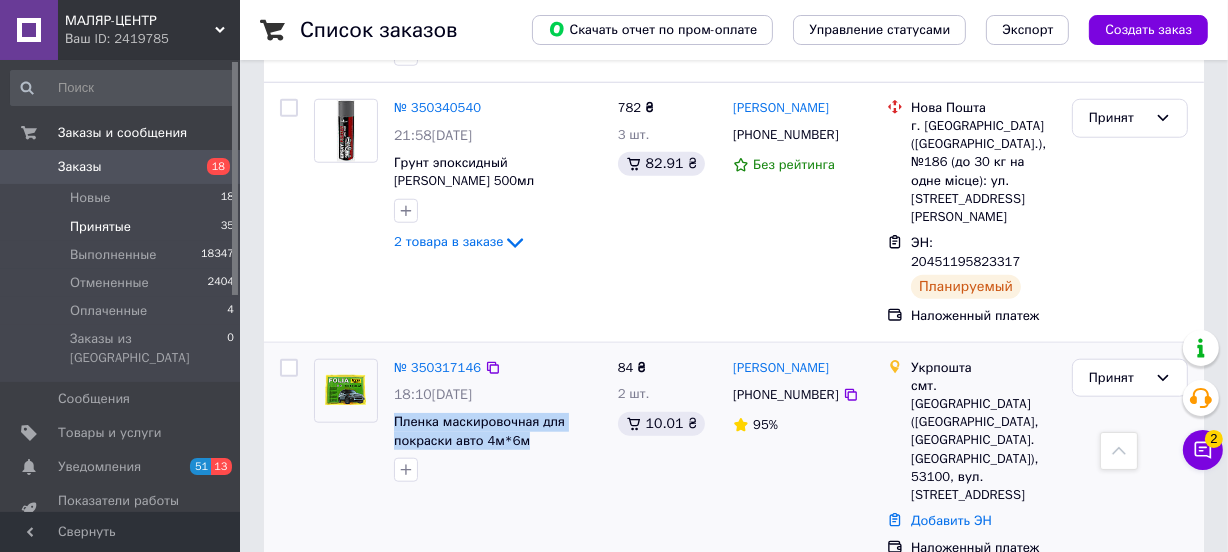 drag, startPoint x: 387, startPoint y: 300, endPoint x: 479, endPoint y: 356, distance: 107.70329 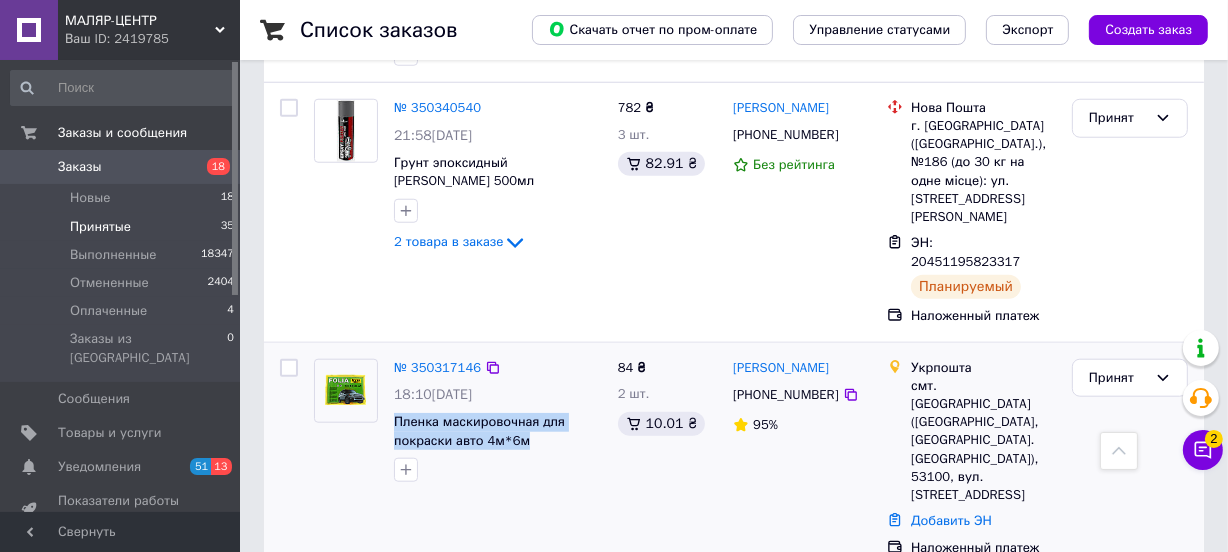 click on "№ 350317146 18:10[DATE] Пленка маскировочная для покраски авто 4м*6м" at bounding box center [498, 421] 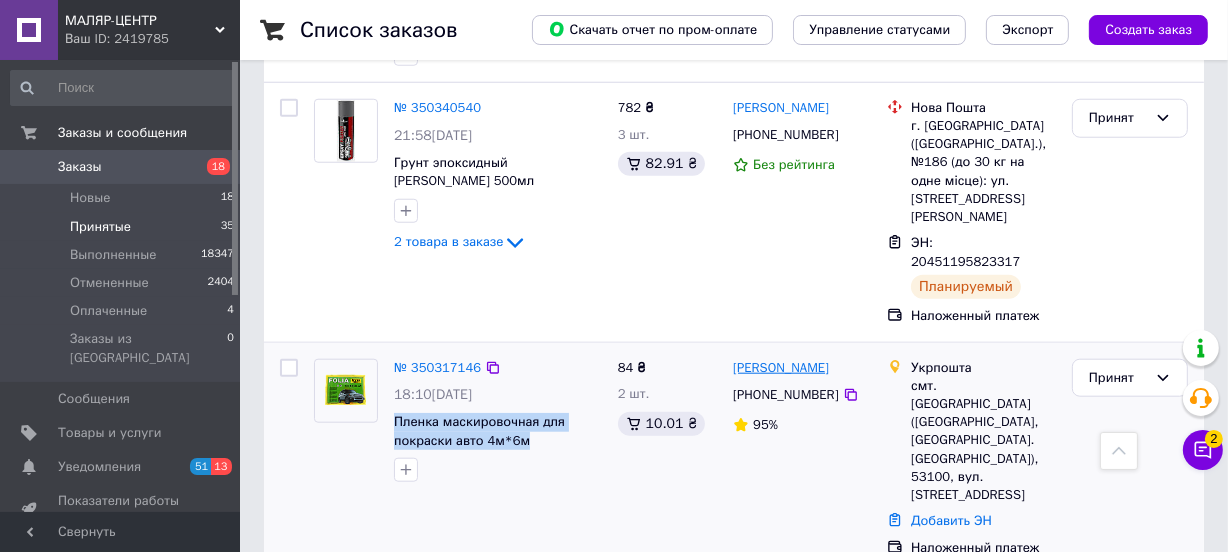 drag, startPoint x: 853, startPoint y: 260, endPoint x: 733, endPoint y: 264, distance: 120.06665 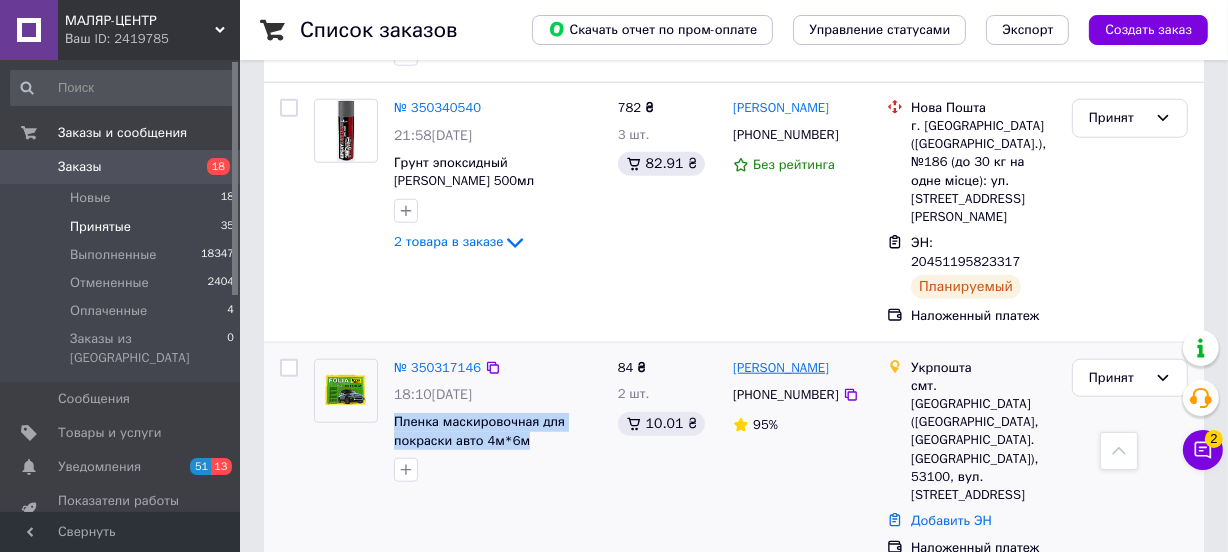 click on "[PERSON_NAME]" at bounding box center (802, 368) 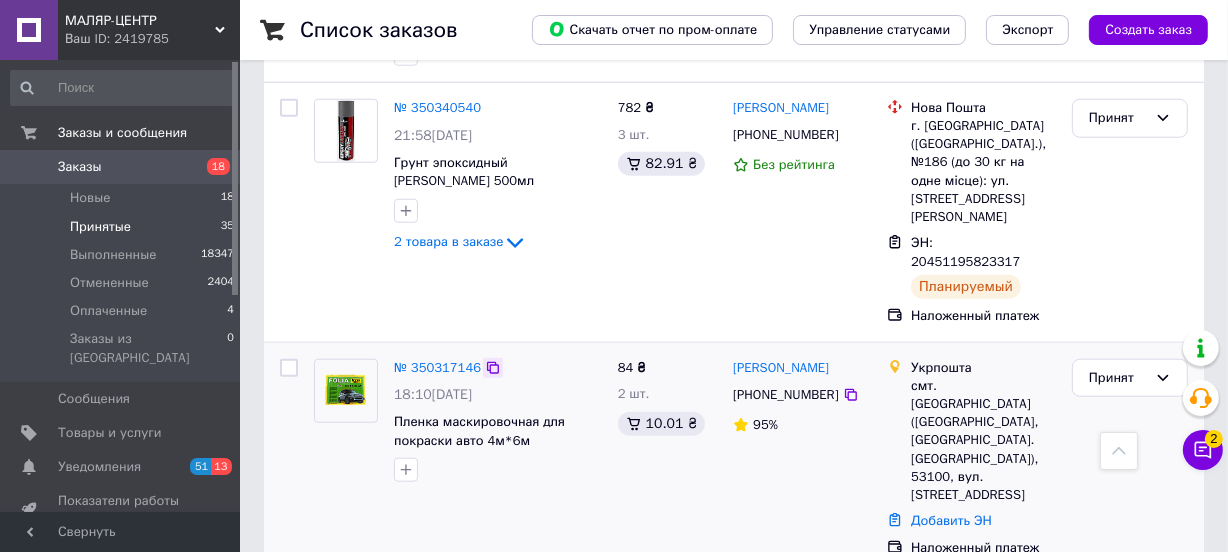click 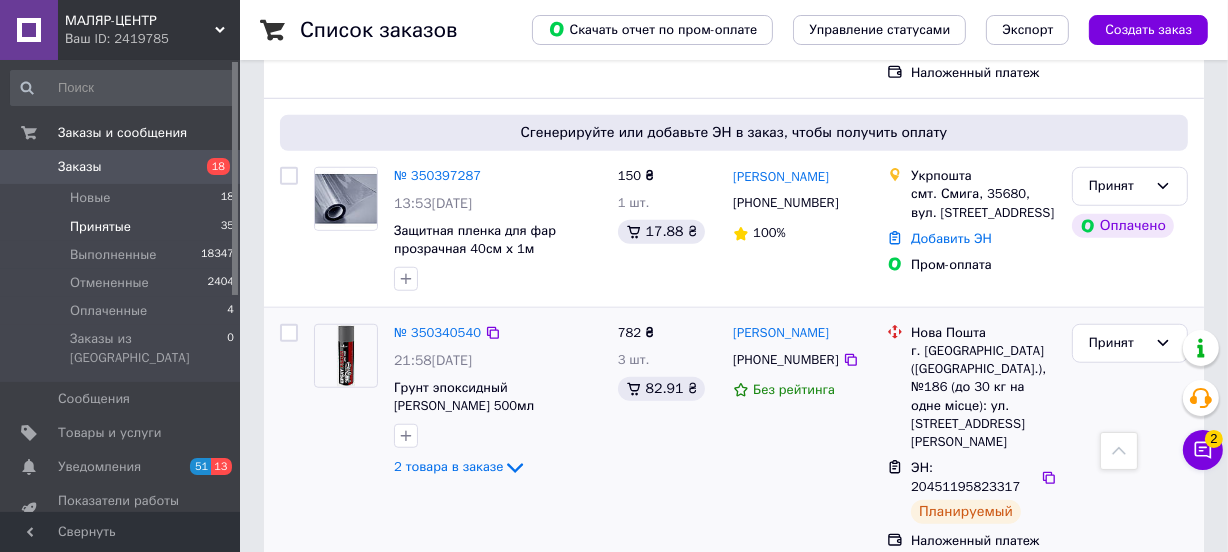 scroll, scrollTop: 1431, scrollLeft: 0, axis: vertical 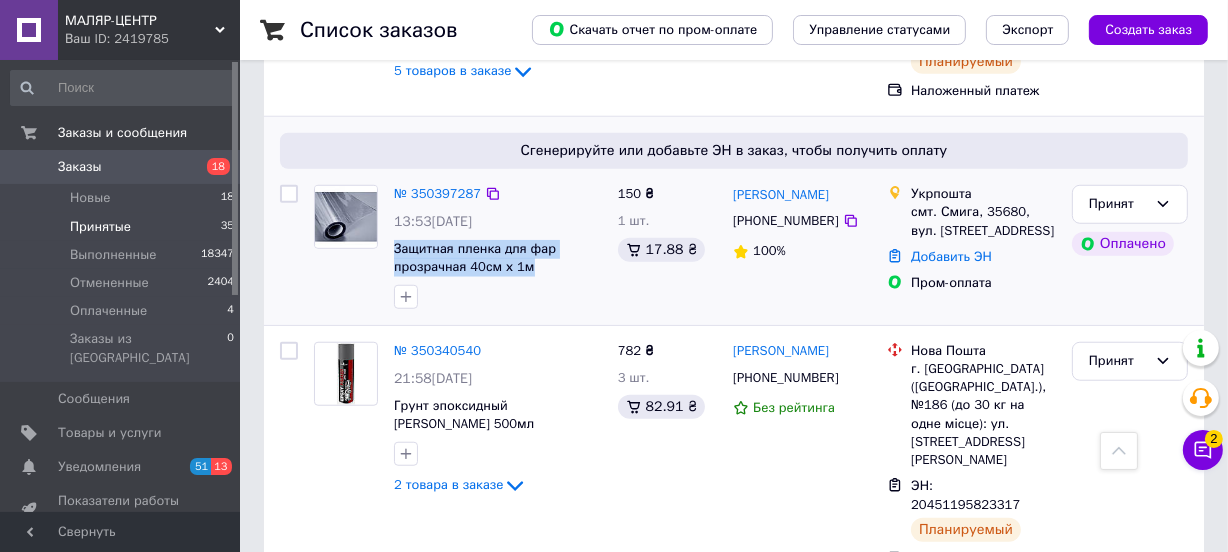 drag, startPoint x: 394, startPoint y: 182, endPoint x: 515, endPoint y: 225, distance: 128.41339 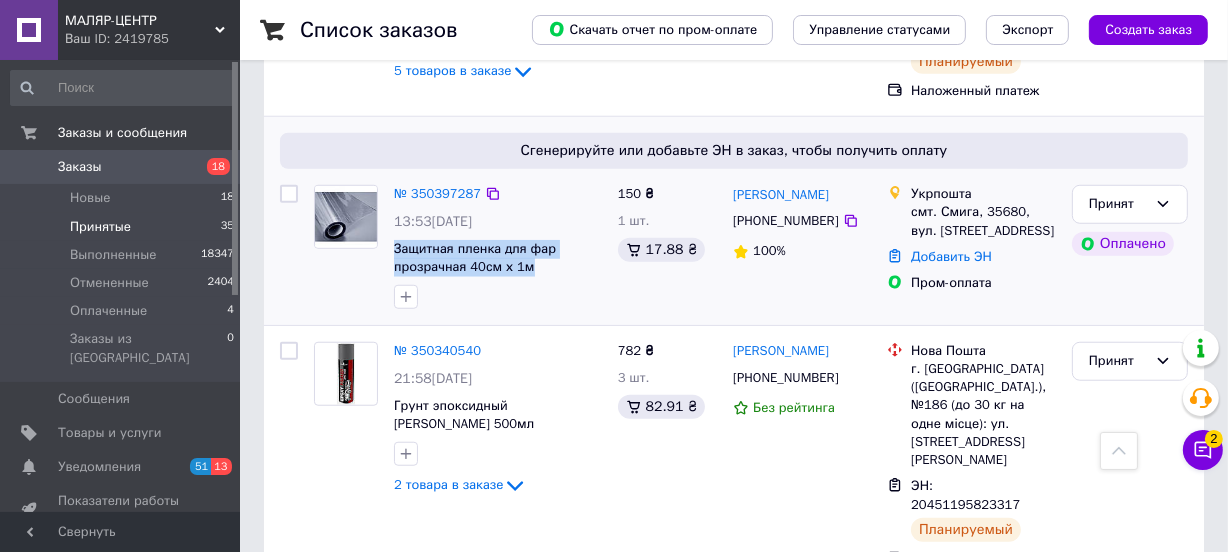 click on "№ 350397287 13:53[DATE] Защитная пленка для фар прозрачная 40см х 1м" at bounding box center [498, 247] 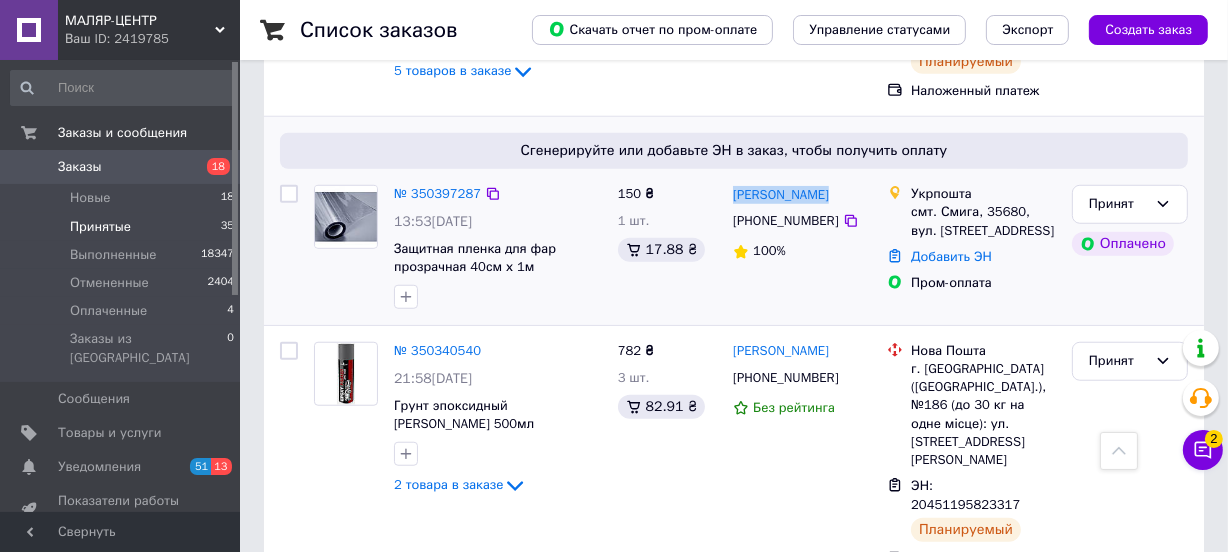drag, startPoint x: 833, startPoint y: 138, endPoint x: 731, endPoint y: 148, distance: 102.48902 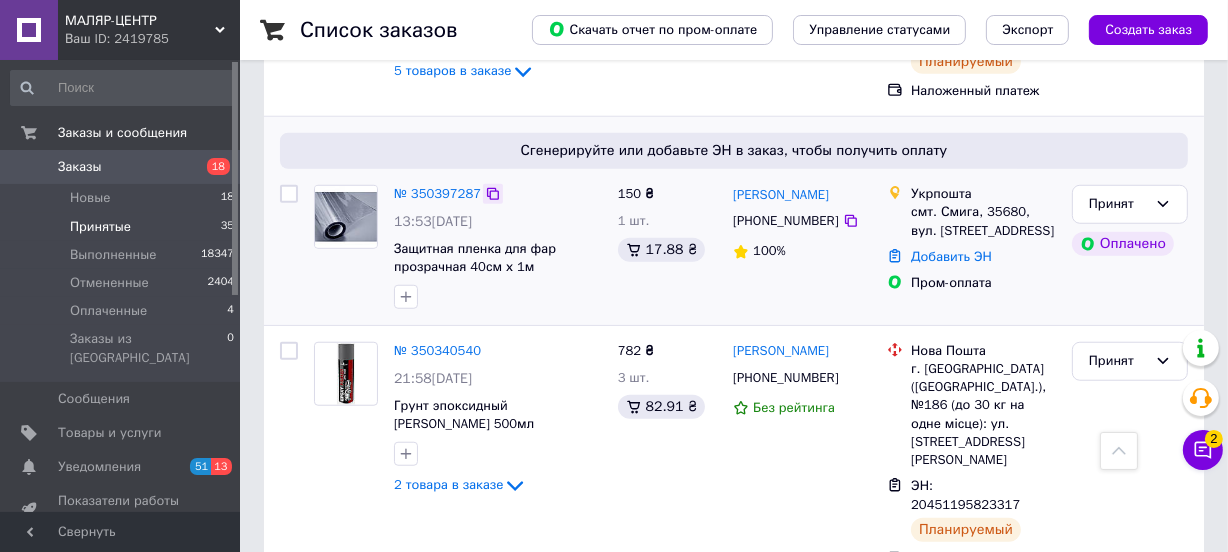 click 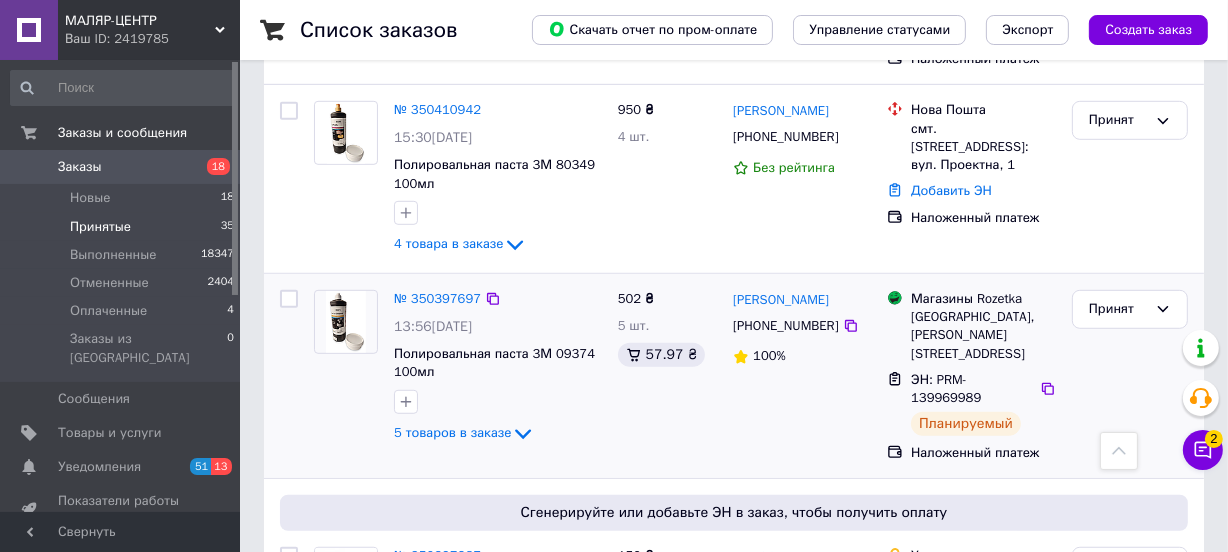scroll, scrollTop: 1007, scrollLeft: 0, axis: vertical 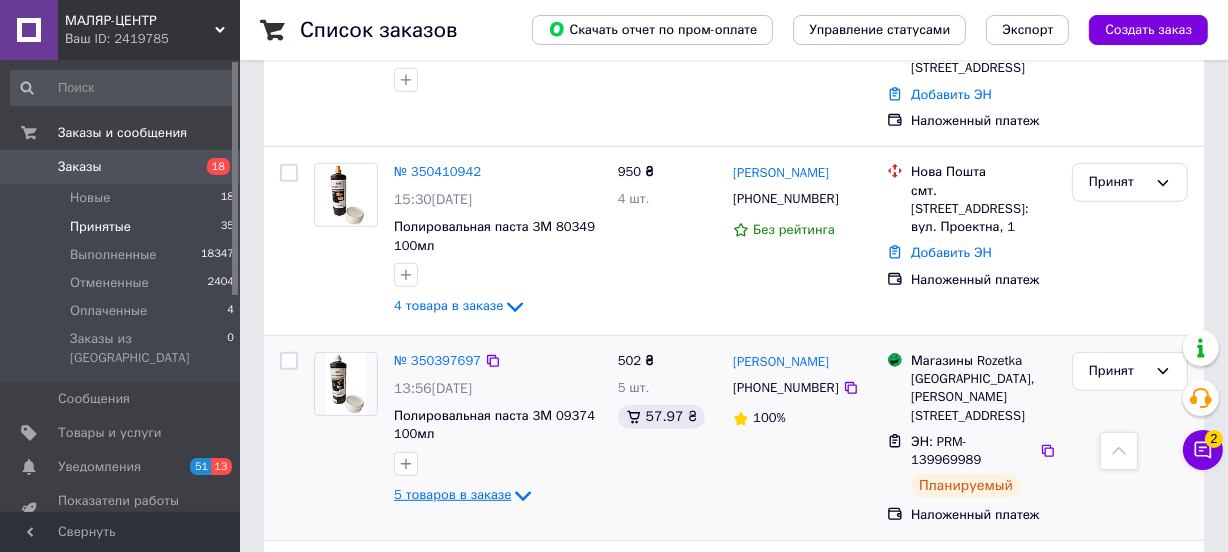 click 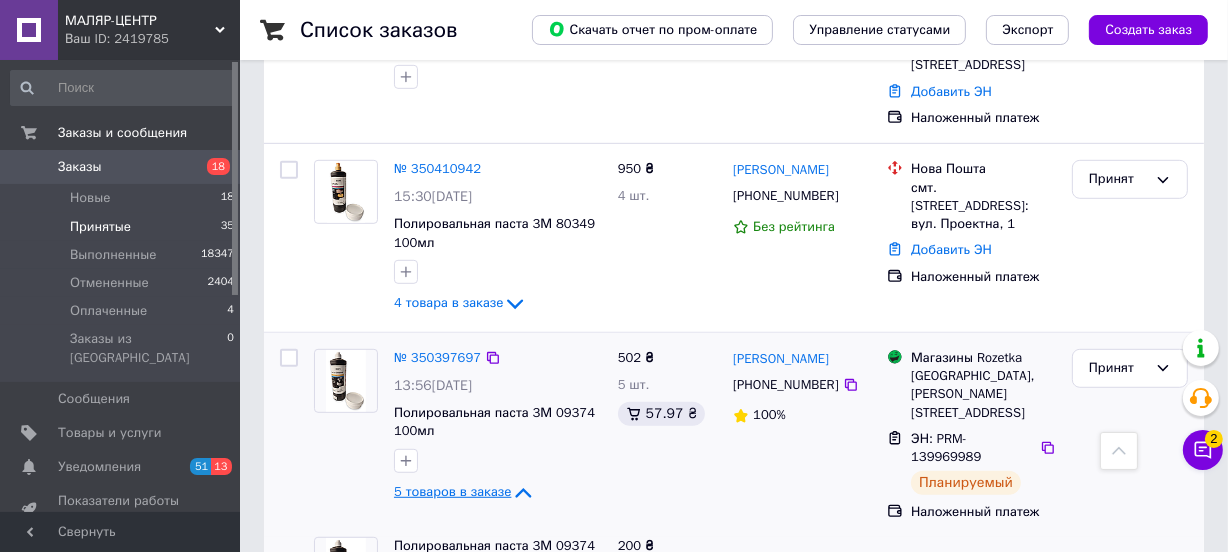 scroll, scrollTop: 1007, scrollLeft: 0, axis: vertical 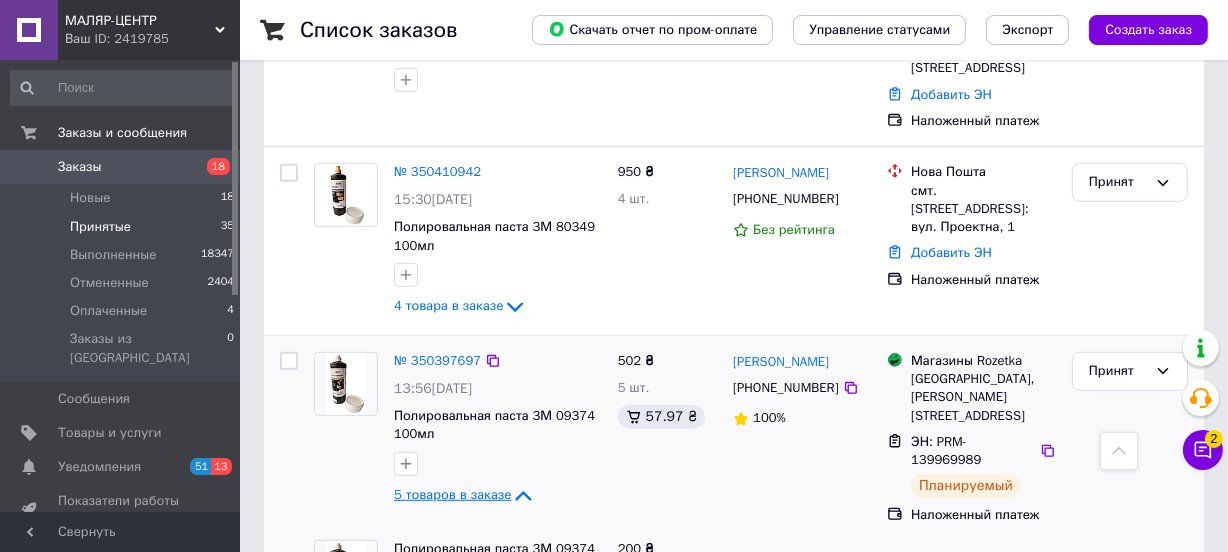 click 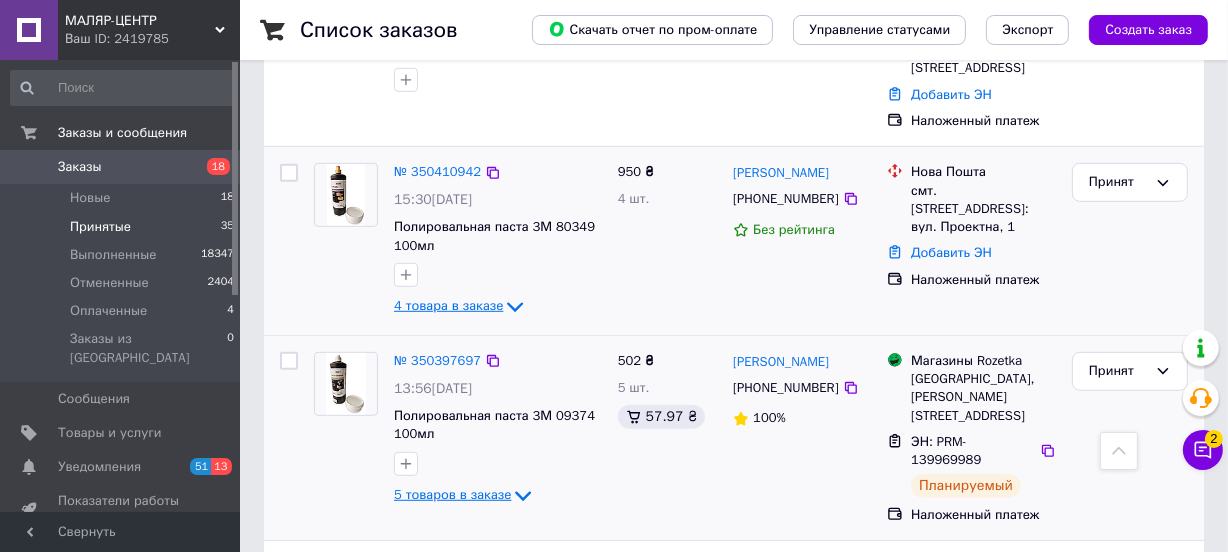 click 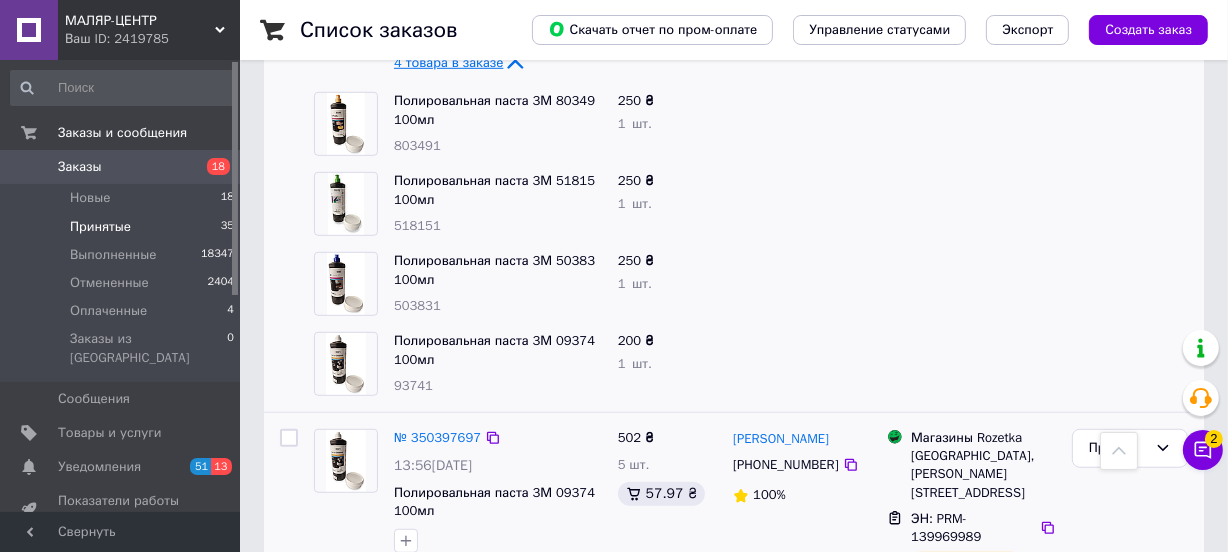 scroll, scrollTop: 1189, scrollLeft: 0, axis: vertical 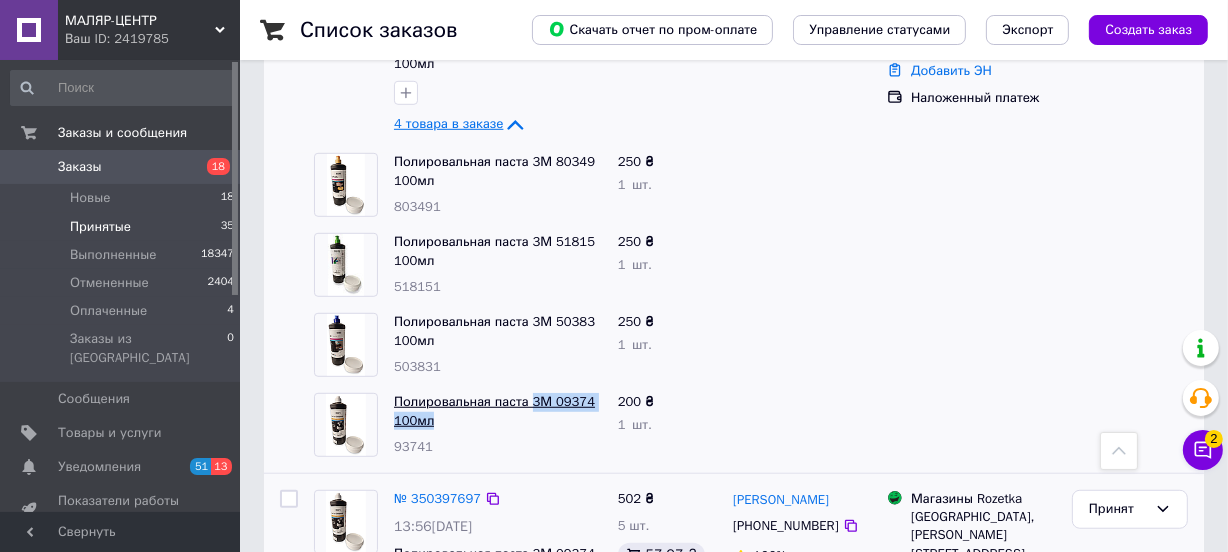 drag, startPoint x: 432, startPoint y: 381, endPoint x: 529, endPoint y: 365, distance: 98.31073 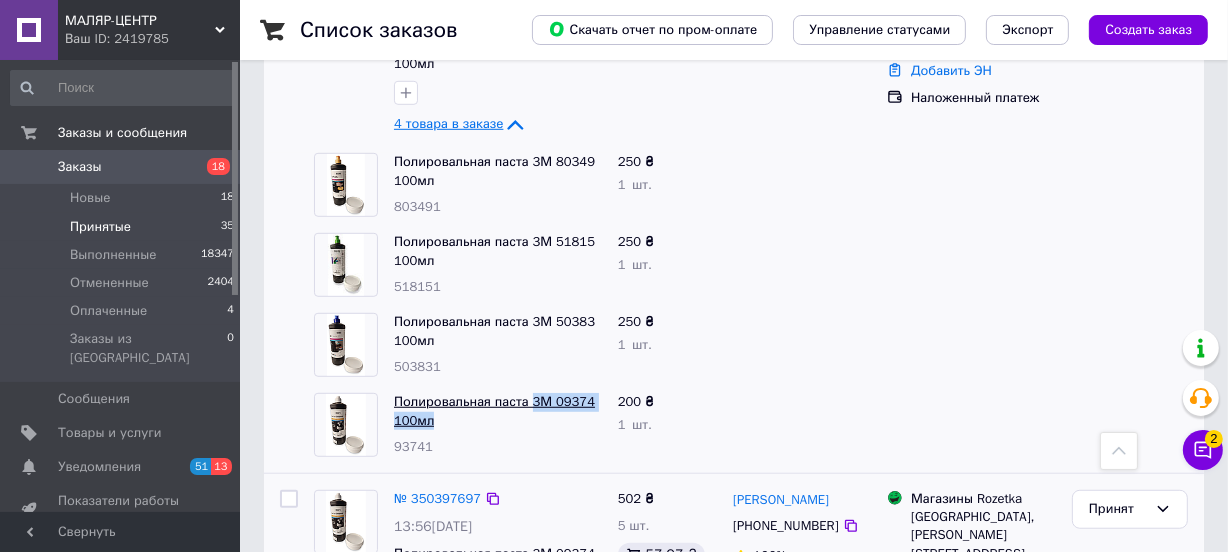 click on "Полировальная паста 3М 09374 100мл" at bounding box center [498, 411] 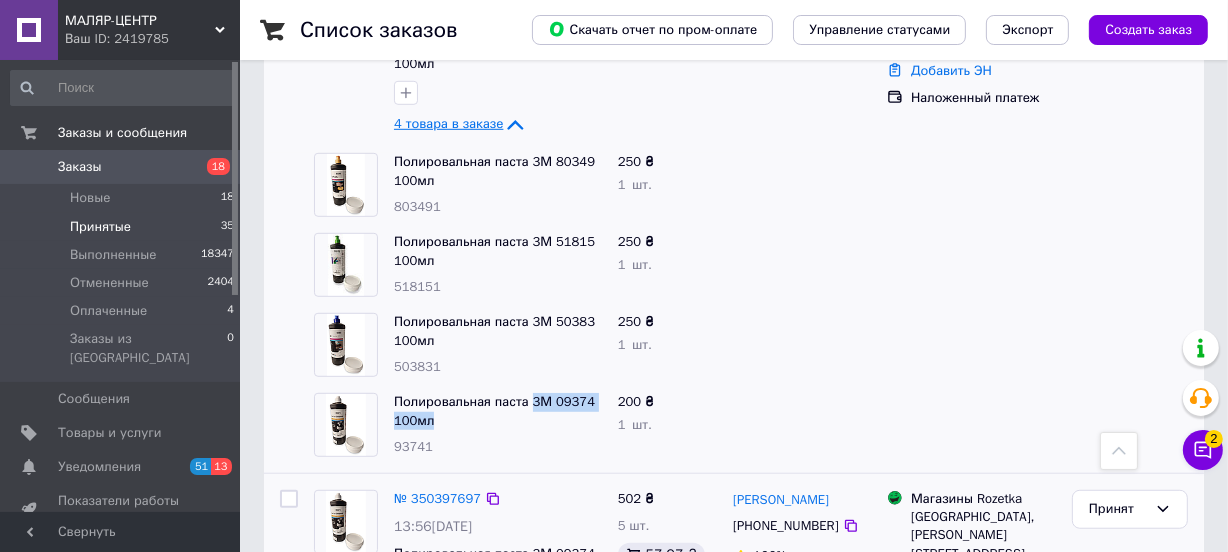 copy on "3М 09374 100мл" 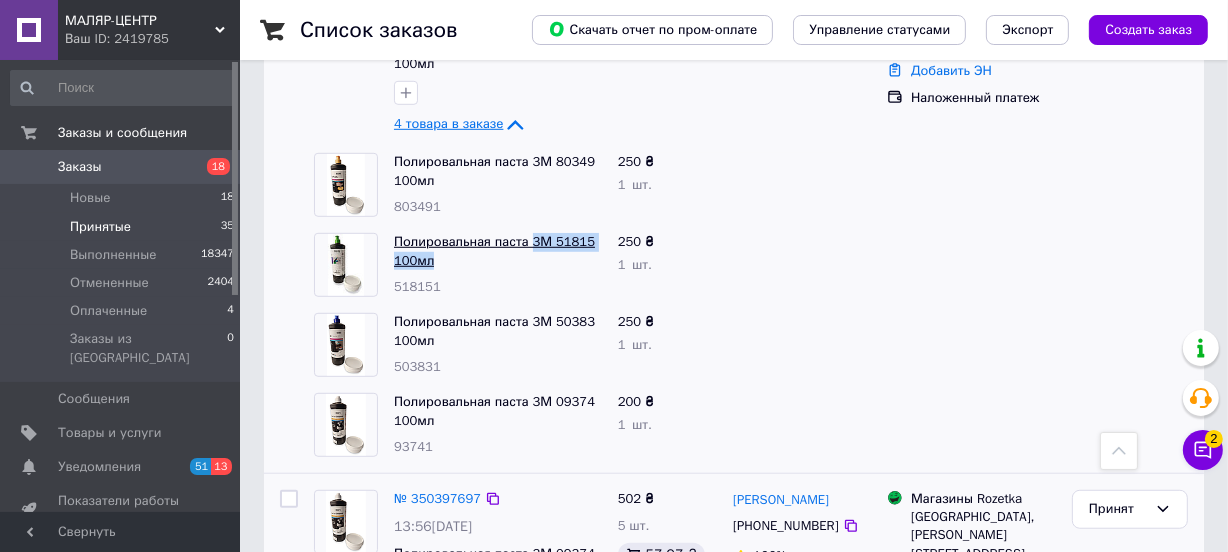 drag, startPoint x: 435, startPoint y: 221, endPoint x: 530, endPoint y: 203, distance: 96.69022 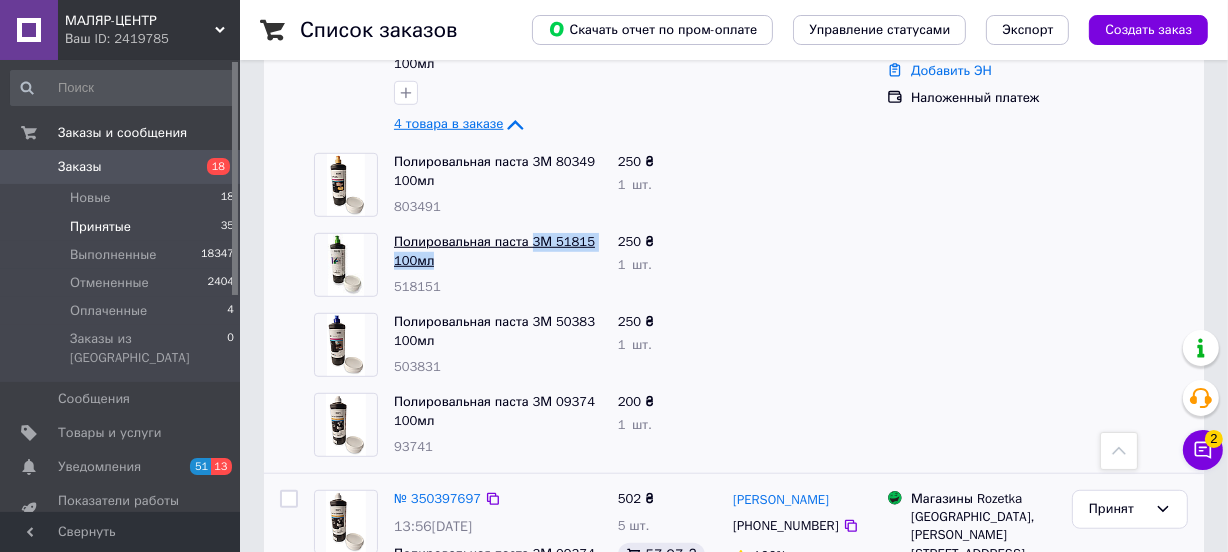 click on "Полировальная паста 3М 51815 100мл" at bounding box center [498, 251] 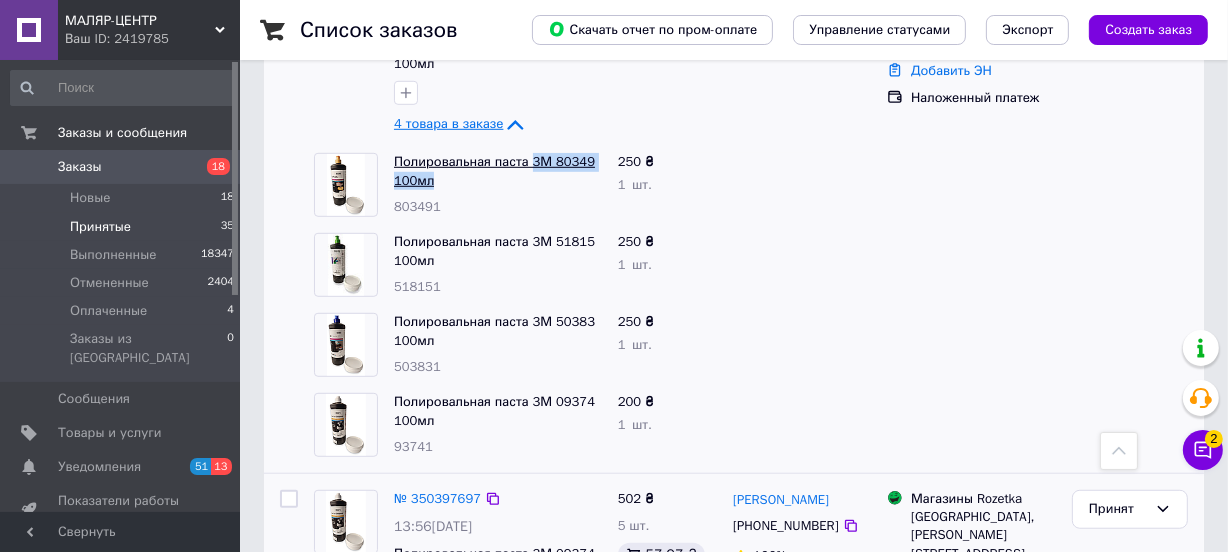 drag, startPoint x: 446, startPoint y: 143, endPoint x: 527, endPoint y: 130, distance: 82.036575 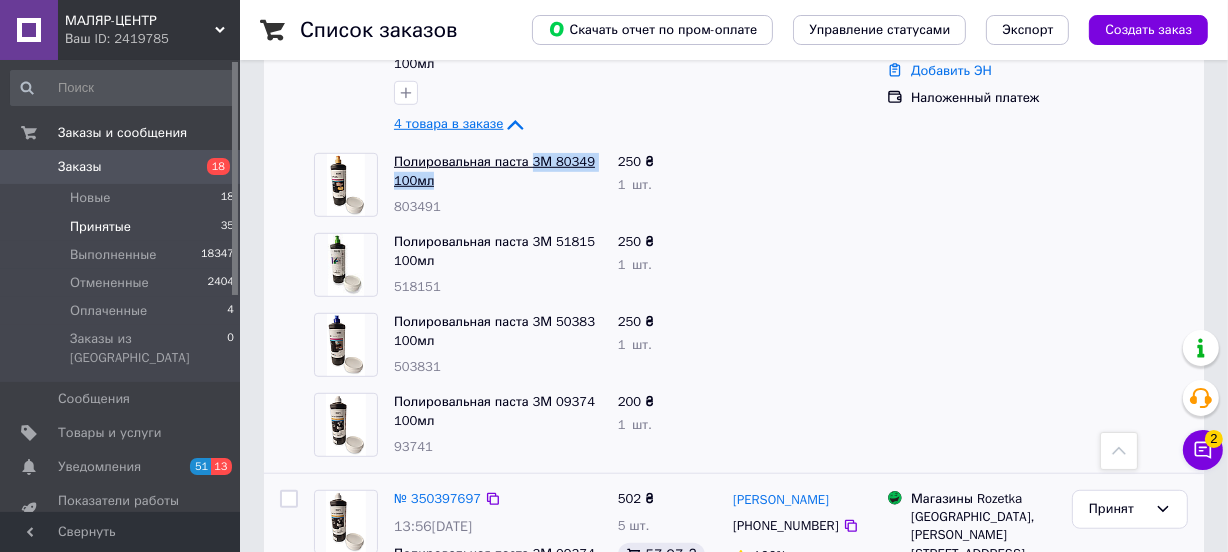 click on "Полировальная паста 3М 80349 100мл" at bounding box center (498, 171) 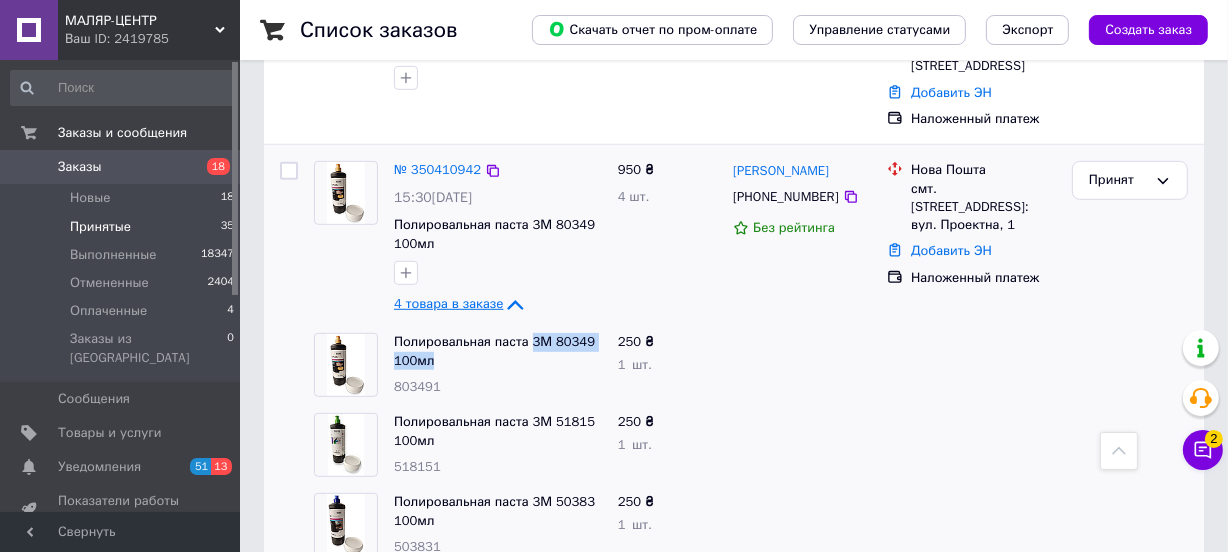 scroll, scrollTop: 1007, scrollLeft: 0, axis: vertical 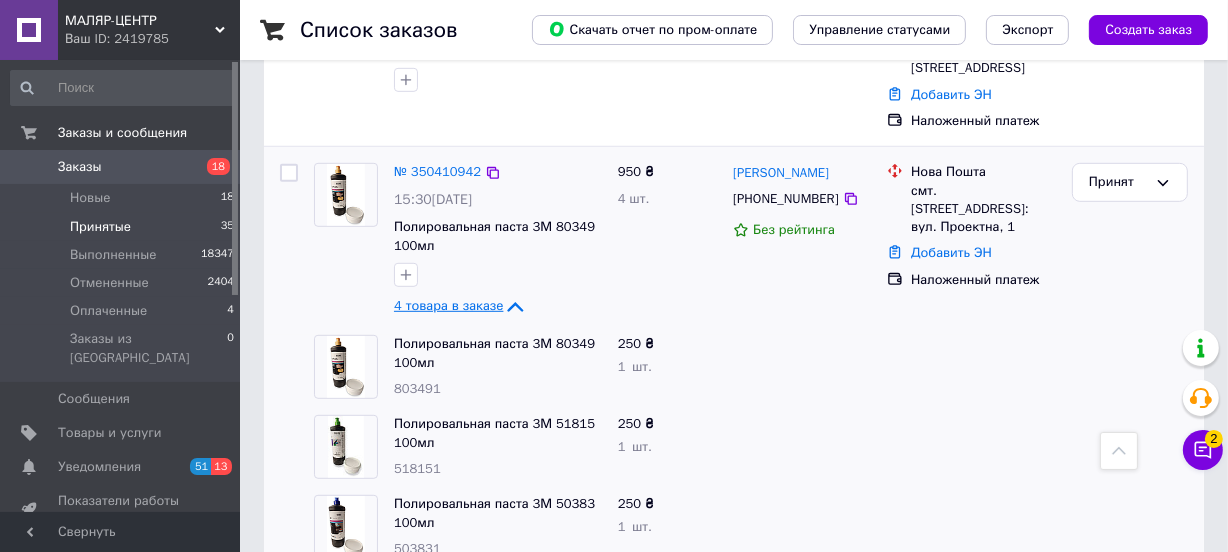 click 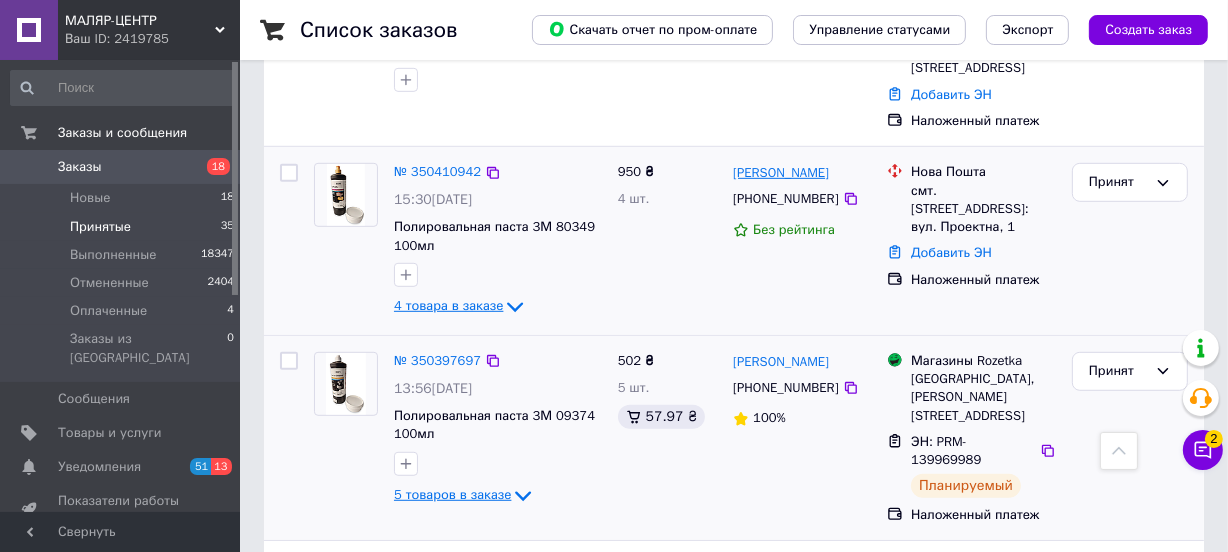 drag, startPoint x: 829, startPoint y: 131, endPoint x: 736, endPoint y: 135, distance: 93.08598 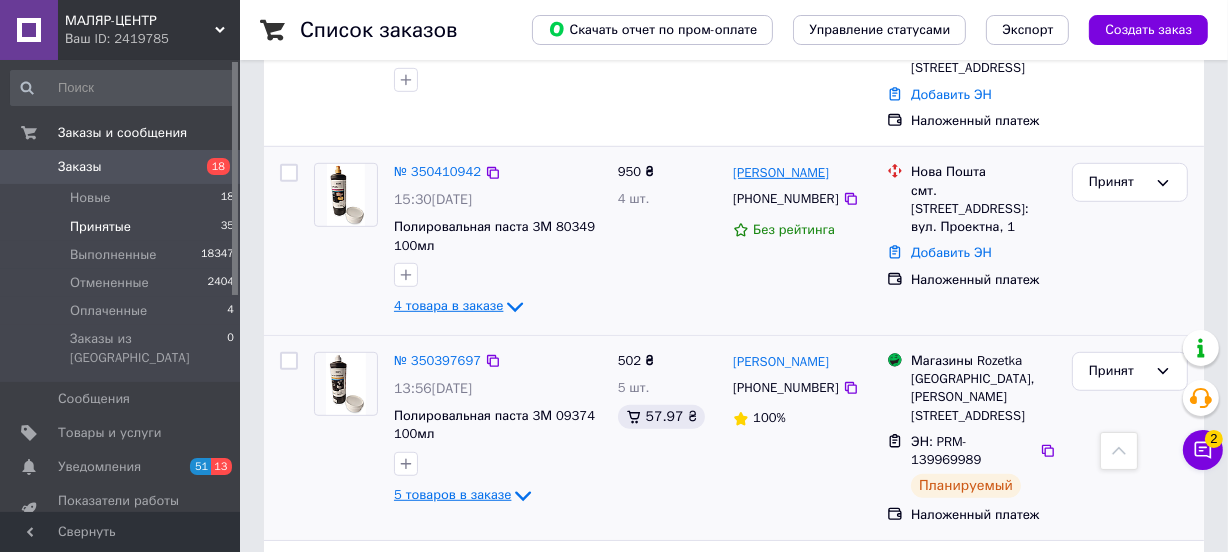click on "[PERSON_NAME]" at bounding box center (802, 172) 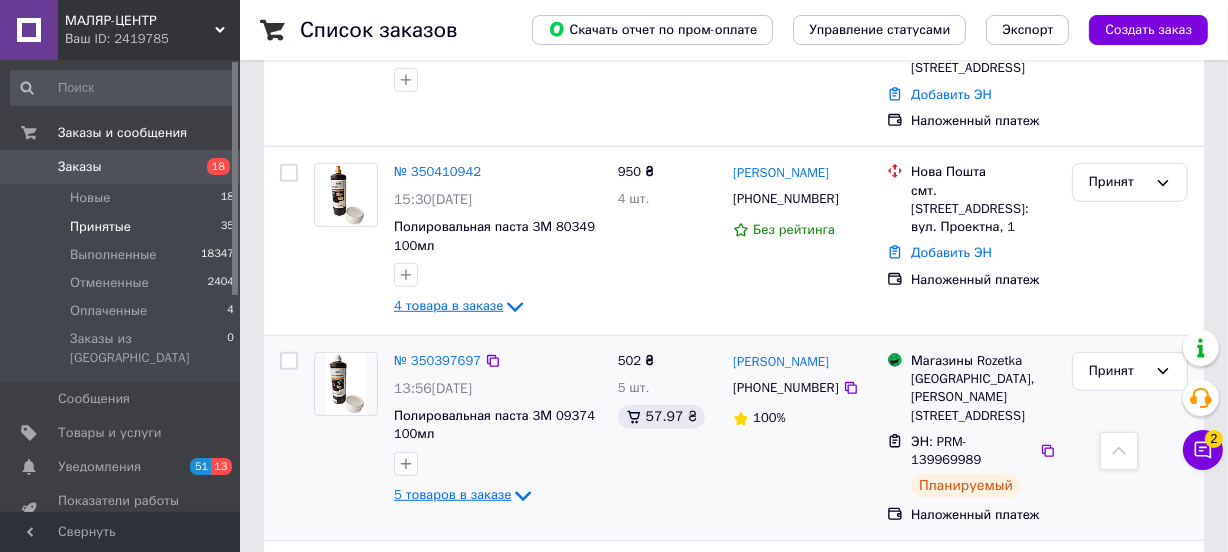 click 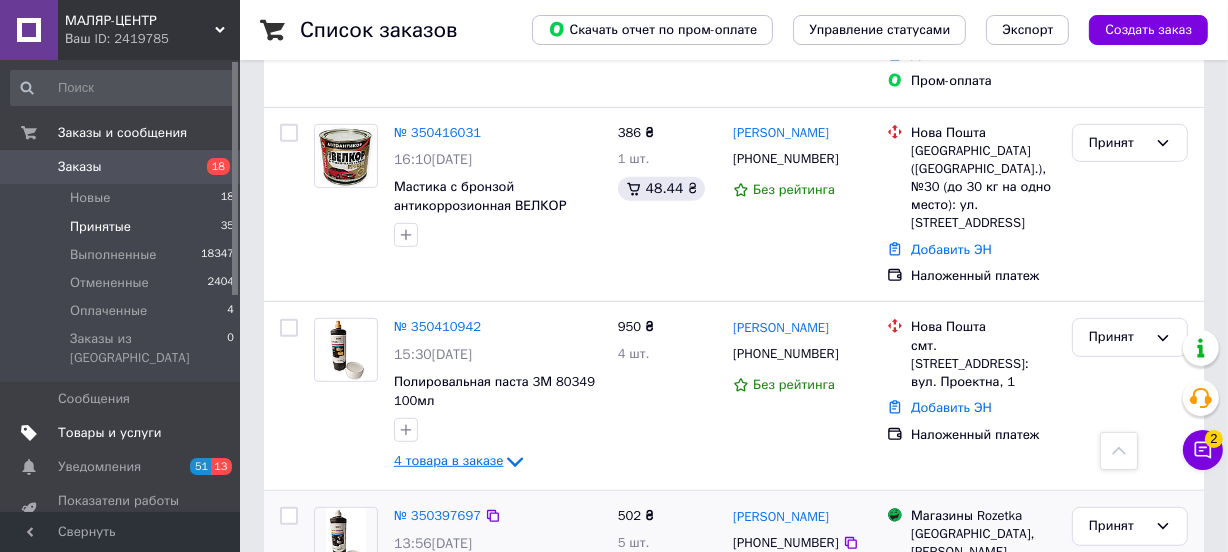 scroll, scrollTop: 825, scrollLeft: 0, axis: vertical 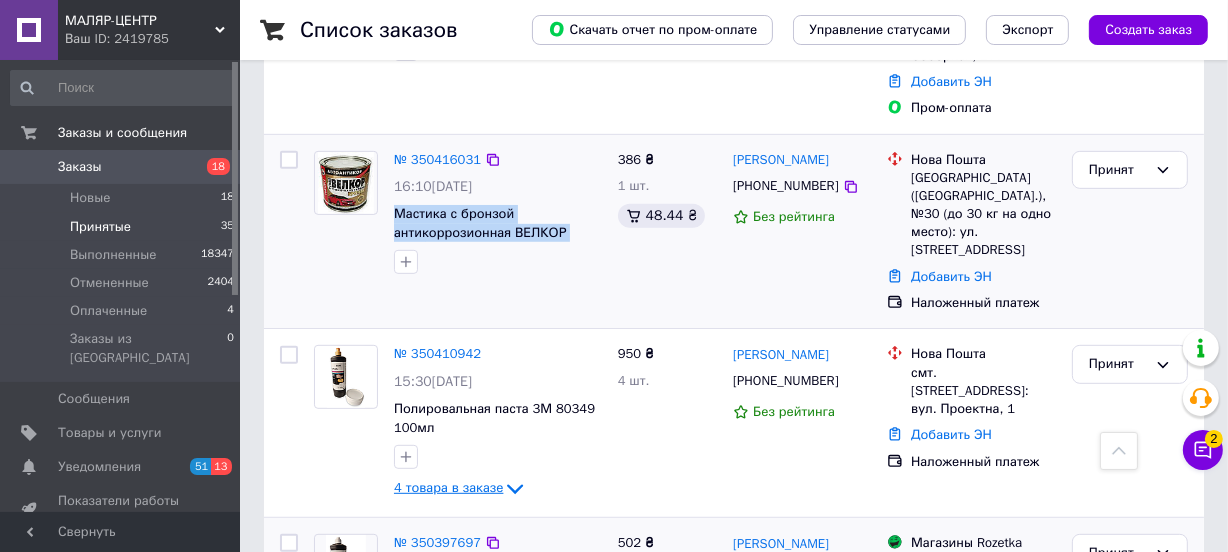 drag, startPoint x: 392, startPoint y: 185, endPoint x: 419, endPoint y: 231, distance: 53.338543 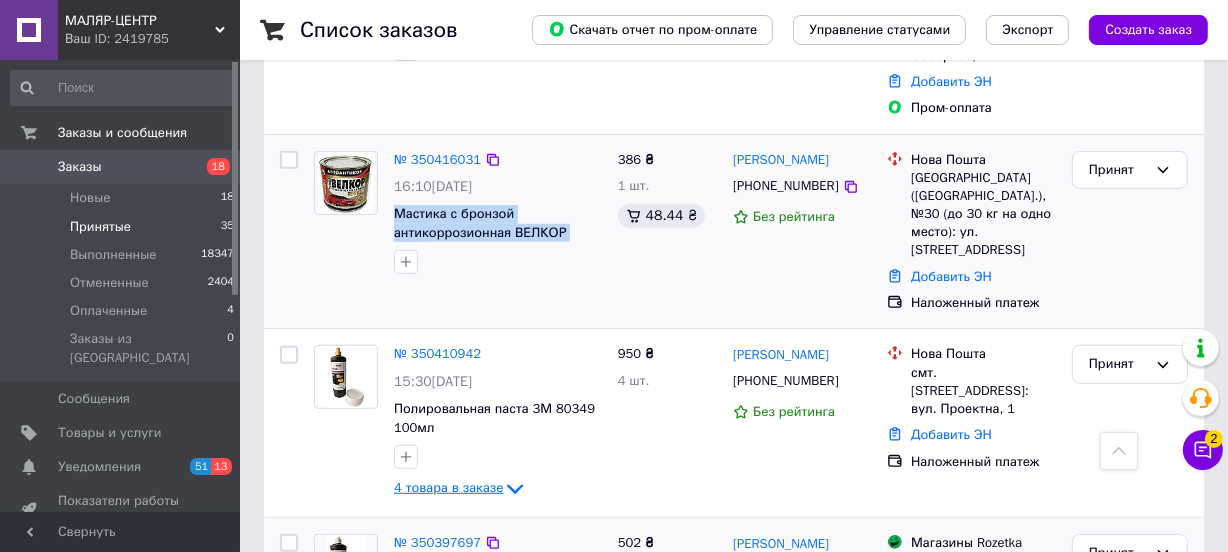 click on "№ 350416031 16:10, [DATE]�стика с бронзой антикоррозионная ВЕЛКОР 1,8кг" at bounding box center [498, 213] 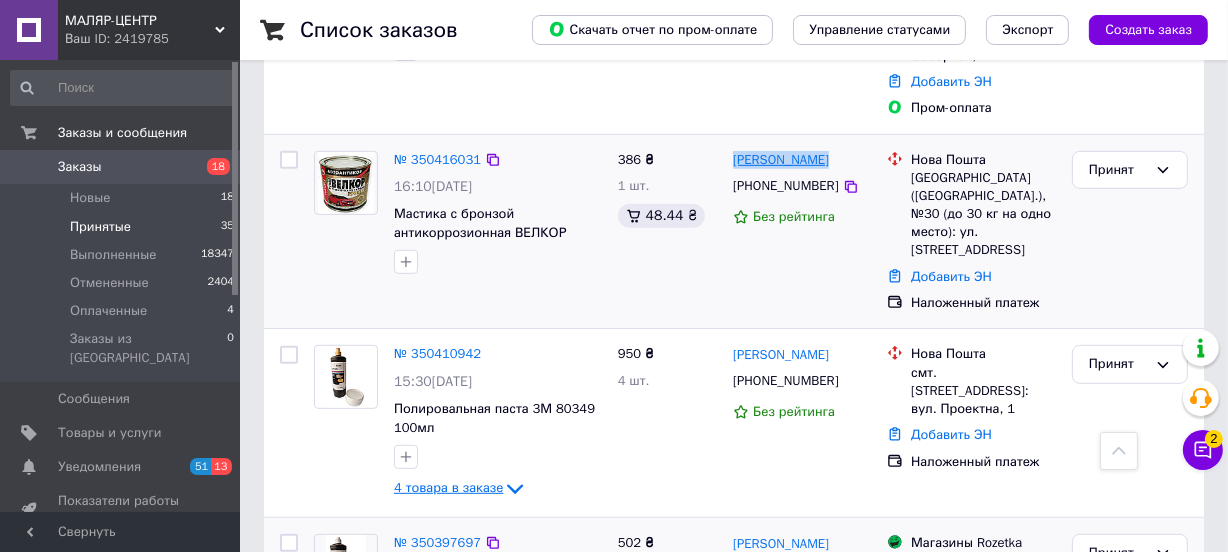 drag, startPoint x: 830, startPoint y: 141, endPoint x: 736, endPoint y: 145, distance: 94.08507 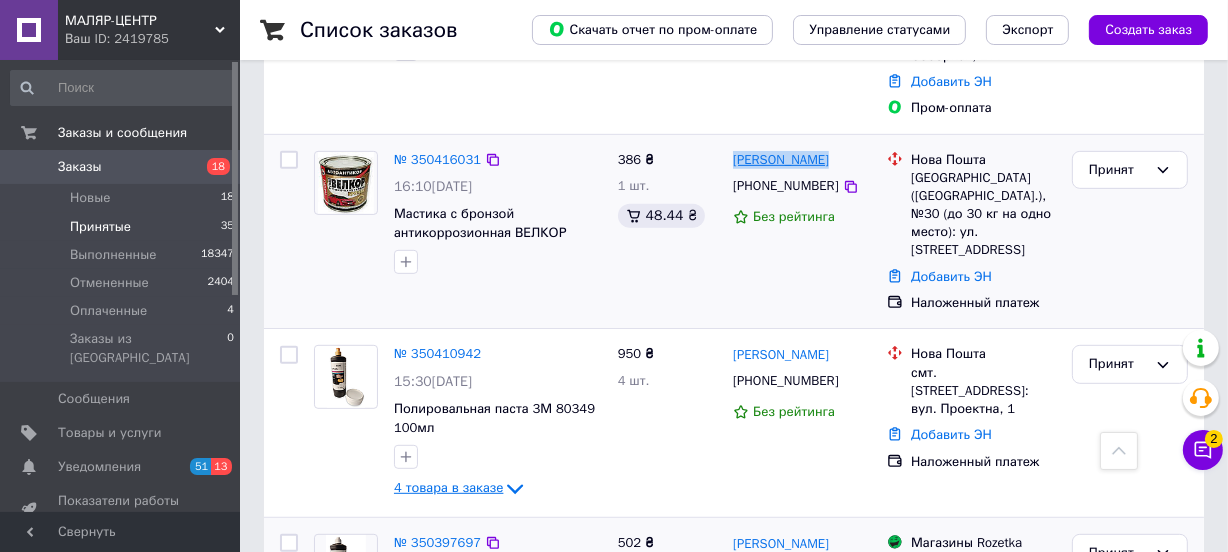 click on "[PERSON_NAME]" at bounding box center [802, 160] 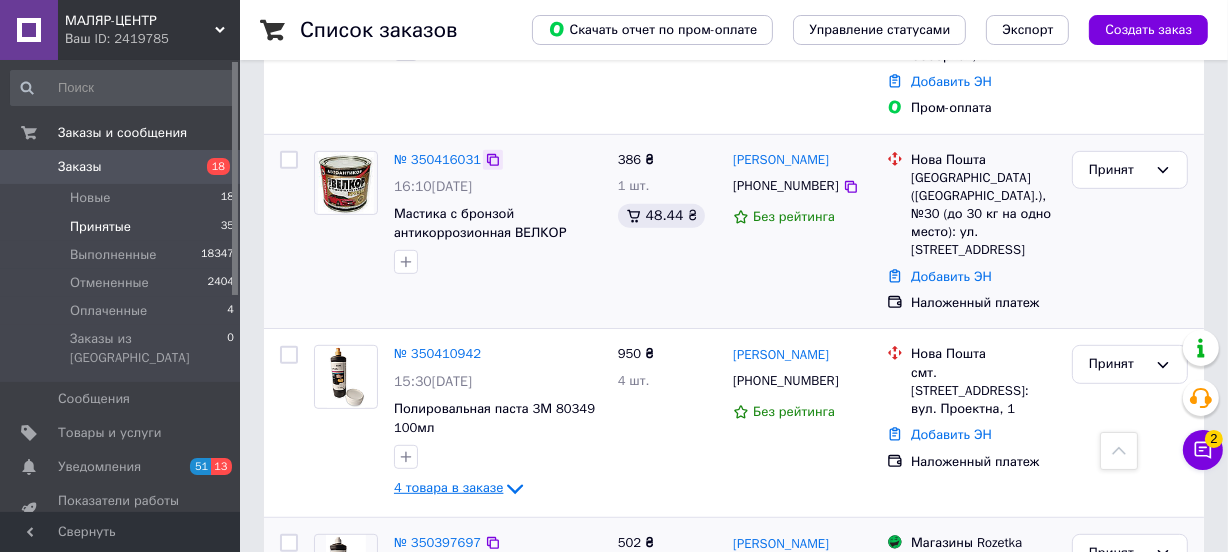 click 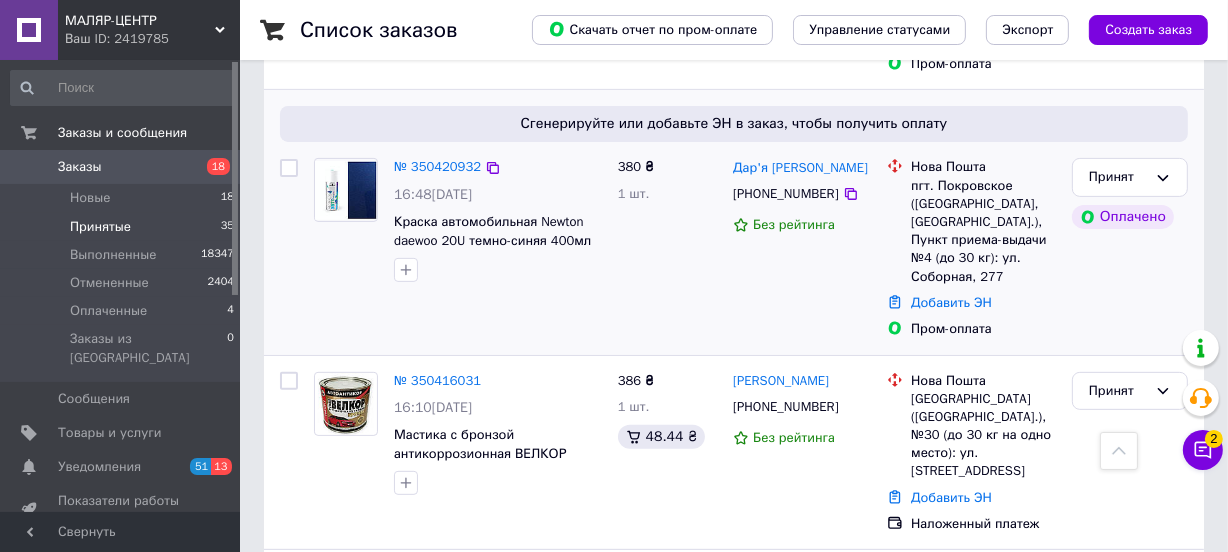 scroll, scrollTop: 583, scrollLeft: 0, axis: vertical 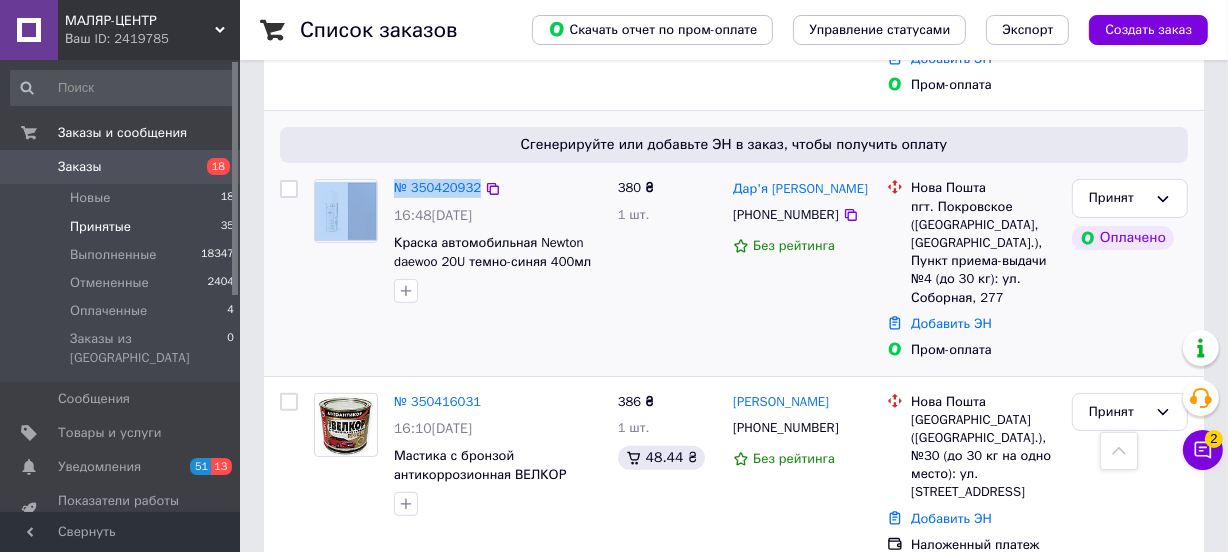 drag, startPoint x: 391, startPoint y: 206, endPoint x: 298, endPoint y: 269, distance: 112.32987 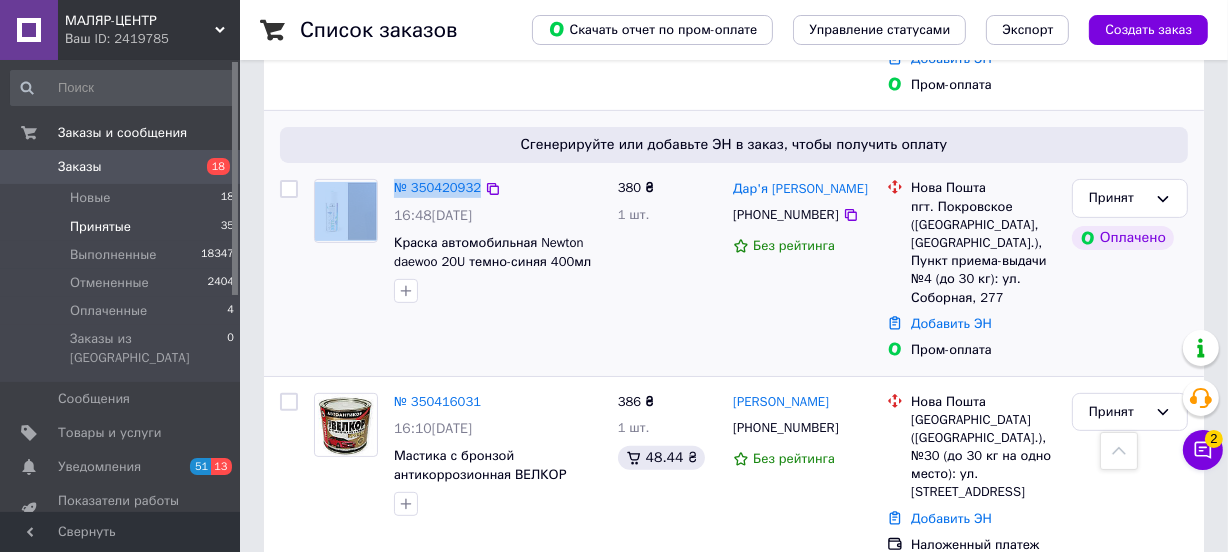 click on "№ 350420932 16:48[DATE] Краска автомобильная Newton daewoo 20U темно-синяя 400мл 380 ₴ 1 шт. Дар'я [PERSON_NAME] [PHONE_NUMBER] Без рейтинга Нова Пошта пгт. Покровское ([GEOGRAPHIC_DATA], [GEOGRAPHIC_DATA].), Пункт приема-выдачи №4 (до 30 кг): ул. Соборная, 277 Добавить ЭН Пром-оплата Принят Оплачено" at bounding box center (734, 269) 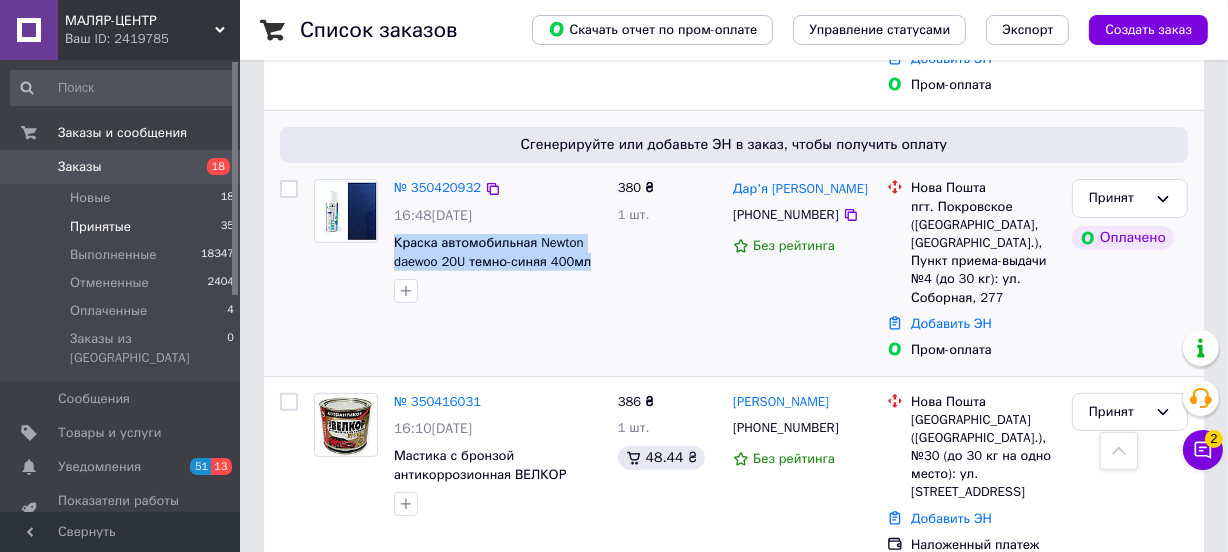 drag, startPoint x: 394, startPoint y: 212, endPoint x: 423, endPoint y: 281, distance: 74.84651 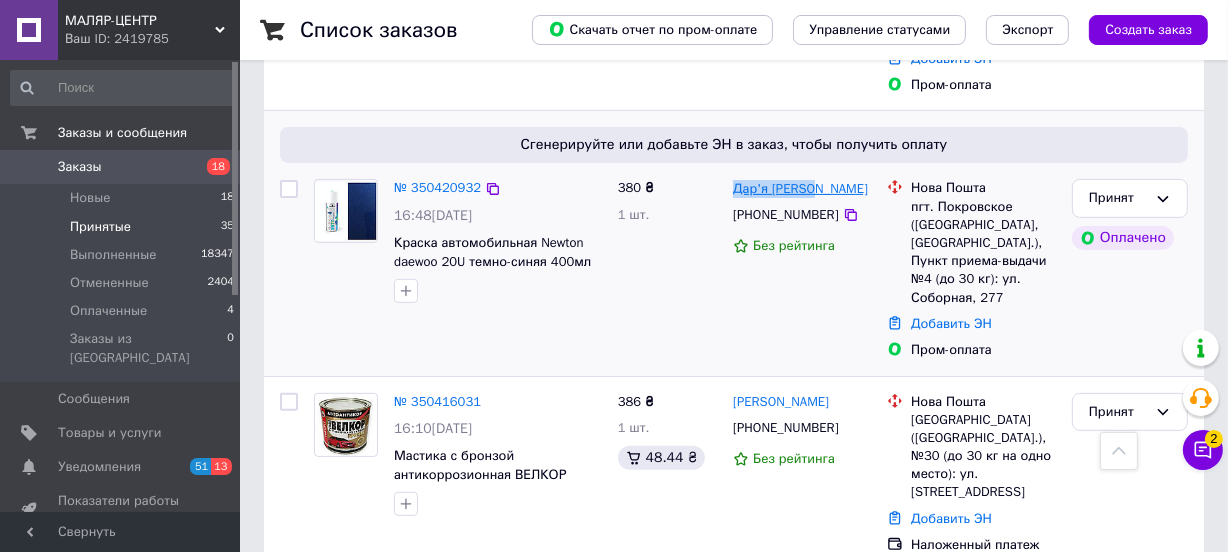 drag, startPoint x: 812, startPoint y: 166, endPoint x: 734, endPoint y: 170, distance: 78.10249 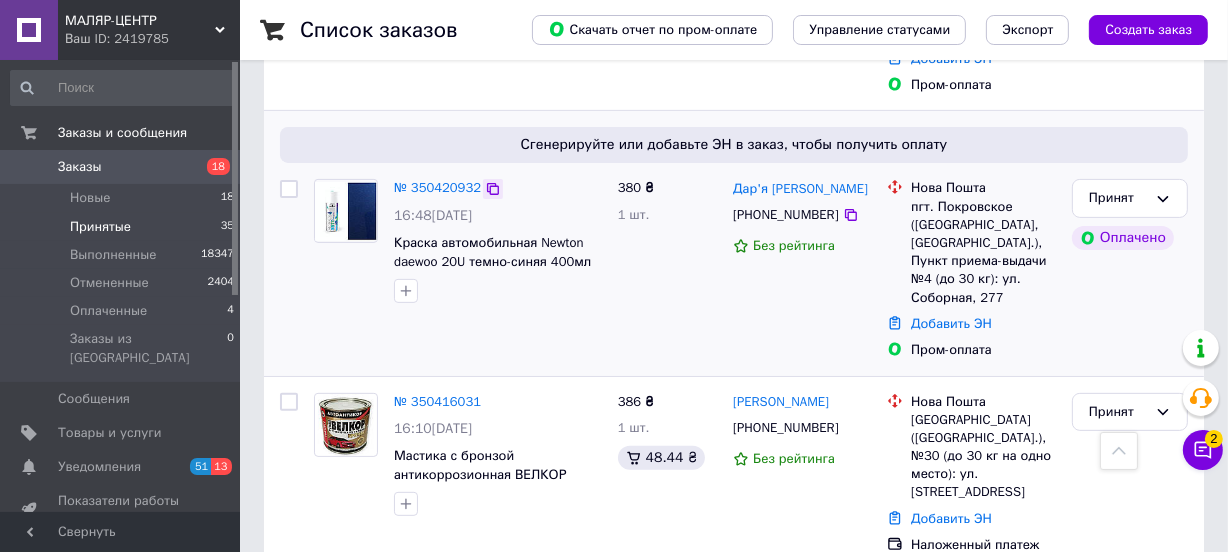 click 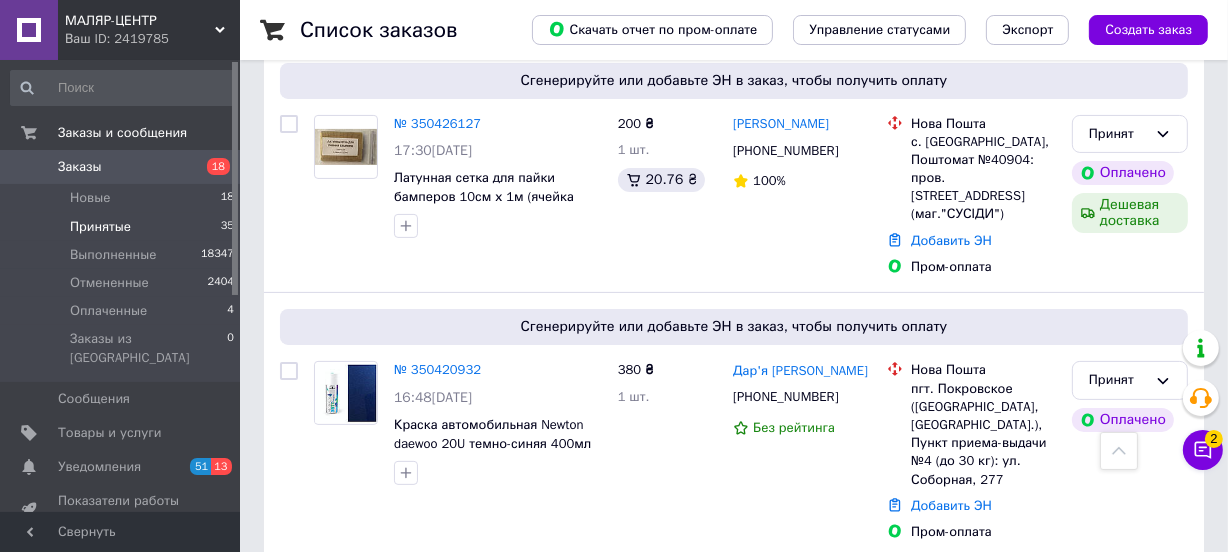 scroll, scrollTop: 340, scrollLeft: 0, axis: vertical 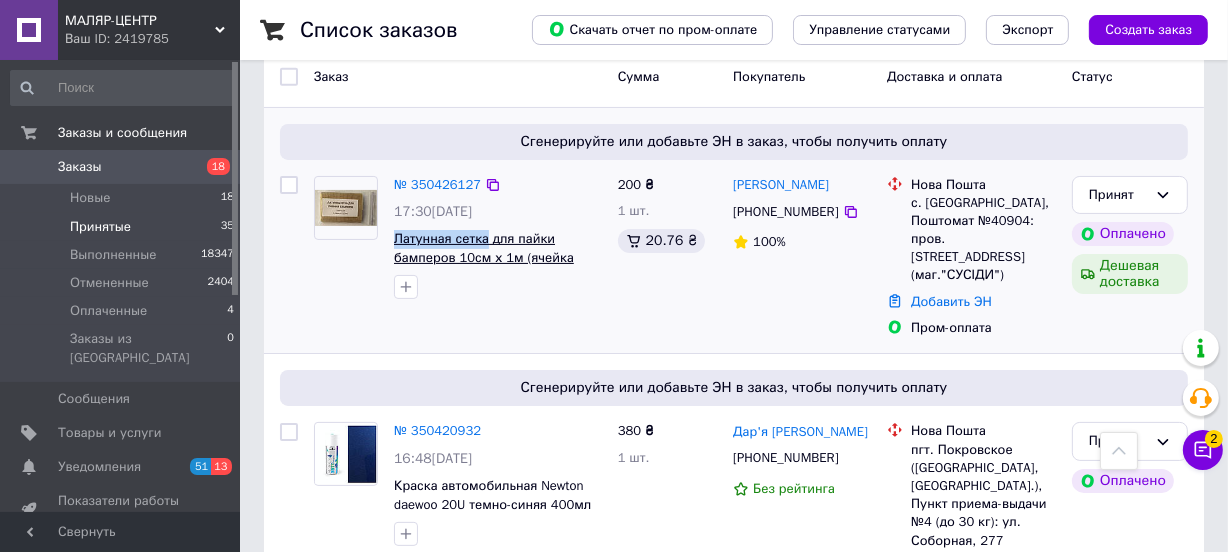 drag, startPoint x: 392, startPoint y: 232, endPoint x: 481, endPoint y: 237, distance: 89.140335 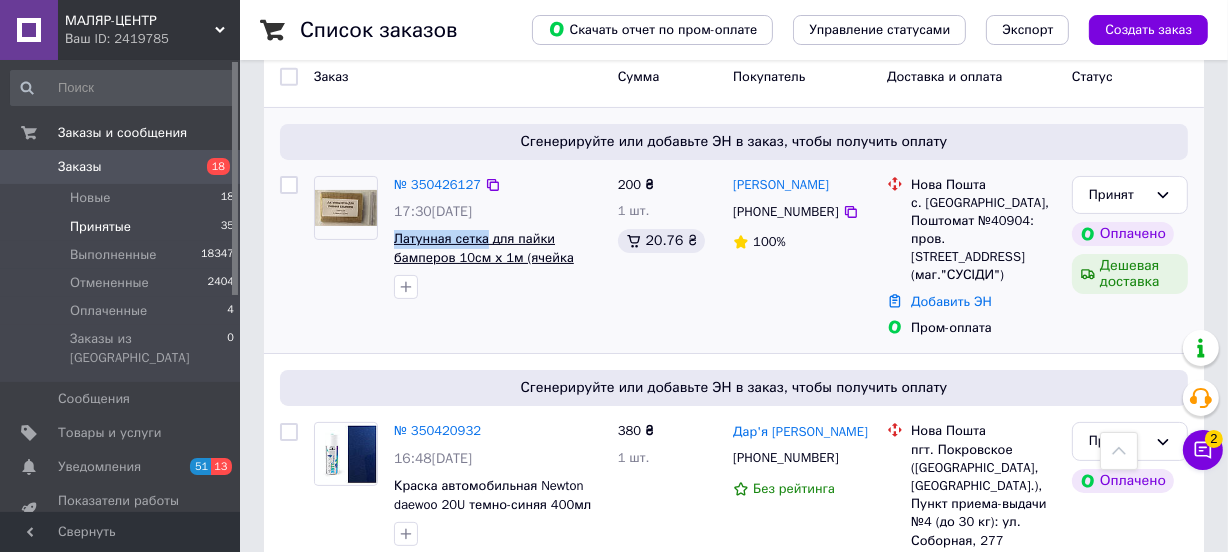 click on "№ 350426127 17:30[DATE] Латунная сетка для пайки бамперов 10см х 1м (ячейка 0.56мм х 0,25мм)" at bounding box center (498, 238) 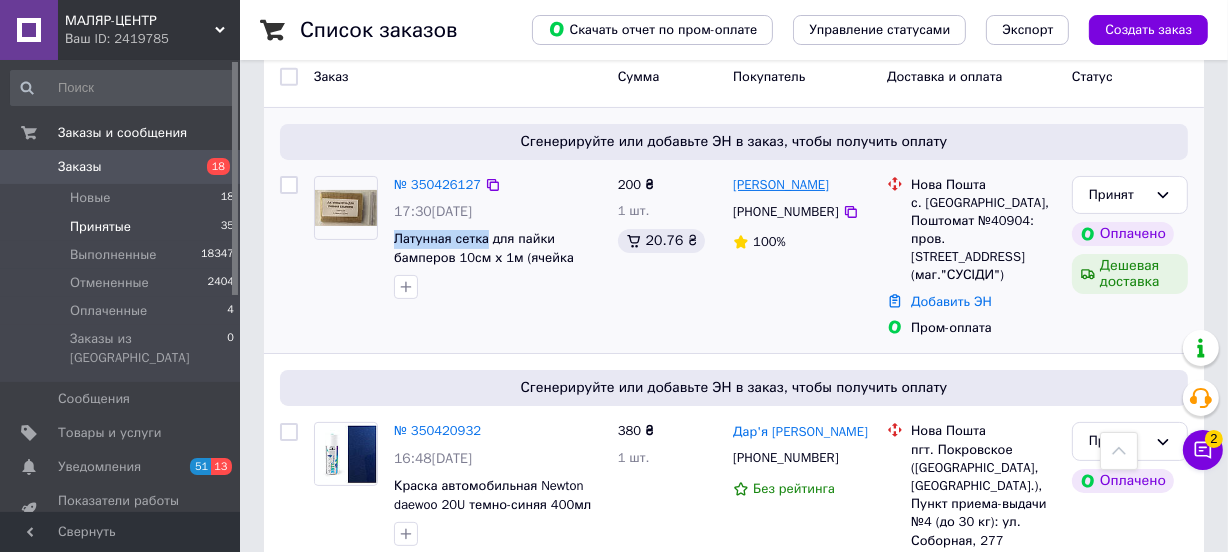 drag, startPoint x: 832, startPoint y: 180, endPoint x: 737, endPoint y: 185, distance: 95.131485 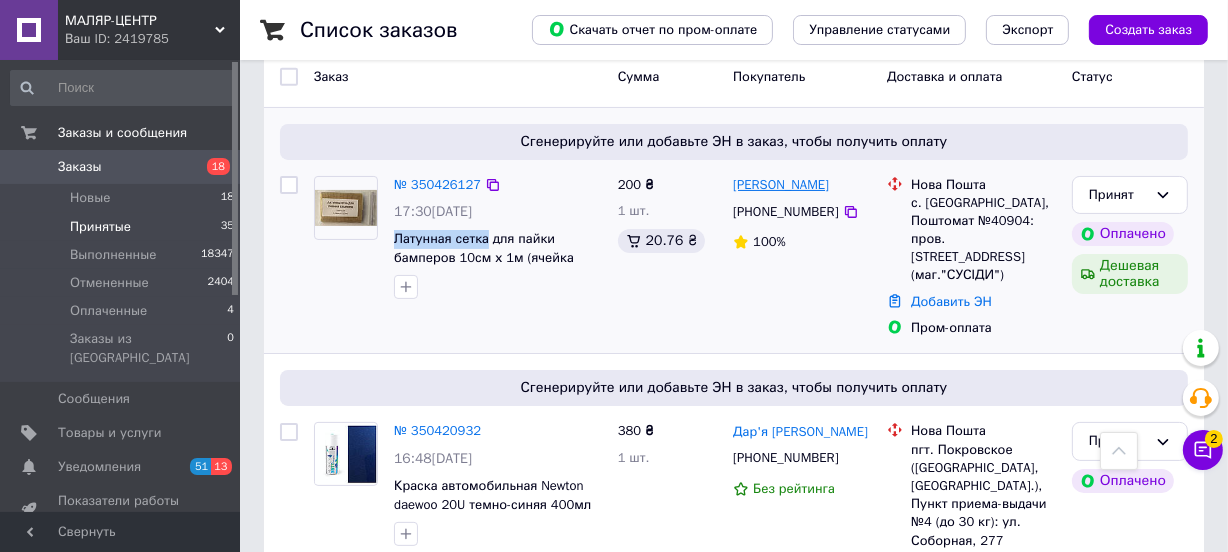 click on "[PERSON_NAME]" at bounding box center (781, 185) 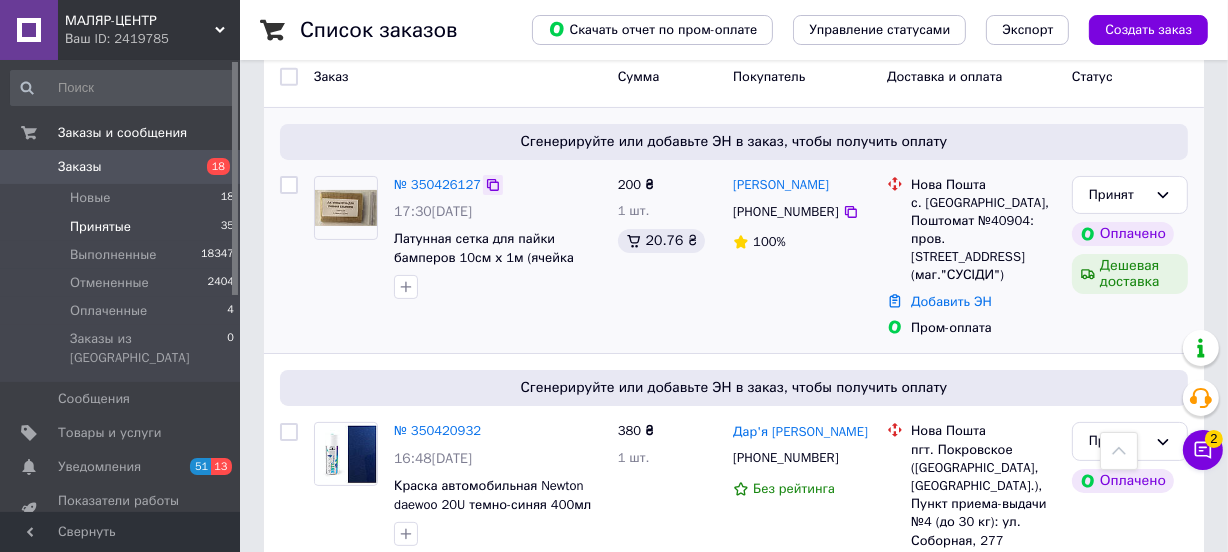 click 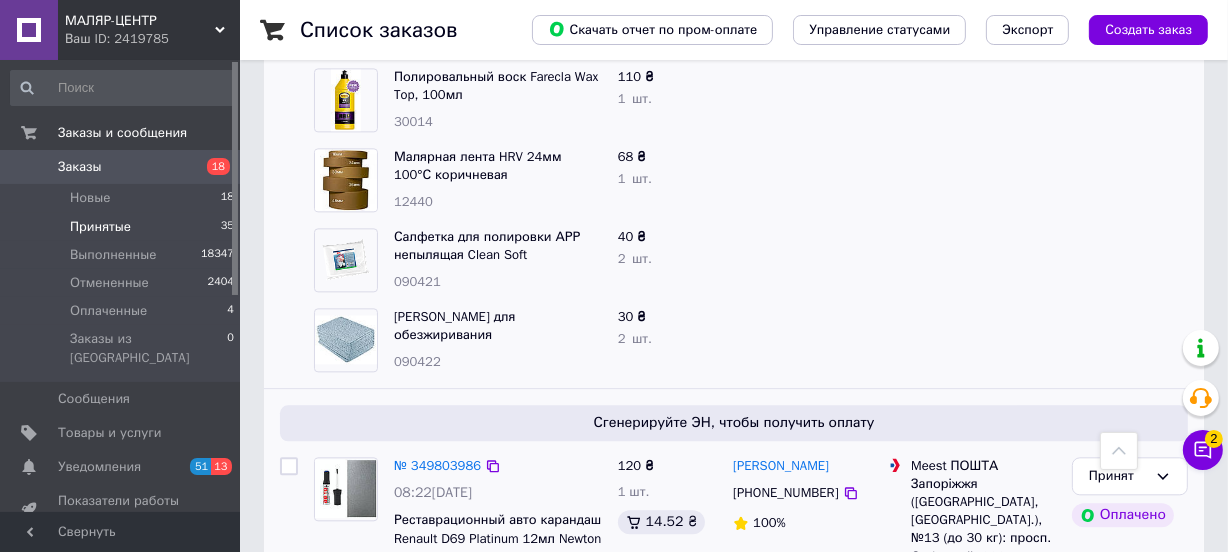 scroll, scrollTop: 4042, scrollLeft: 0, axis: vertical 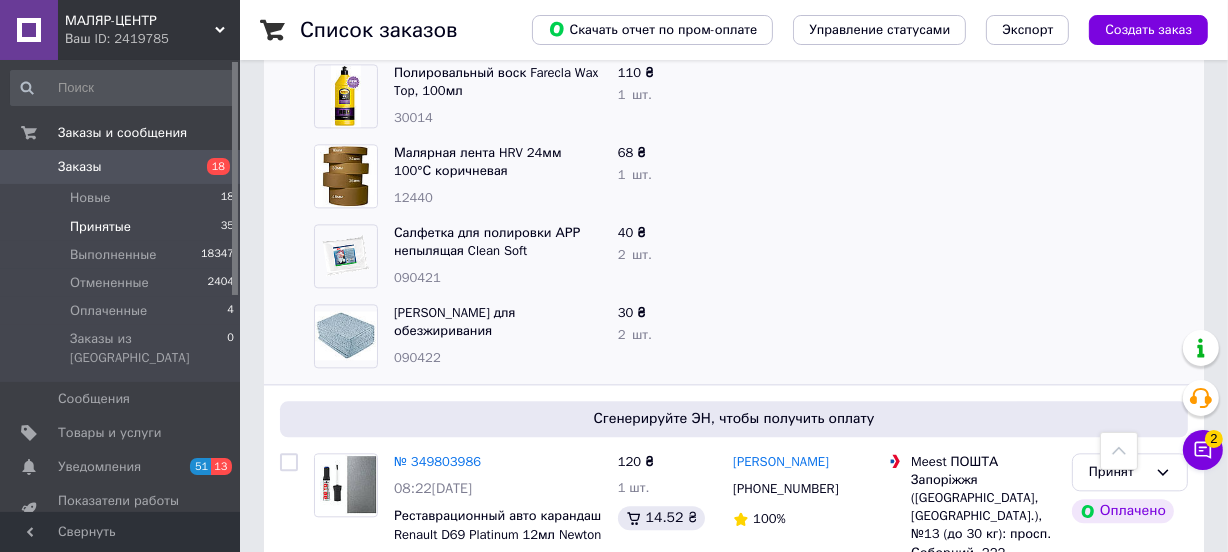 click on "1" at bounding box center [415, 712] 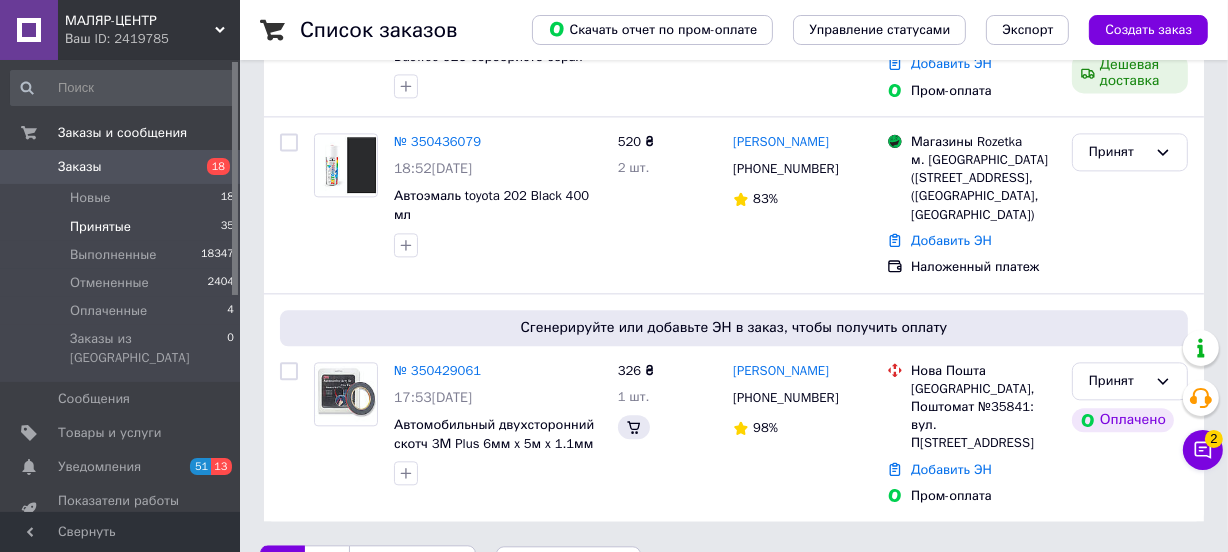 scroll, scrollTop: 0, scrollLeft: 0, axis: both 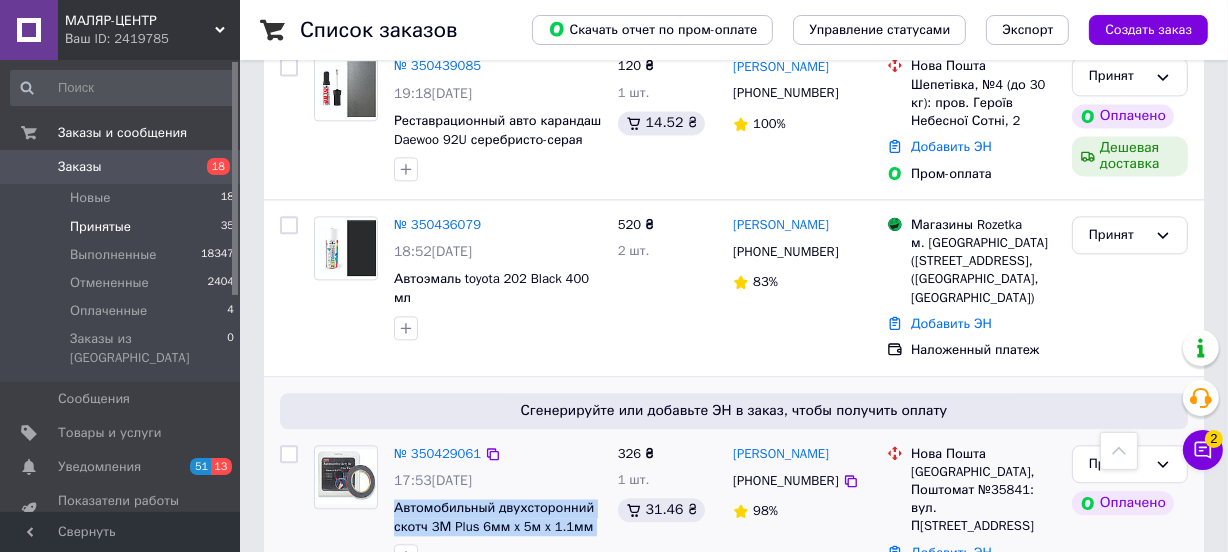 drag, startPoint x: 393, startPoint y: 377, endPoint x: 437, endPoint y: 417, distance: 59.464275 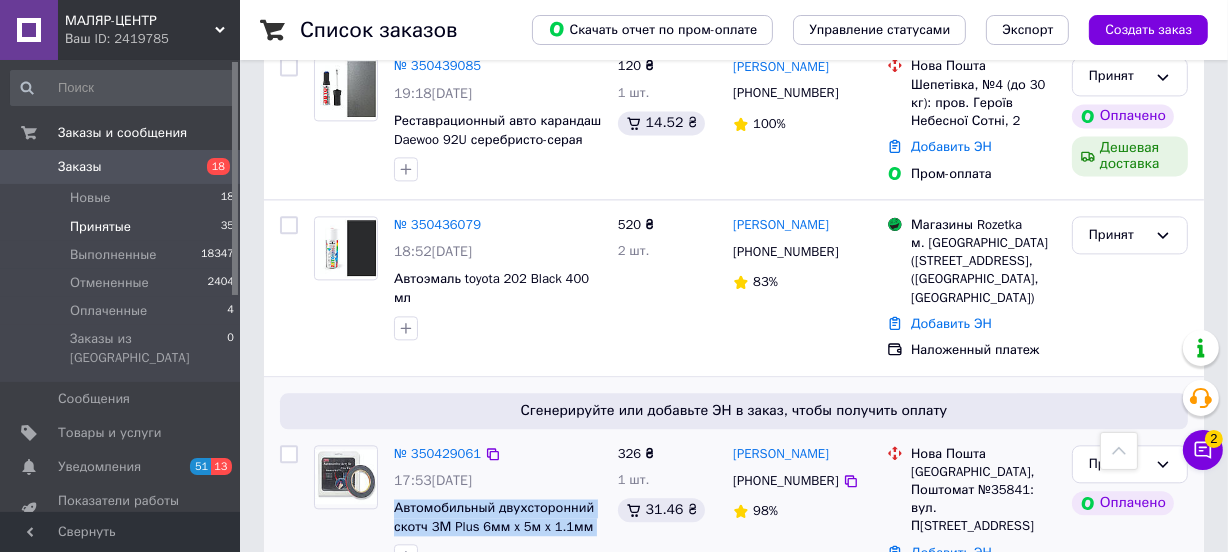 click on "№ 350429061 17:53[DATE] Автомобильный двухсторонний скотч 3М Plus 6мм x 5м x 1.1мм черный" at bounding box center (498, 507) 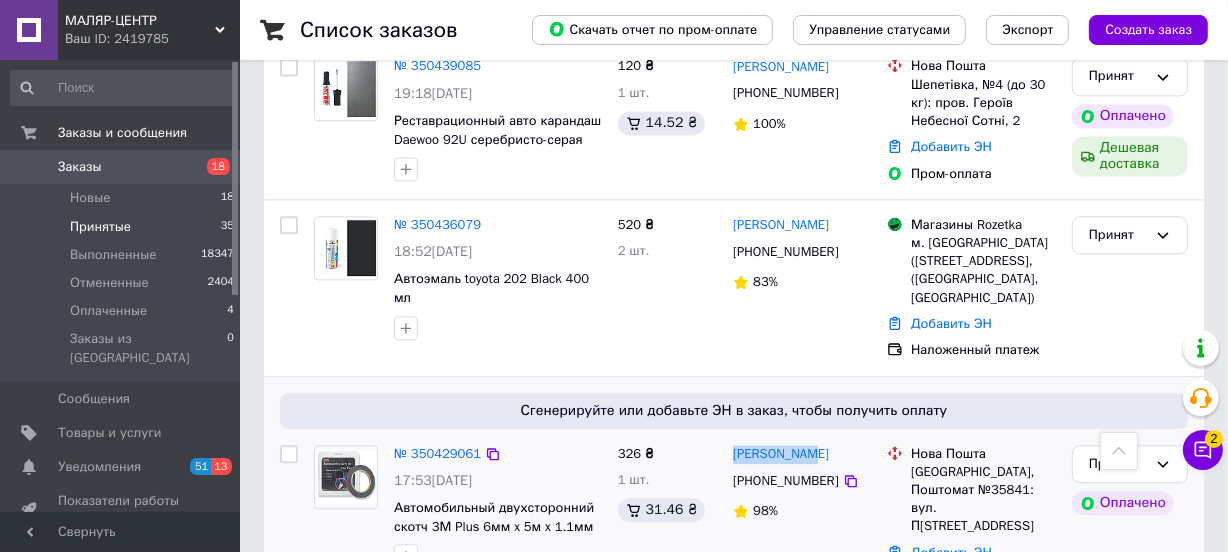 drag, startPoint x: 803, startPoint y: 328, endPoint x: 730, endPoint y: 329, distance: 73.00685 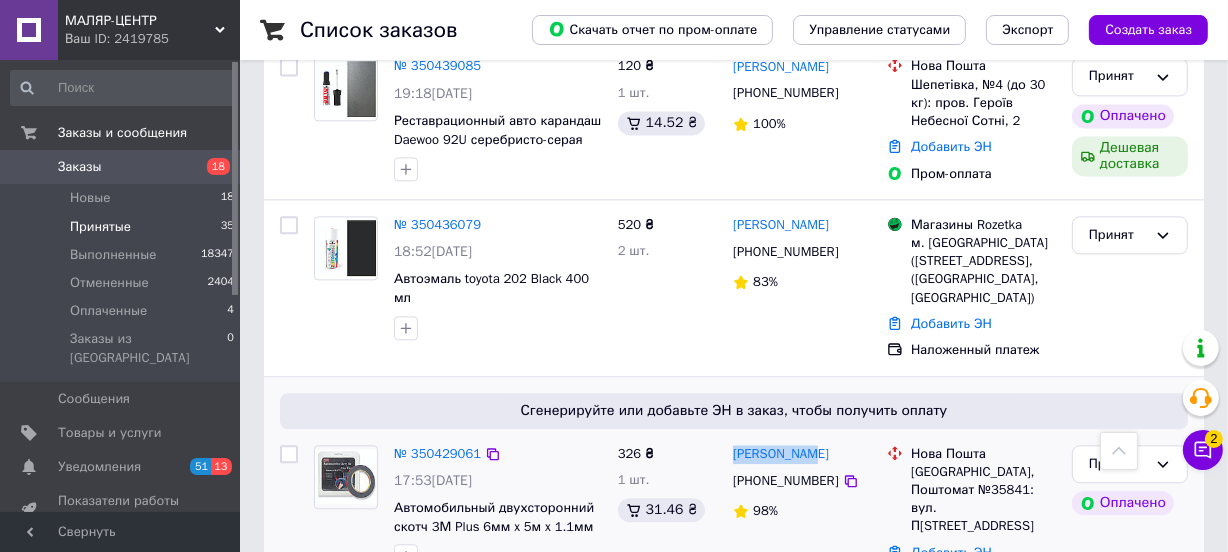 click on "[PERSON_NAME]" at bounding box center [802, 454] 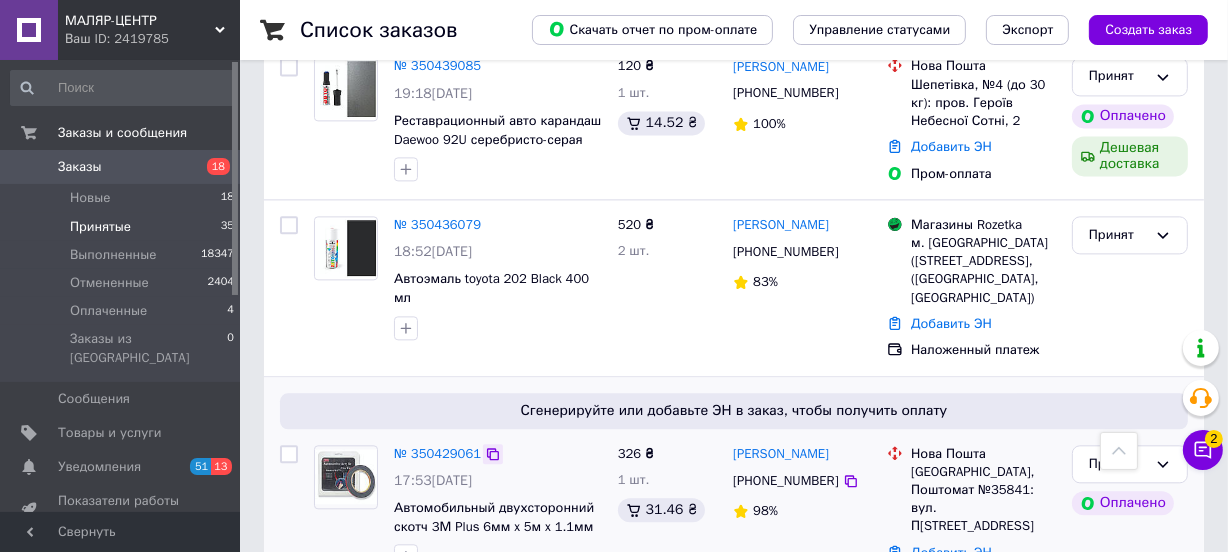 click 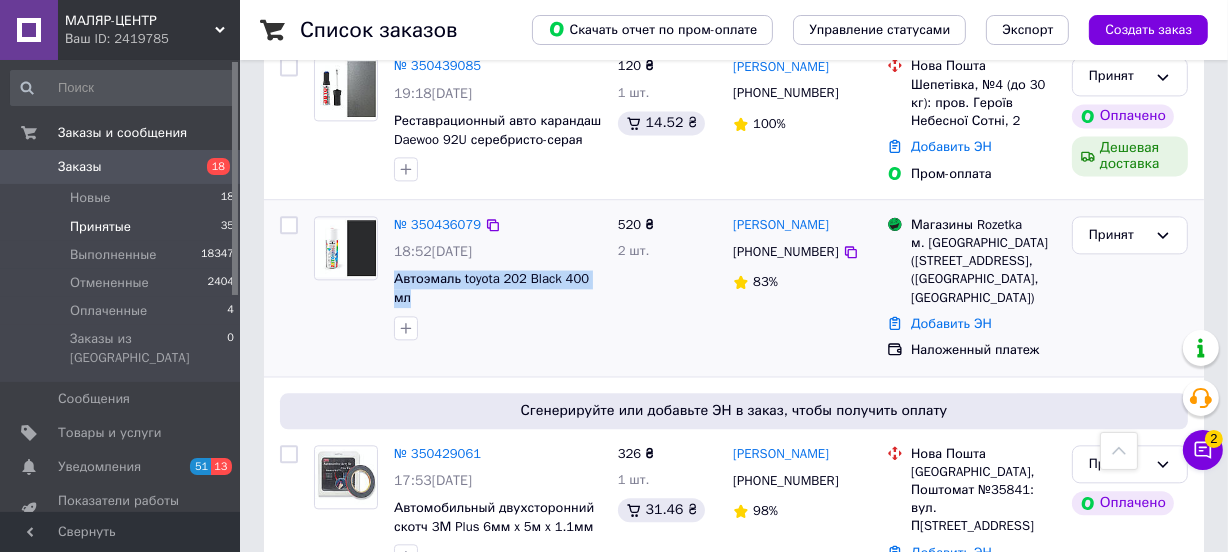 drag, startPoint x: 390, startPoint y: 159, endPoint x: 587, endPoint y: 193, distance: 199.91248 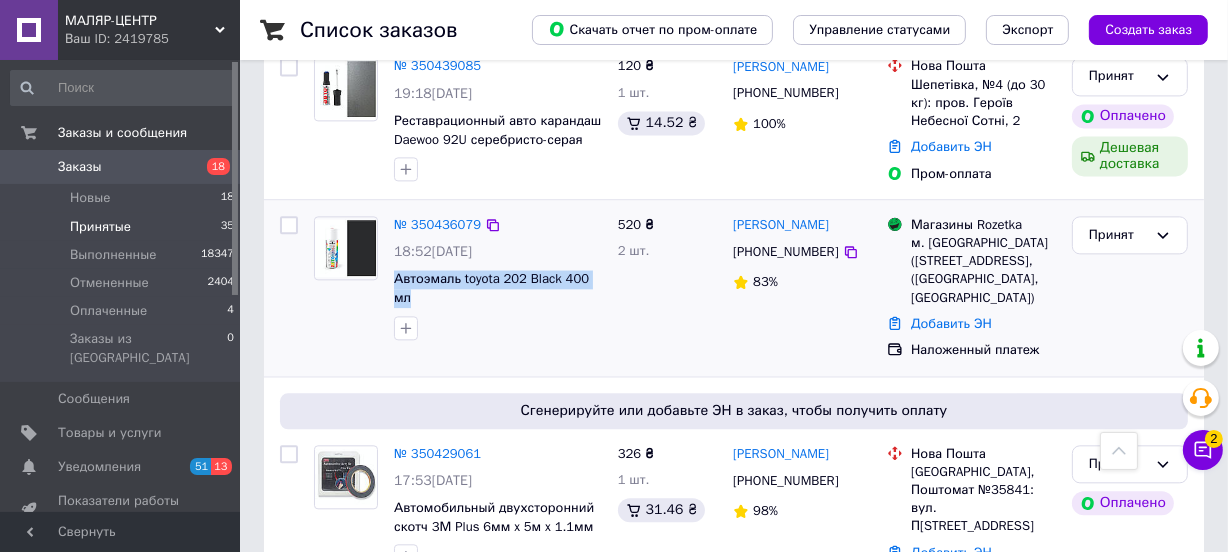 click on "№ 350436079 18:52[DATE] Автоэмаль toyota 202 Black 400 мл" at bounding box center [498, 278] 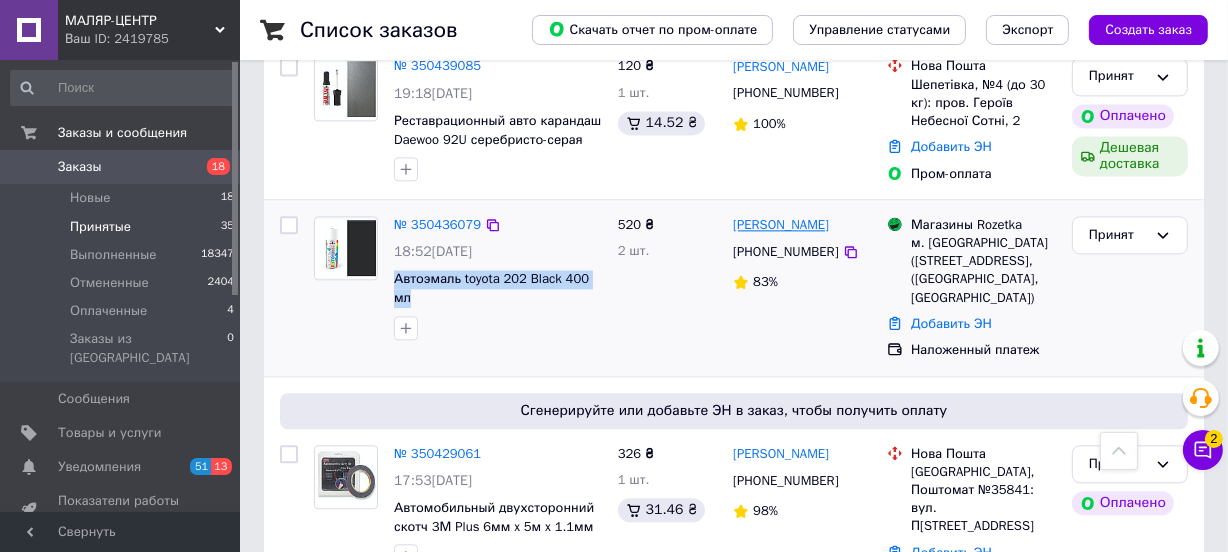 drag, startPoint x: 859, startPoint y: 104, endPoint x: 734, endPoint y: 109, distance: 125.09996 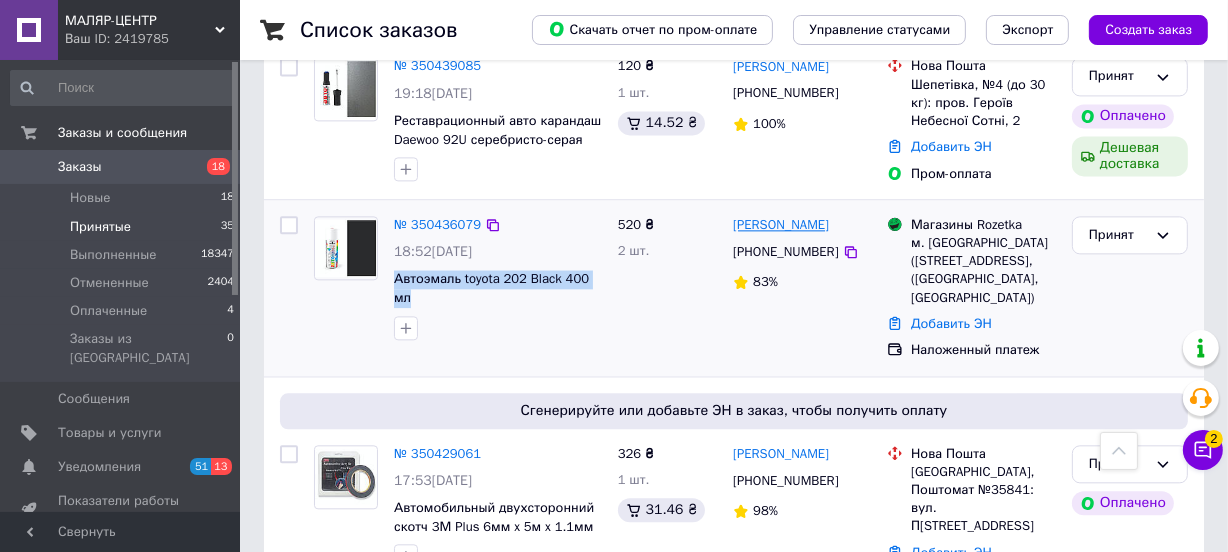 click on "[PERSON_NAME]" at bounding box center (802, 225) 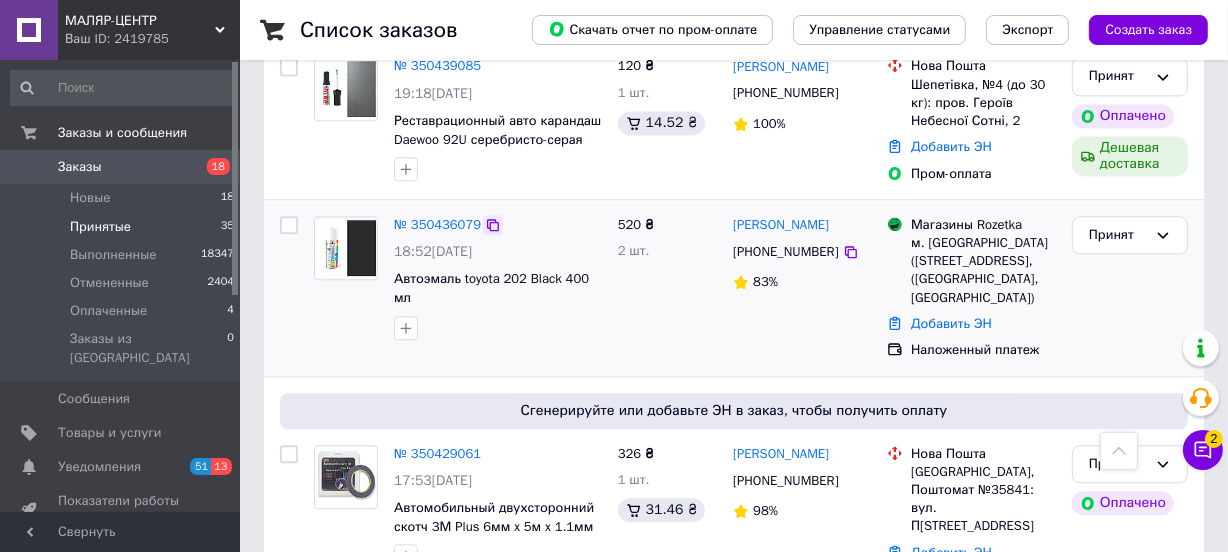 click at bounding box center (493, 225) 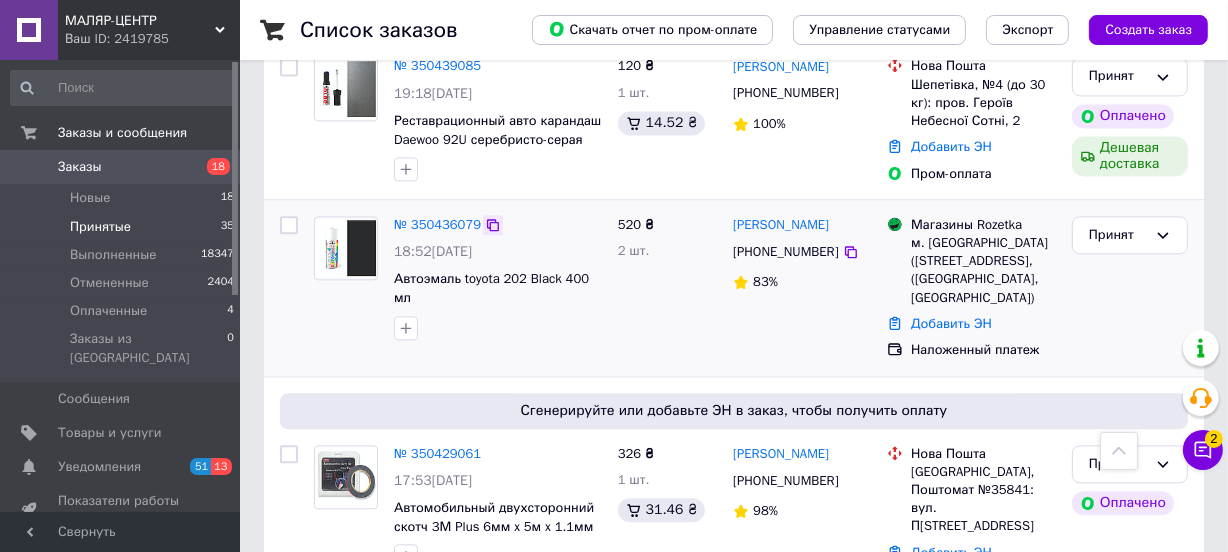 click 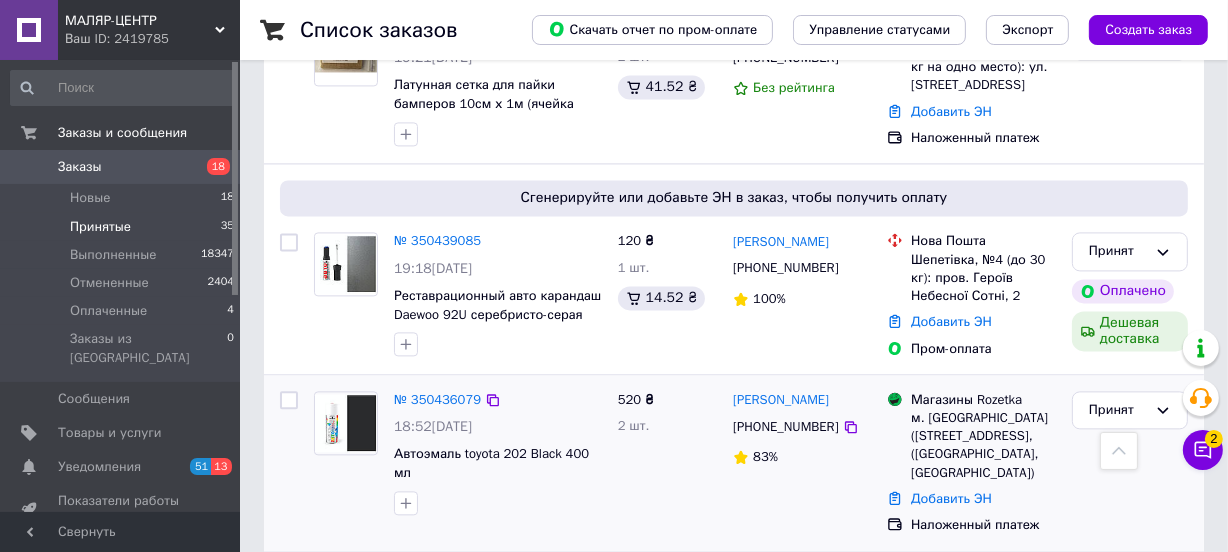 scroll, scrollTop: 3830, scrollLeft: 0, axis: vertical 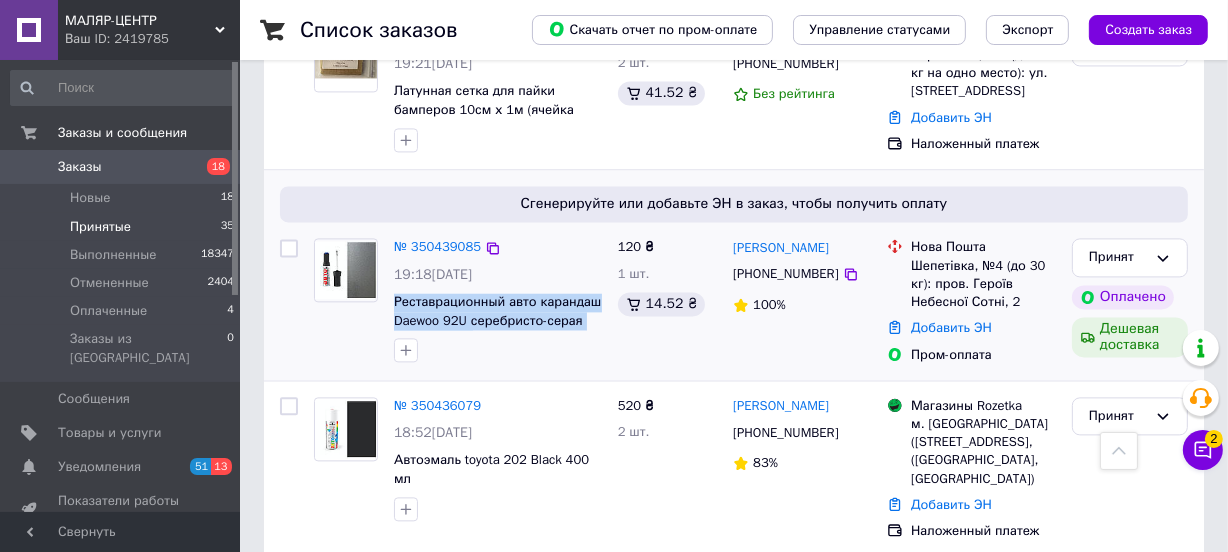 drag, startPoint x: 394, startPoint y: 170, endPoint x: 441, endPoint y: 218, distance: 67.17886 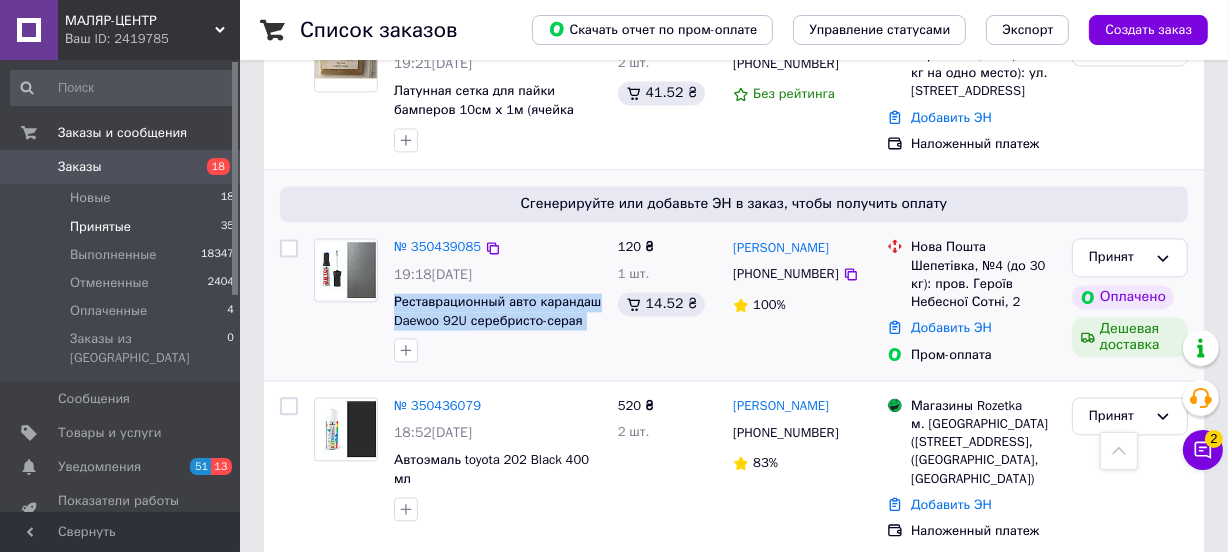 click on "№ 350439085 19:18[DATE] Реставрационный авто карандаш Daewoo 92U серебристо-серая 12мл Newton" at bounding box center (498, 300) 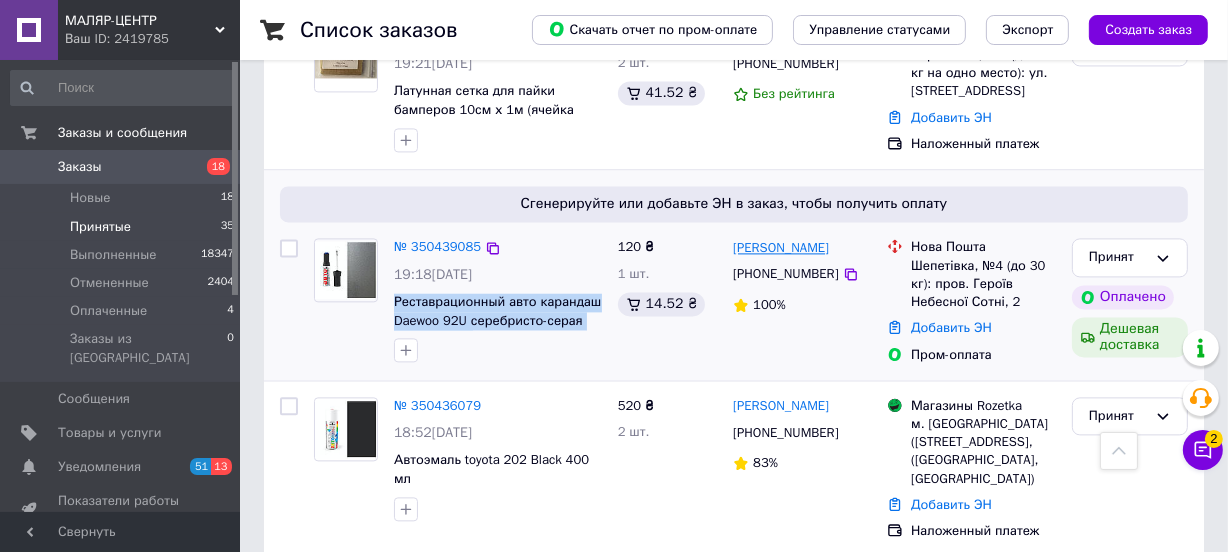 drag, startPoint x: 846, startPoint y: 126, endPoint x: 735, endPoint y: 134, distance: 111.28792 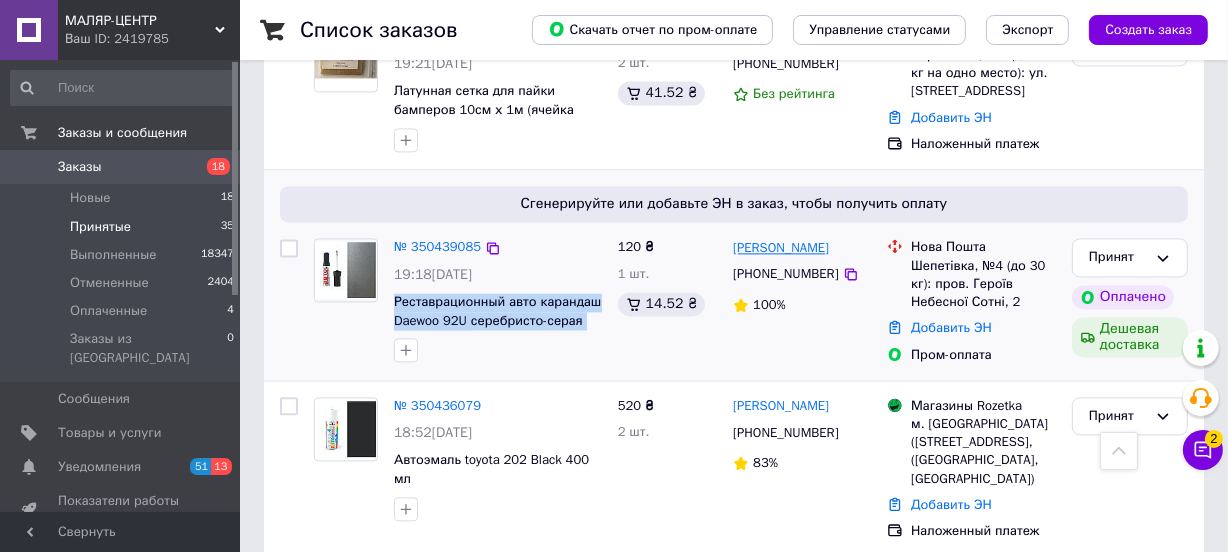 click on "[PERSON_NAME]" at bounding box center [802, 247] 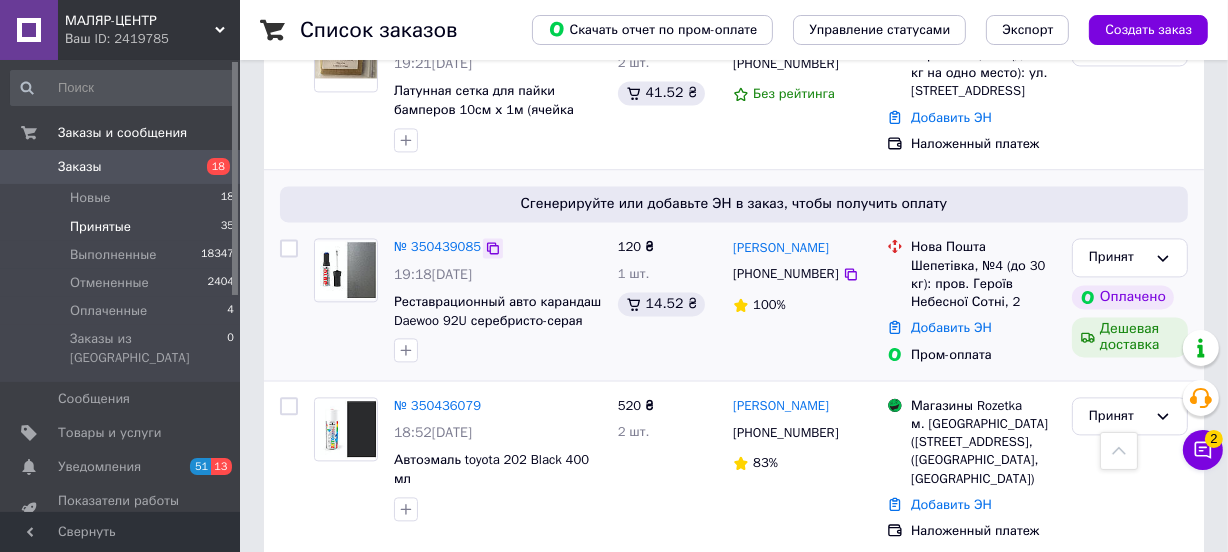 click 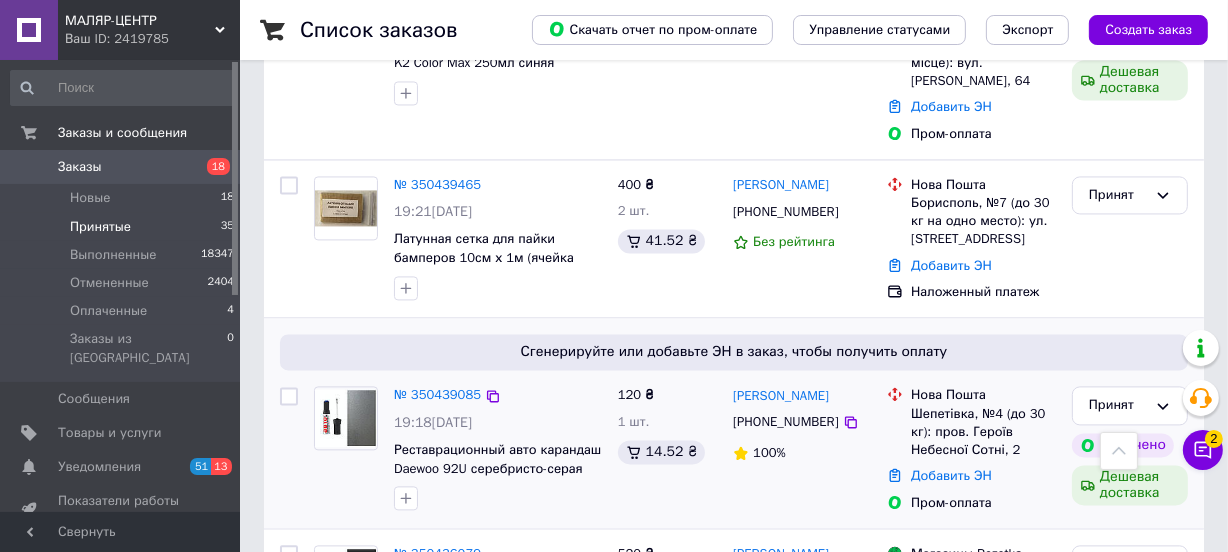 scroll, scrollTop: 3648, scrollLeft: 0, axis: vertical 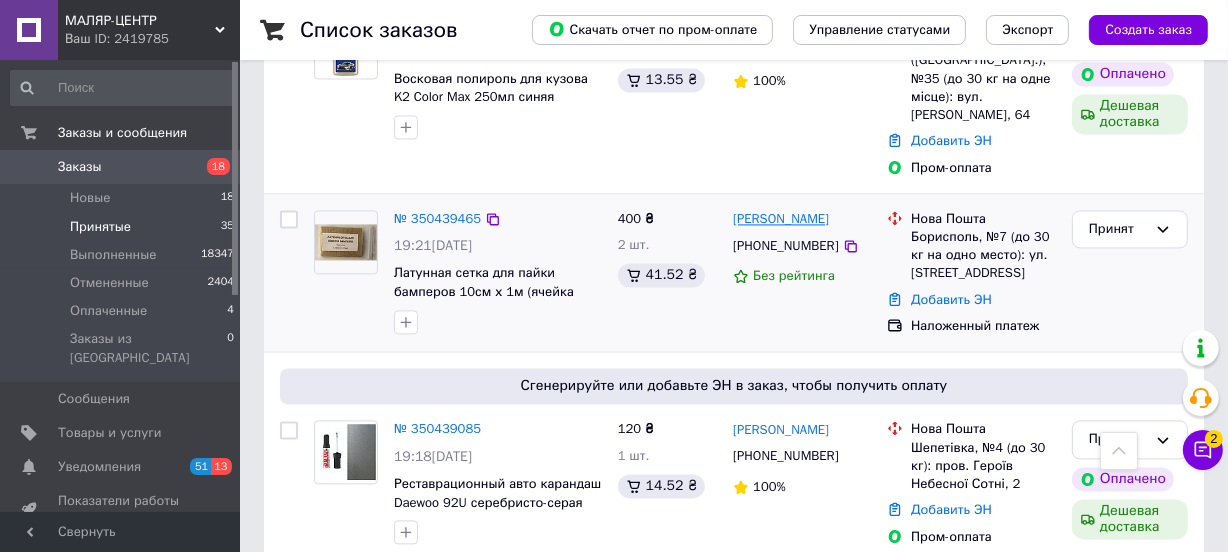 drag, startPoint x: 780, startPoint y: 104, endPoint x: 735, endPoint y: 103, distance: 45.01111 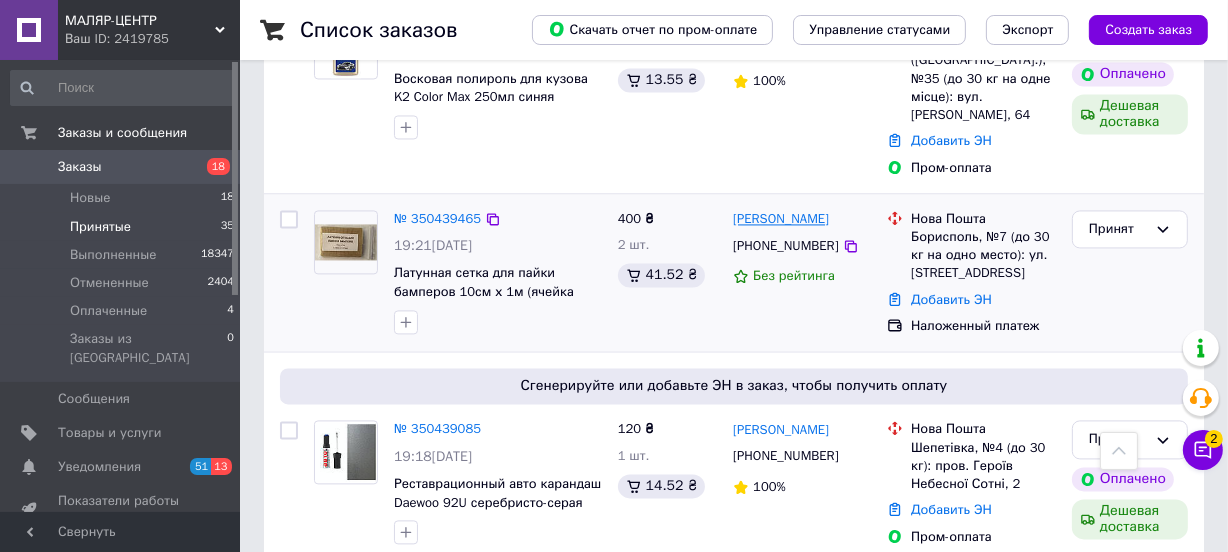click on "[PERSON_NAME]" at bounding box center (781, 219) 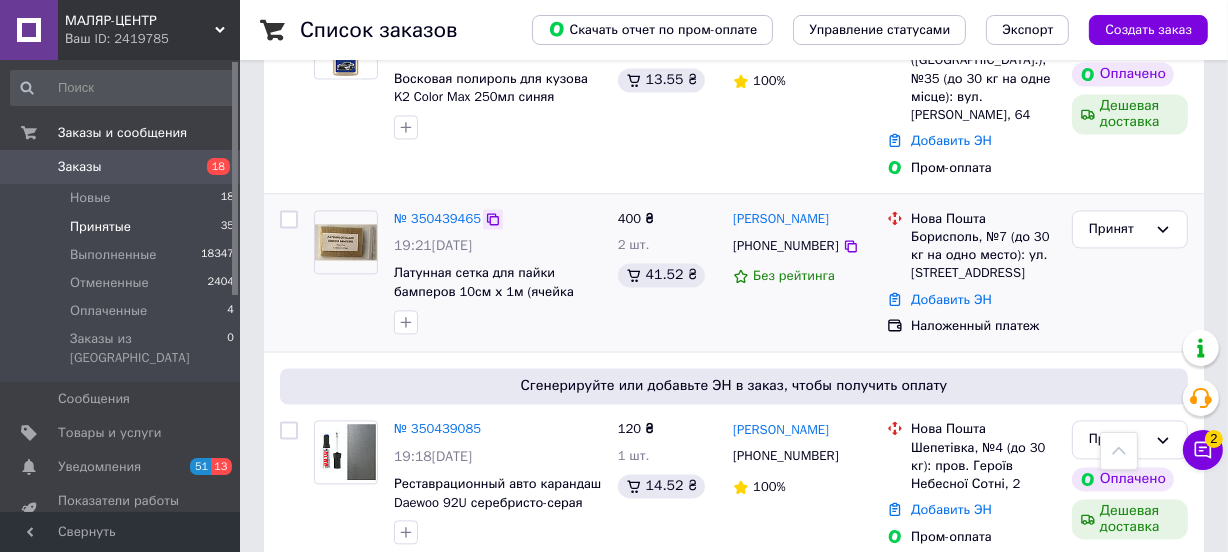click 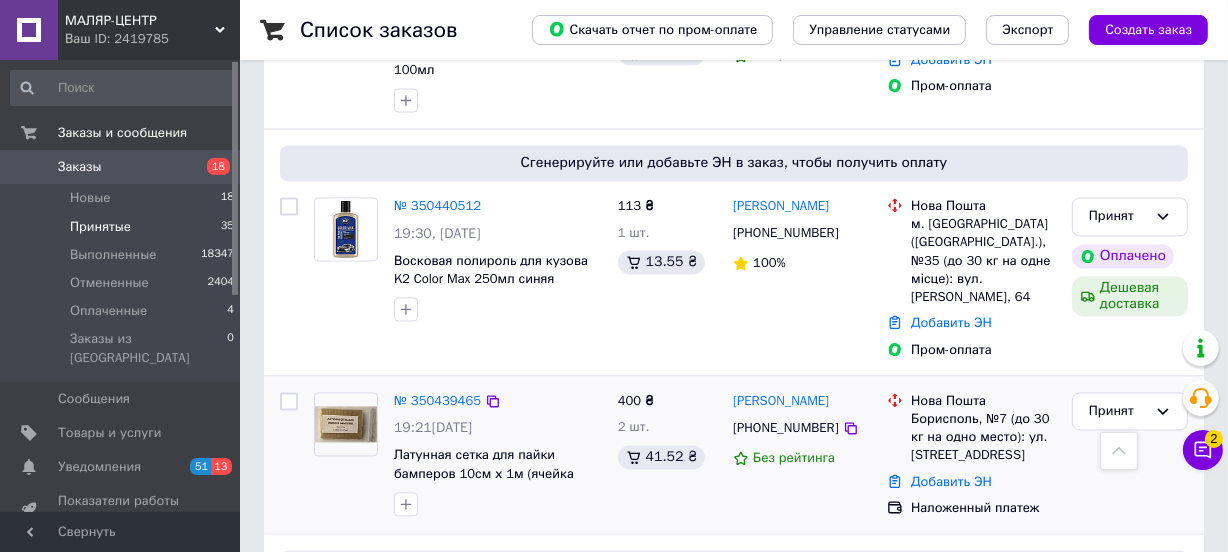 scroll, scrollTop: 3405, scrollLeft: 0, axis: vertical 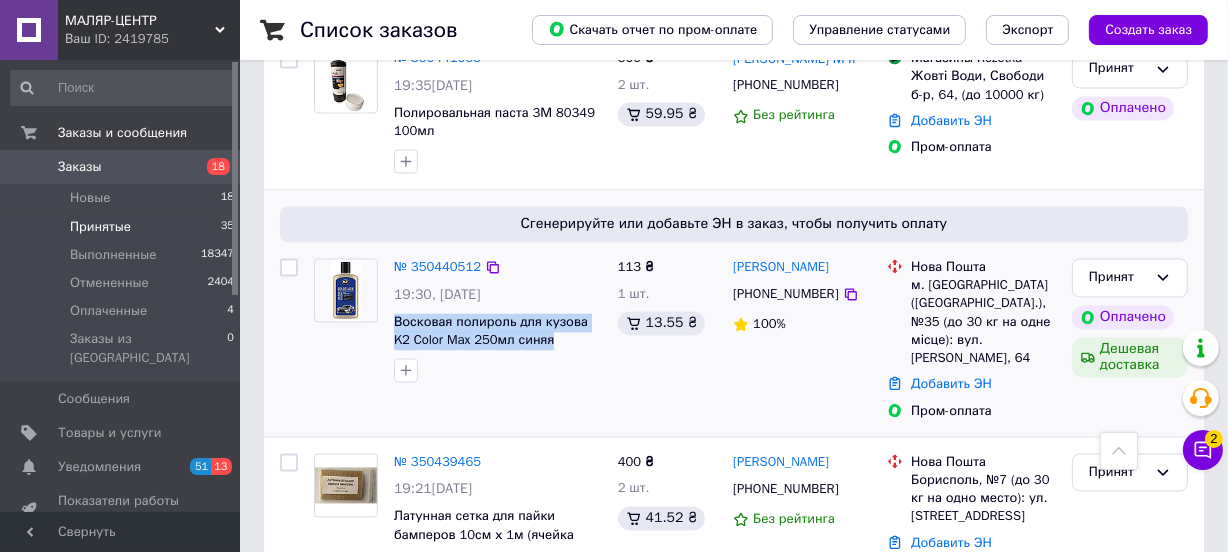 drag, startPoint x: 394, startPoint y: 190, endPoint x: 530, endPoint y: 237, distance: 143.89232 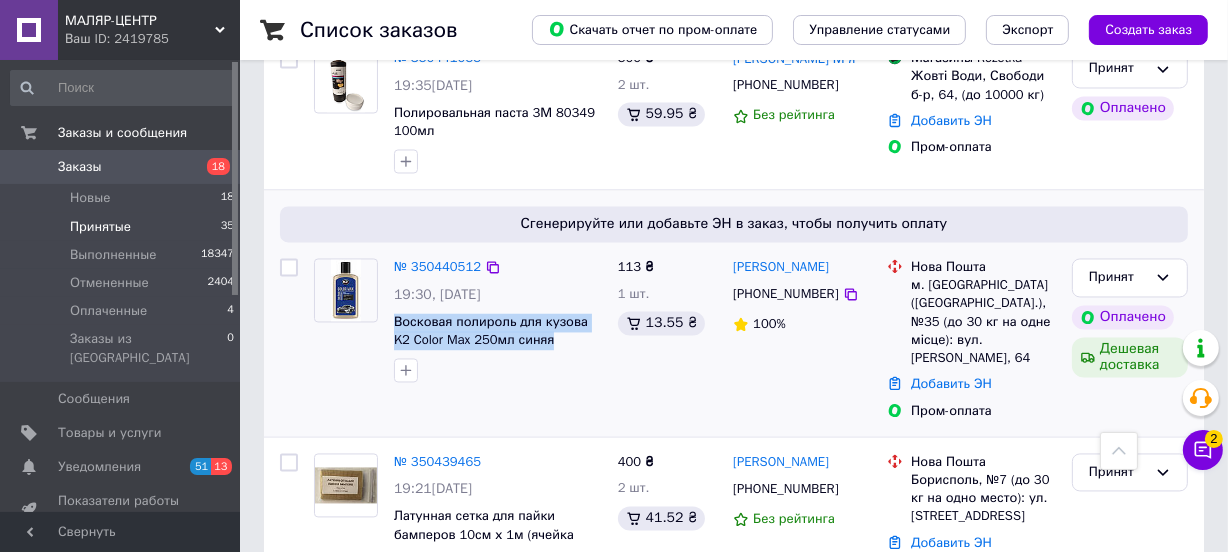 click on "№ 350440512 19:30[DATE] [GEOGRAPHIC_DATA] полироль для кузова K2 Color Max 250мл синяя" at bounding box center [498, 320] 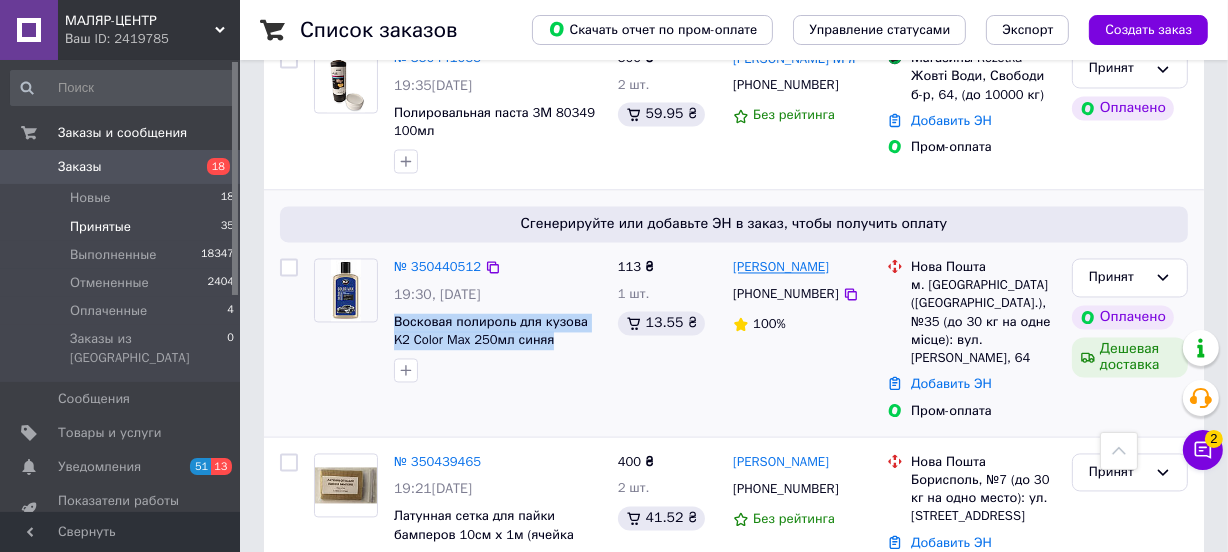 drag, startPoint x: 856, startPoint y: 148, endPoint x: 734, endPoint y: 150, distance: 122.016396 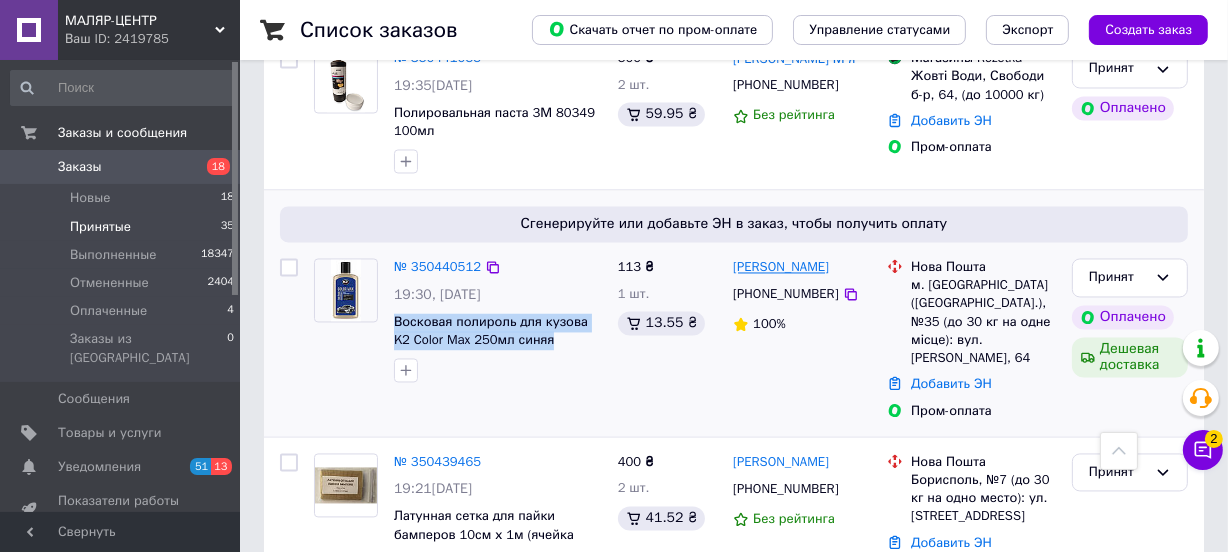 click on "[PERSON_NAME]" at bounding box center (781, 267) 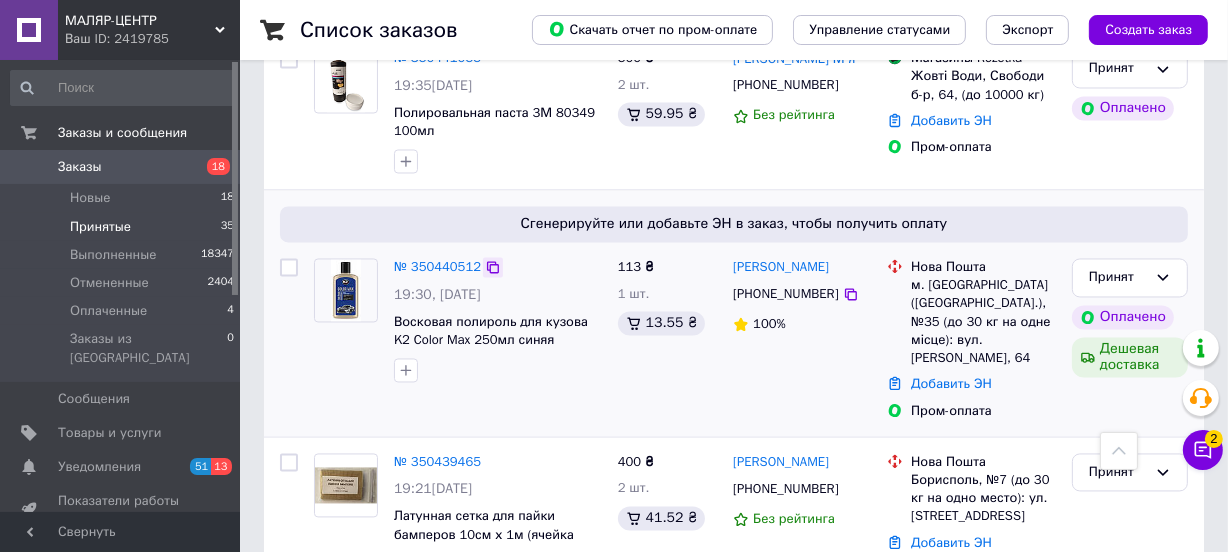 click 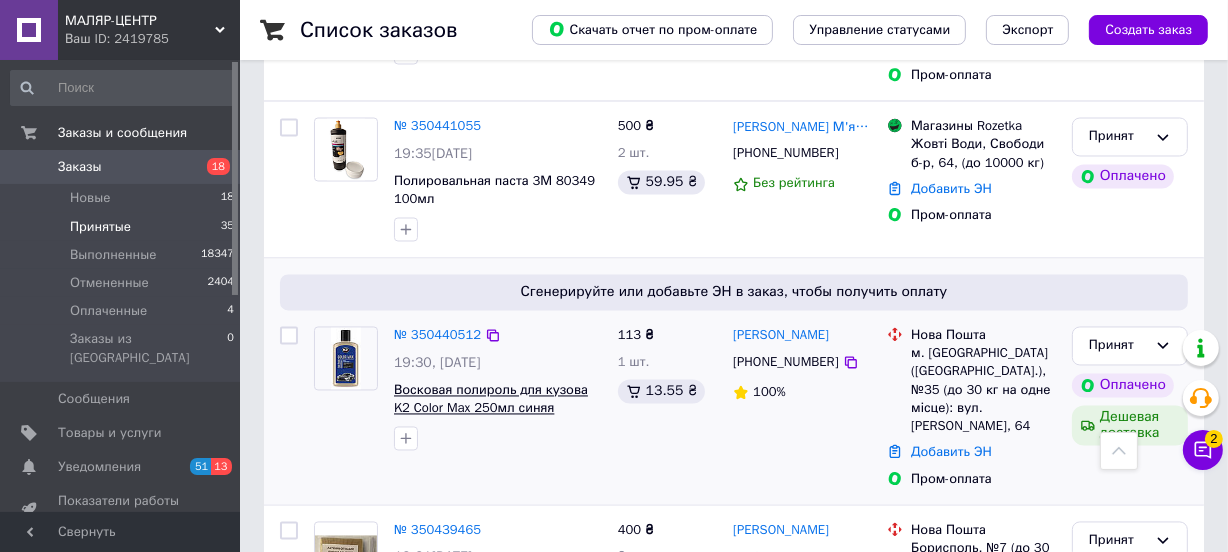 scroll, scrollTop: 3223, scrollLeft: 0, axis: vertical 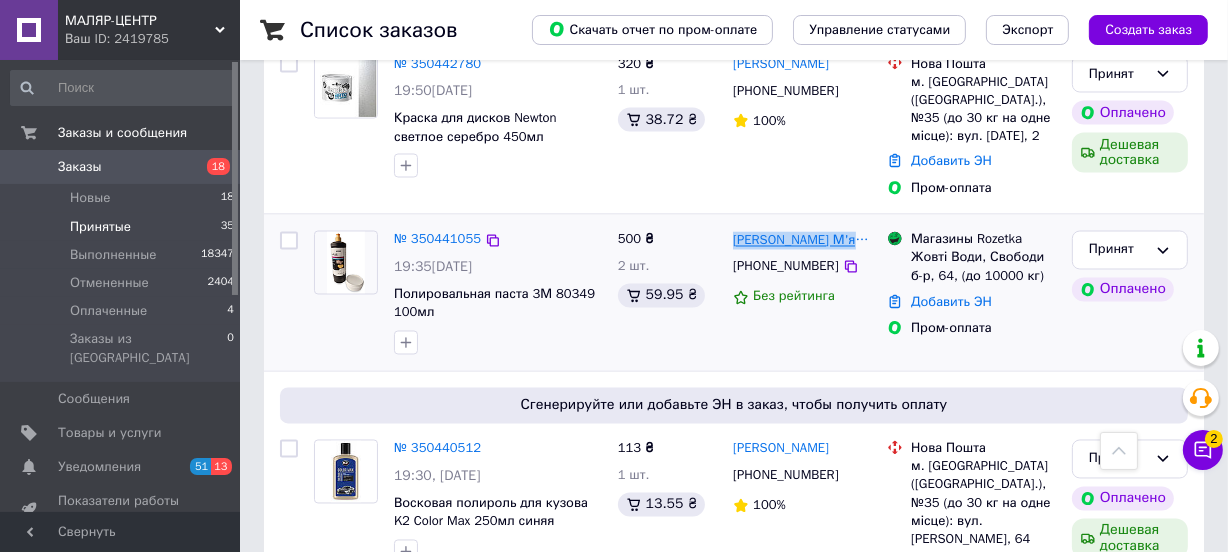 drag, startPoint x: 854, startPoint y: 119, endPoint x: 735, endPoint y: 119, distance: 119 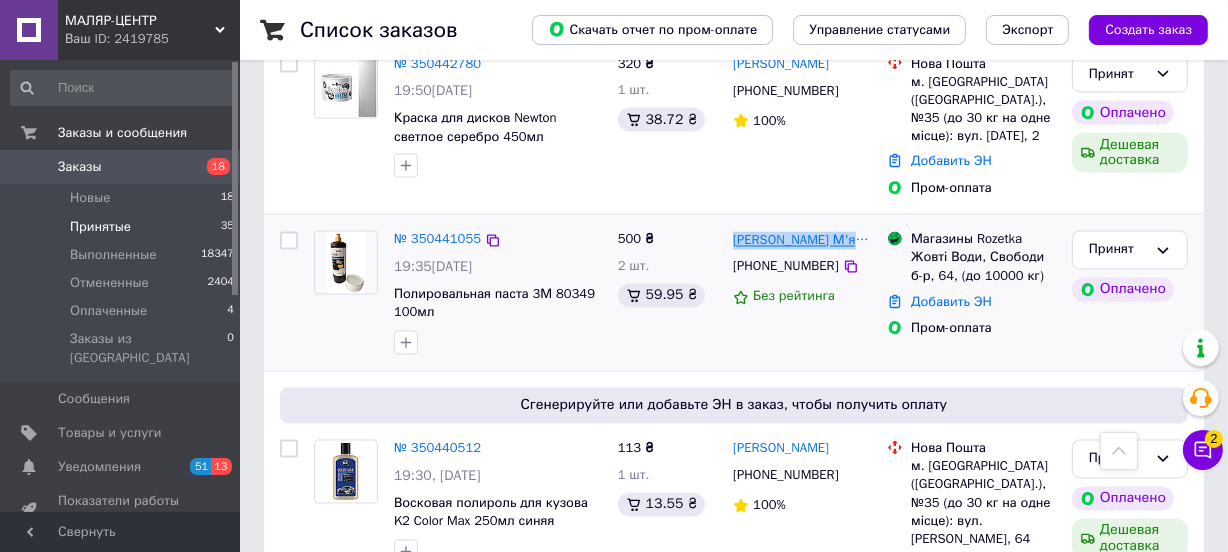 click on "[PERSON_NAME] М'якушко" at bounding box center [802, 240] 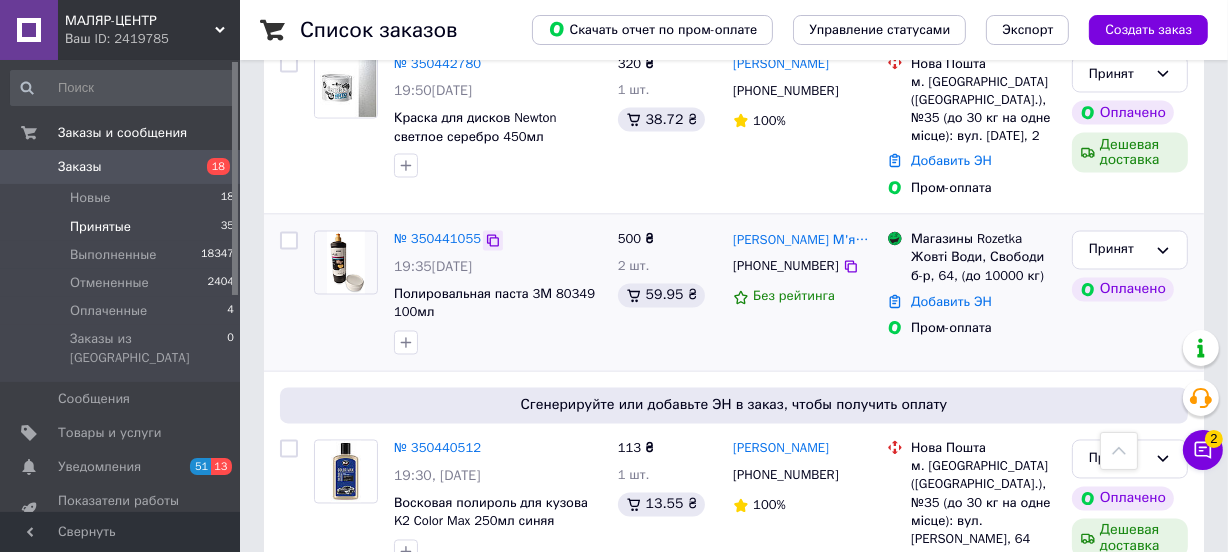 click 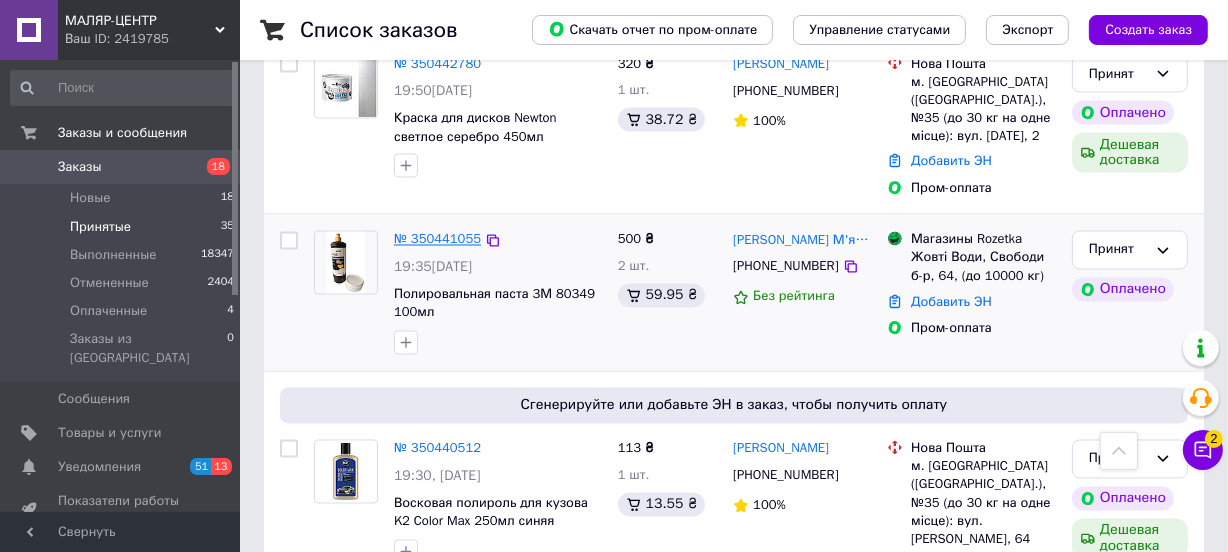 click on "№ 350441055" at bounding box center (437, 239) 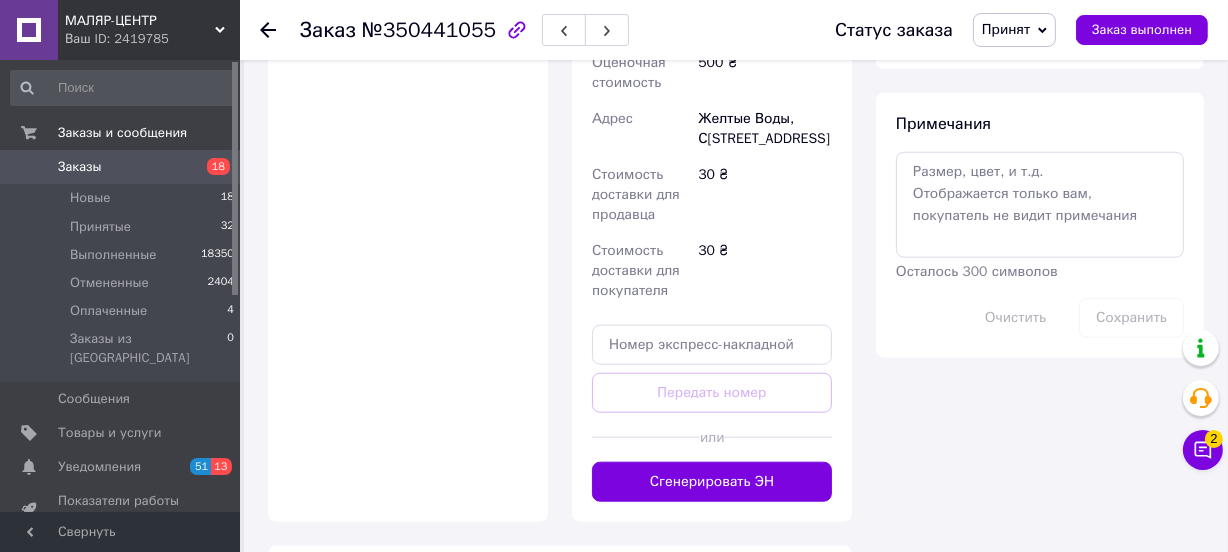 scroll, scrollTop: 1697, scrollLeft: 0, axis: vertical 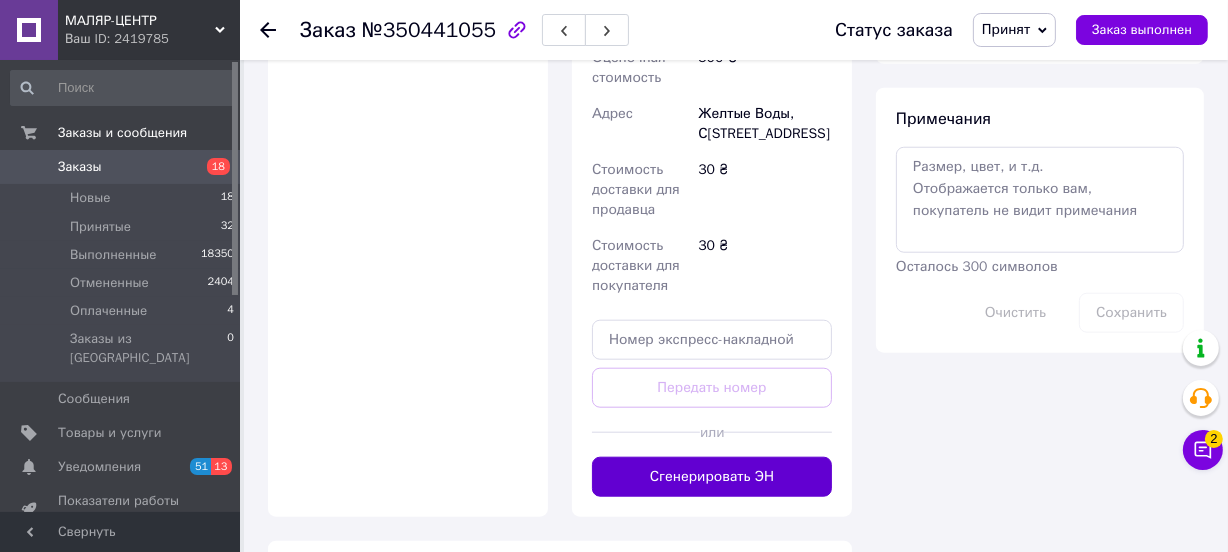 click on "Сгенерировать ЭН" at bounding box center (712, 477) 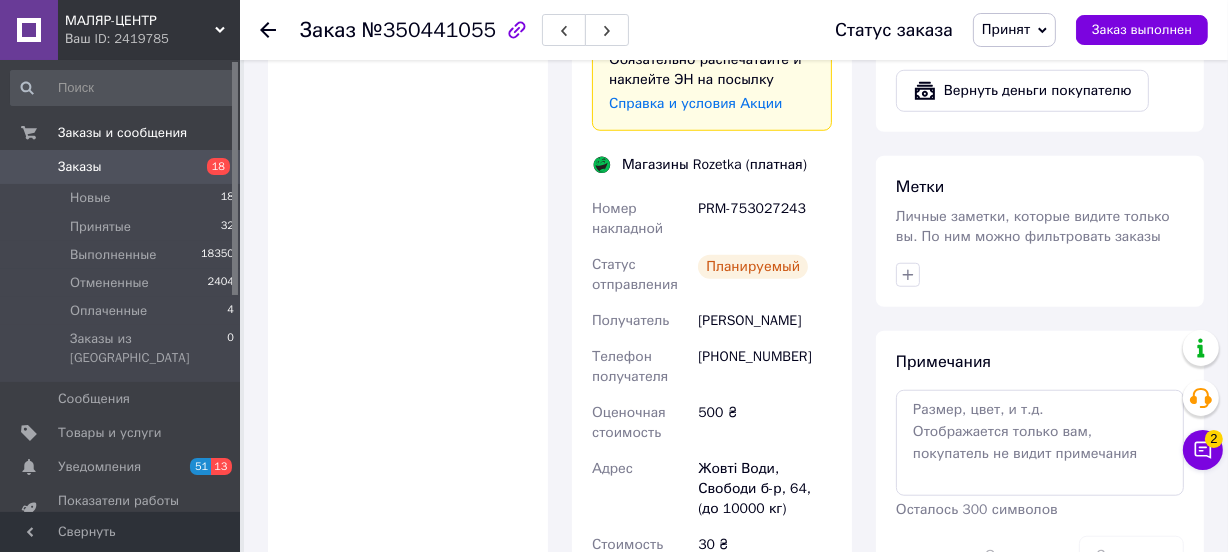 scroll, scrollTop: 1393, scrollLeft: 0, axis: vertical 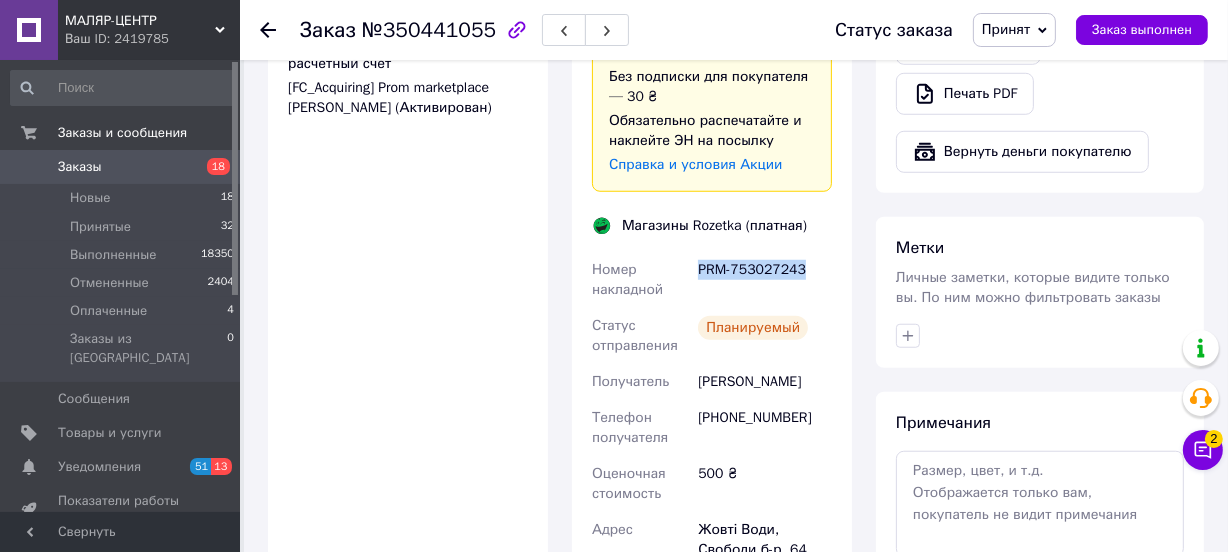 drag, startPoint x: 698, startPoint y: 228, endPoint x: 810, endPoint y: 214, distance: 112.871605 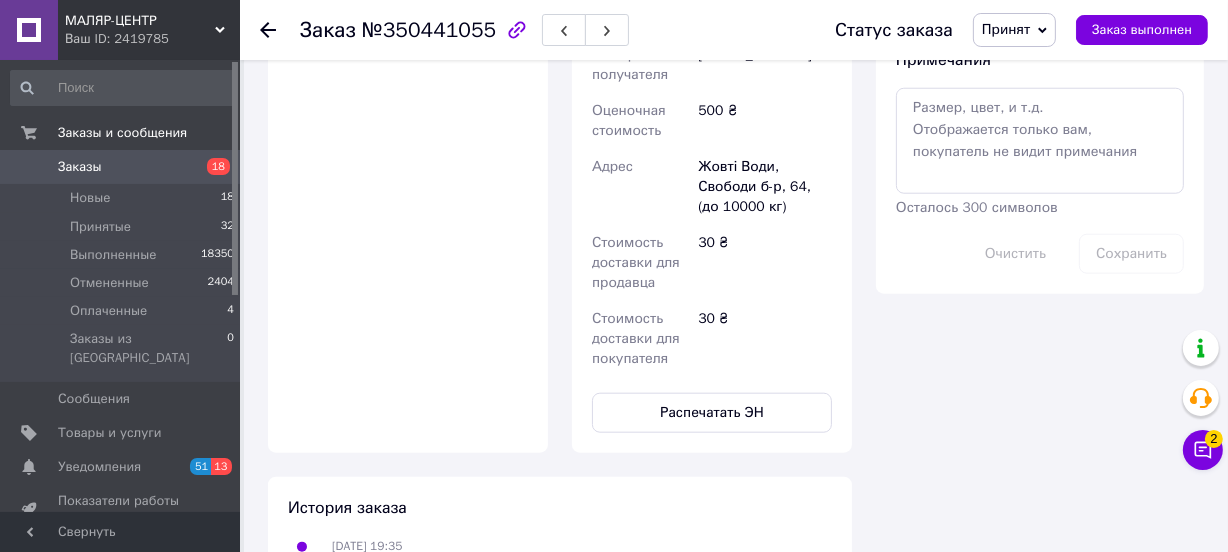 scroll, scrollTop: 1818, scrollLeft: 0, axis: vertical 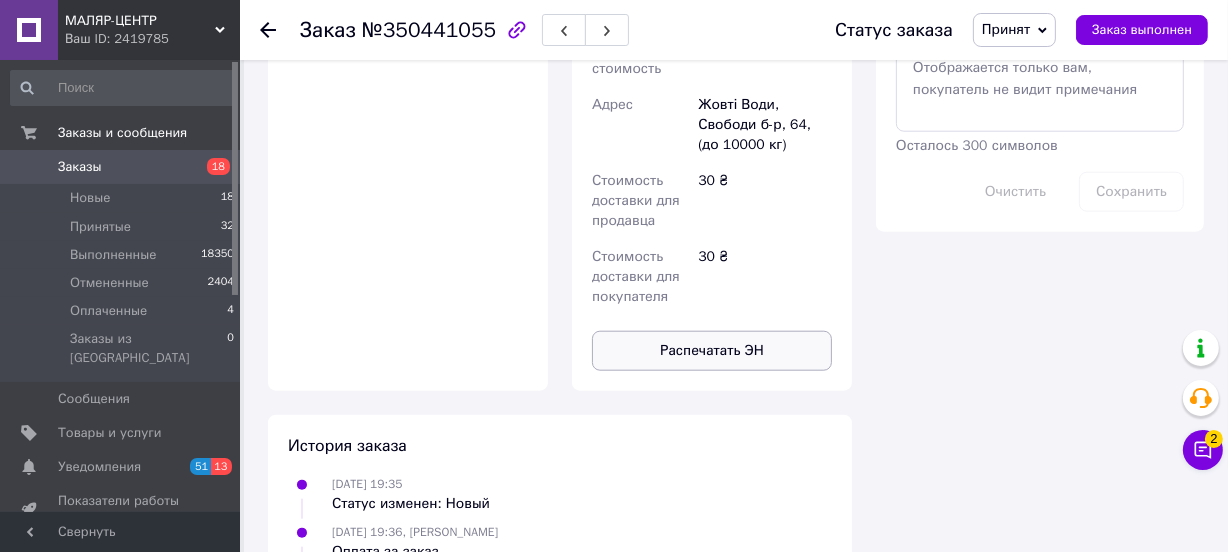 click on "Распечатать ЭН" at bounding box center [712, 351] 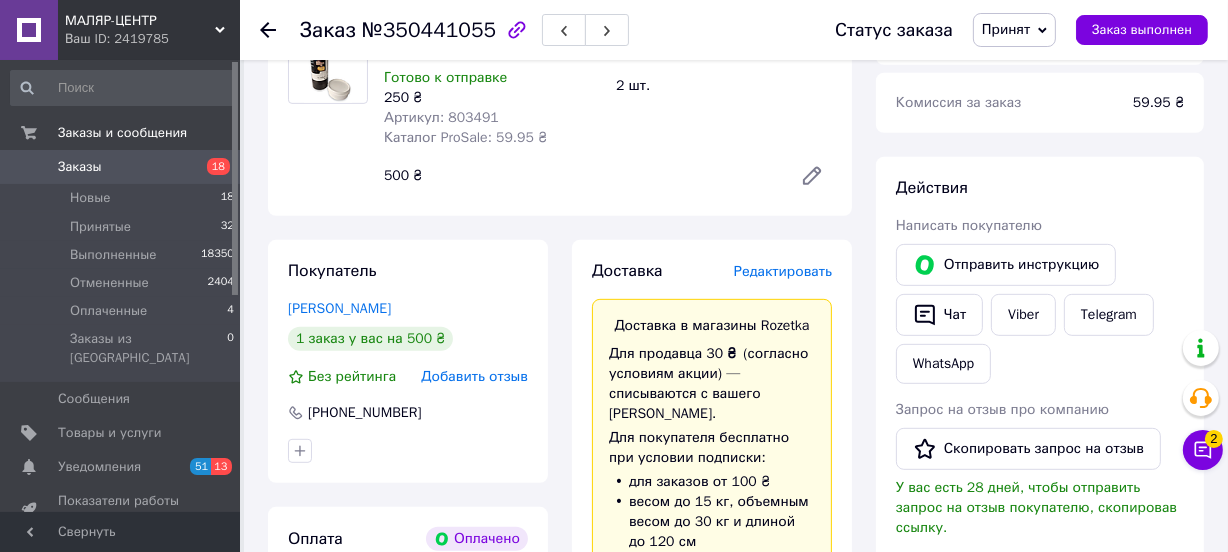 scroll, scrollTop: 788, scrollLeft: 0, axis: vertical 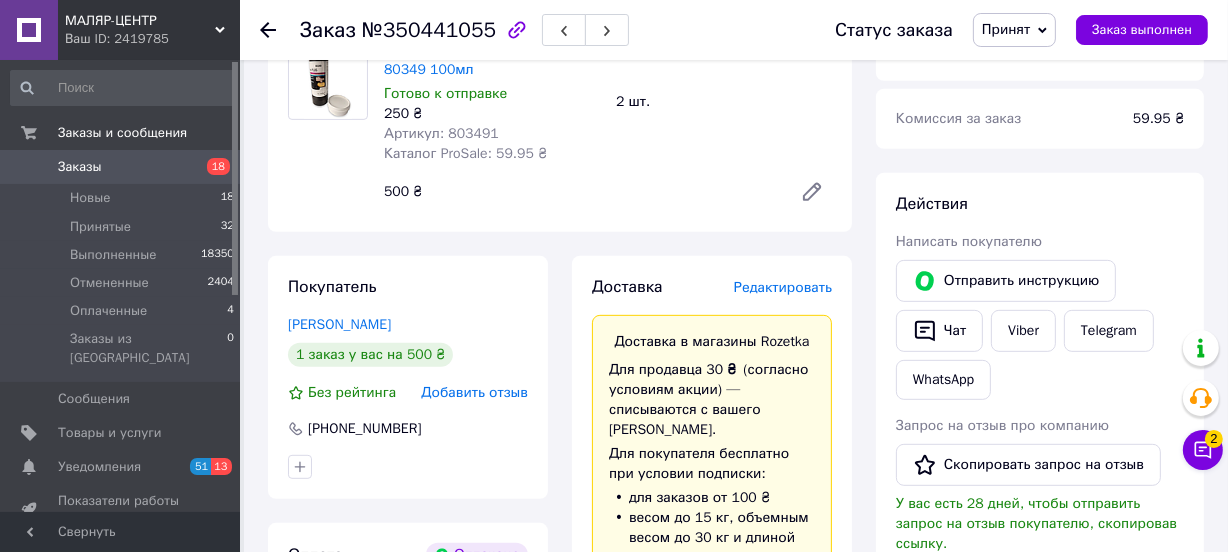 click 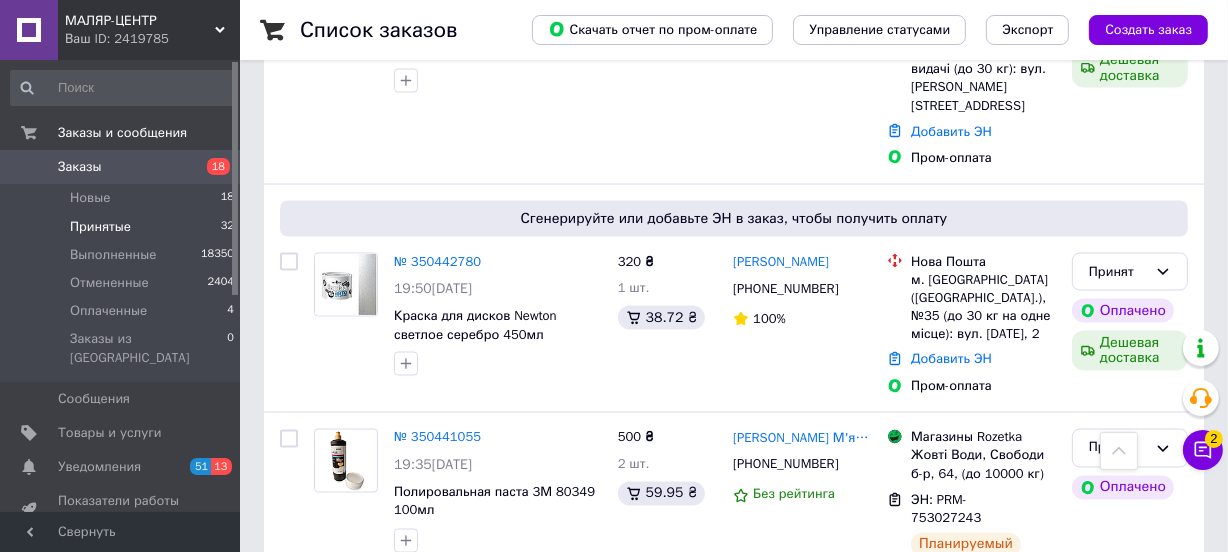 scroll, scrollTop: 3006, scrollLeft: 0, axis: vertical 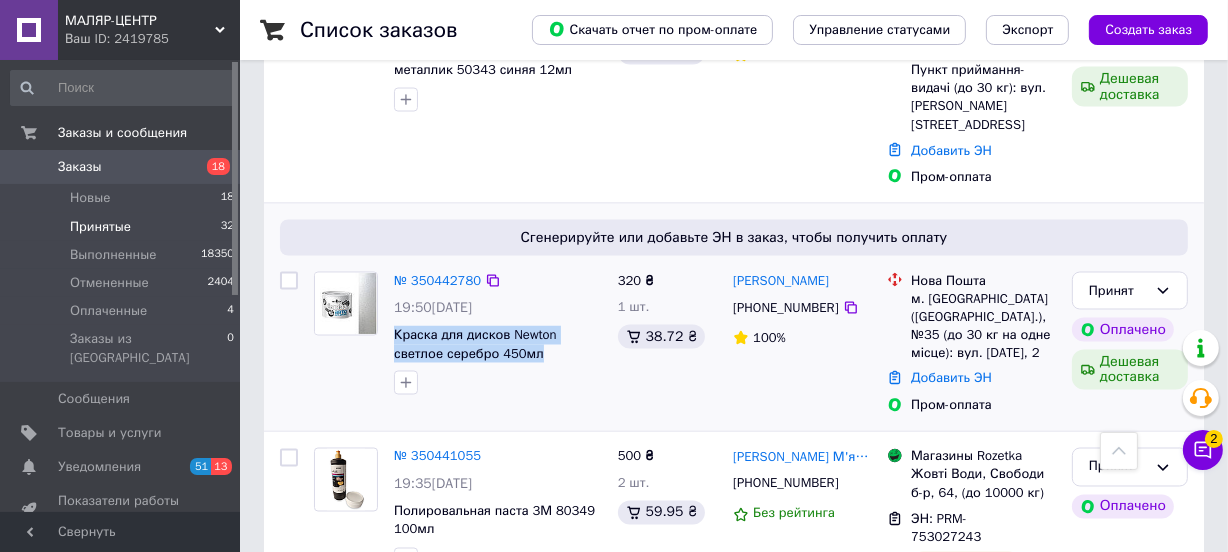 drag, startPoint x: 390, startPoint y: 204, endPoint x: 455, endPoint y: 244, distance: 76.321686 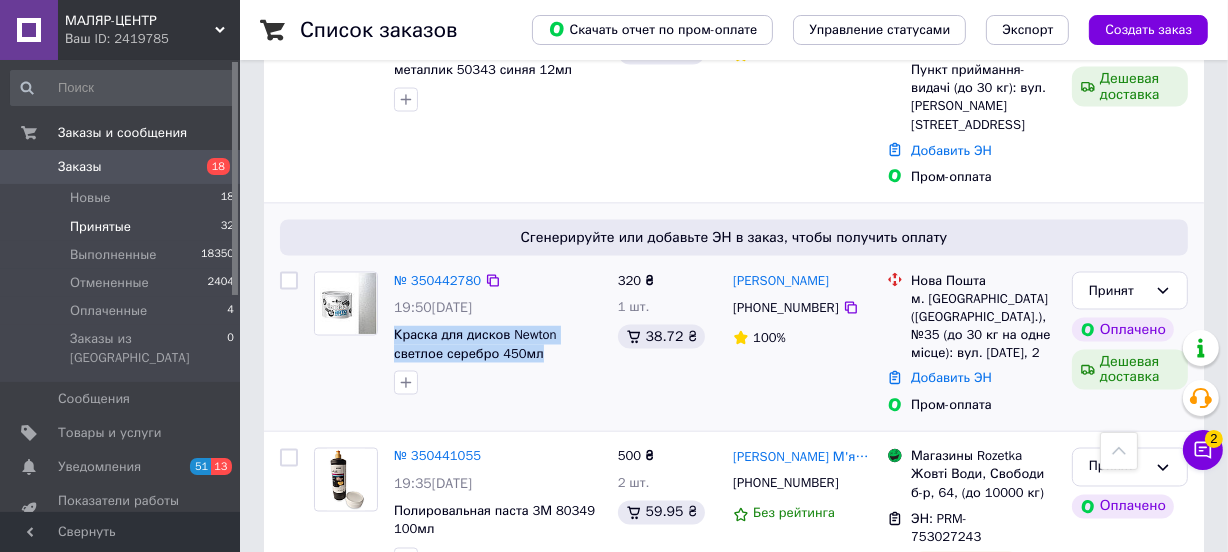 click on "№ 350442780 19:50[DATE] Краска для дисков Newton светлое серебро 450мл" at bounding box center [498, 334] 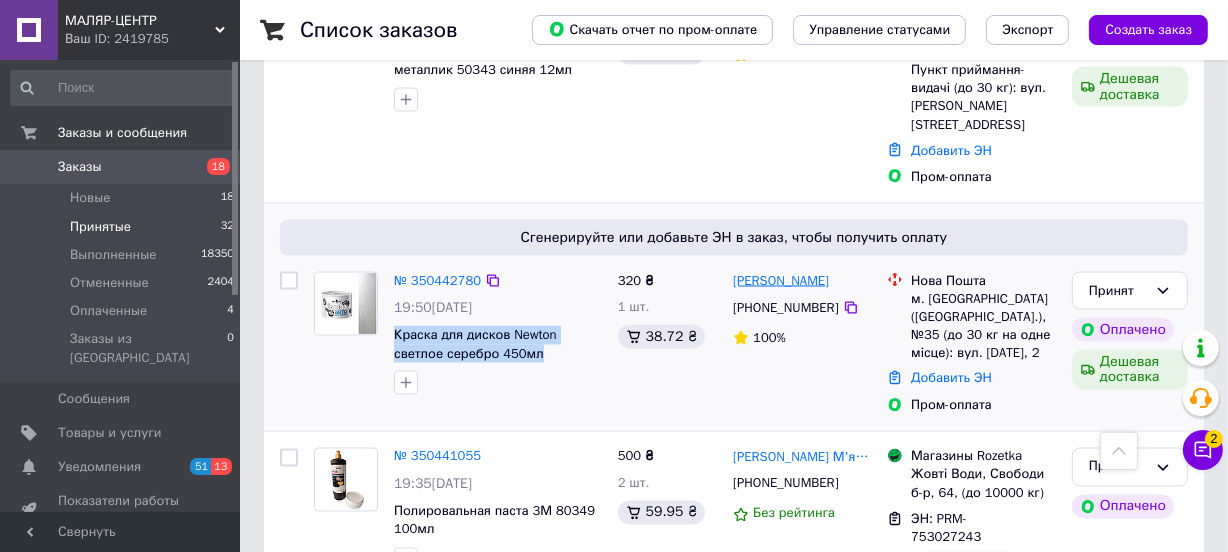drag, startPoint x: 822, startPoint y: 159, endPoint x: 735, endPoint y: 160, distance: 87.005745 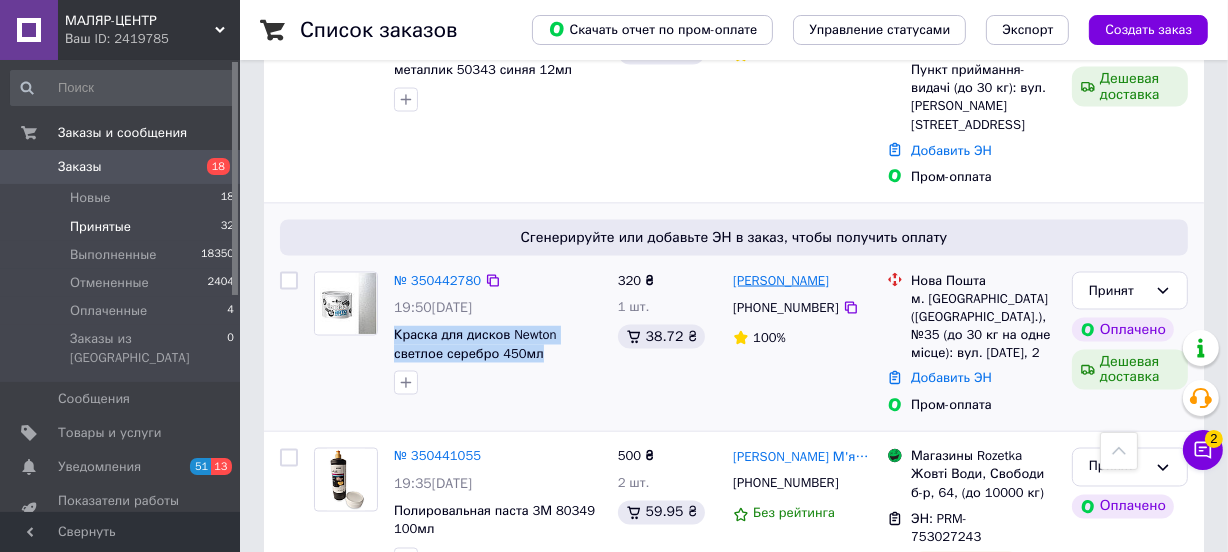 click on "[PERSON_NAME]" at bounding box center (781, 281) 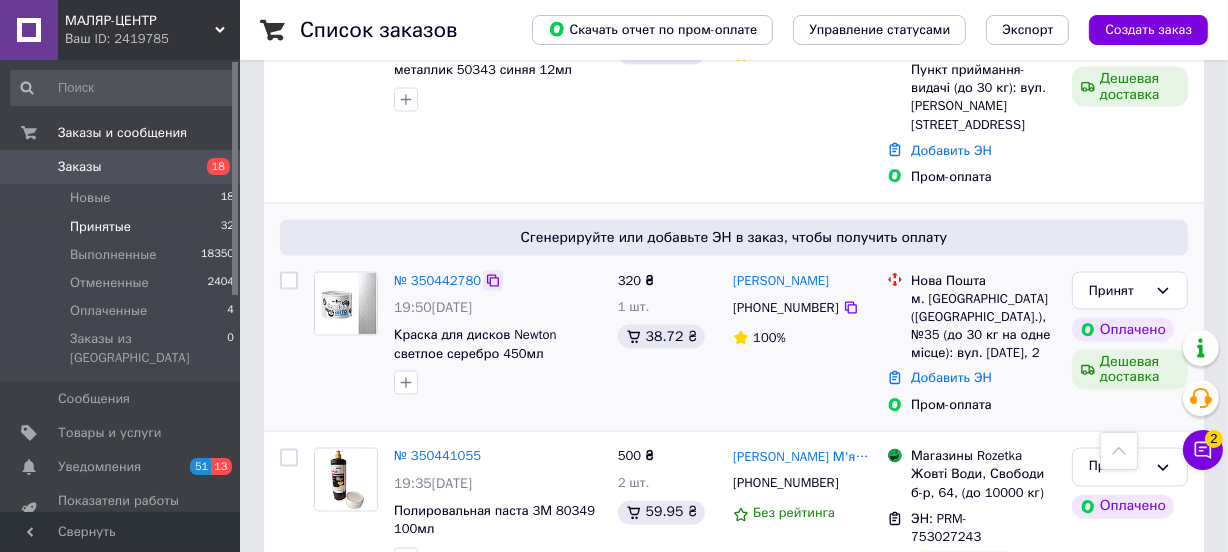 click 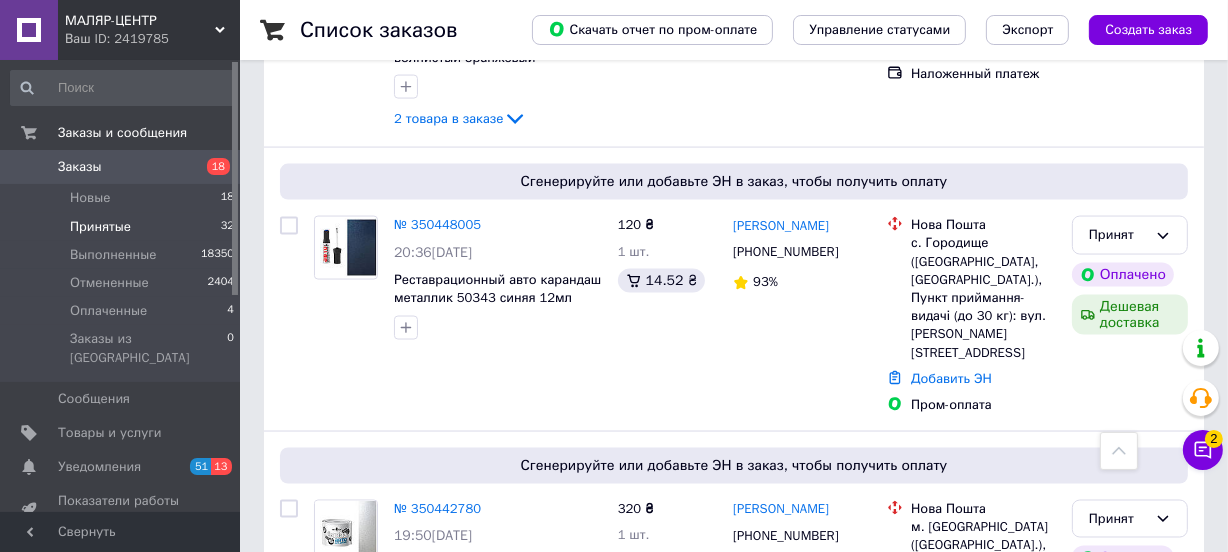 scroll, scrollTop: 2763, scrollLeft: 0, axis: vertical 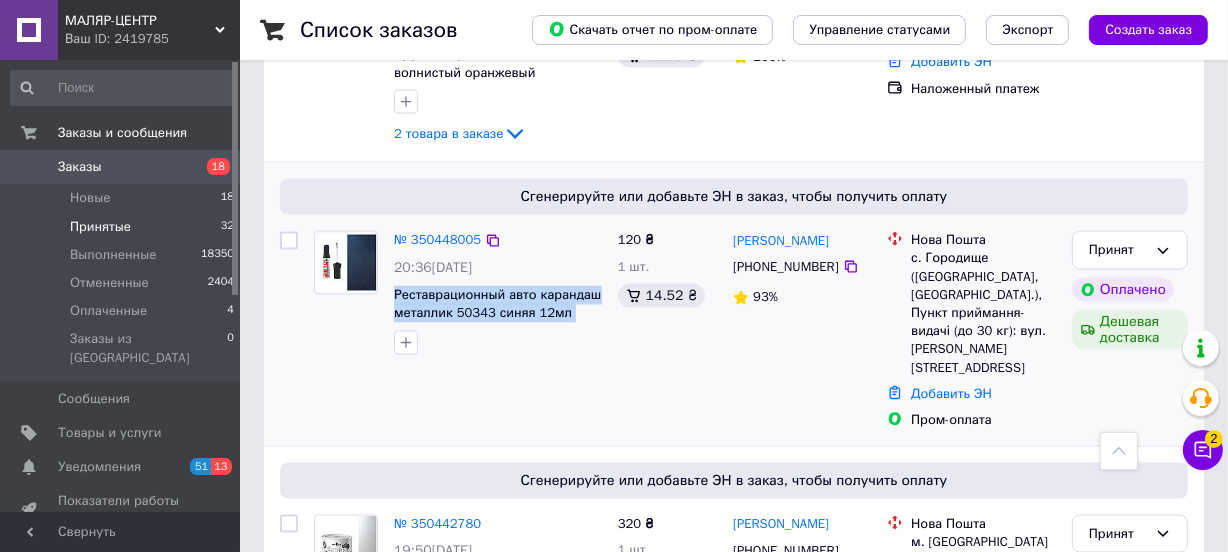 drag, startPoint x: 388, startPoint y: 177, endPoint x: 475, endPoint y: 221, distance: 97.49359 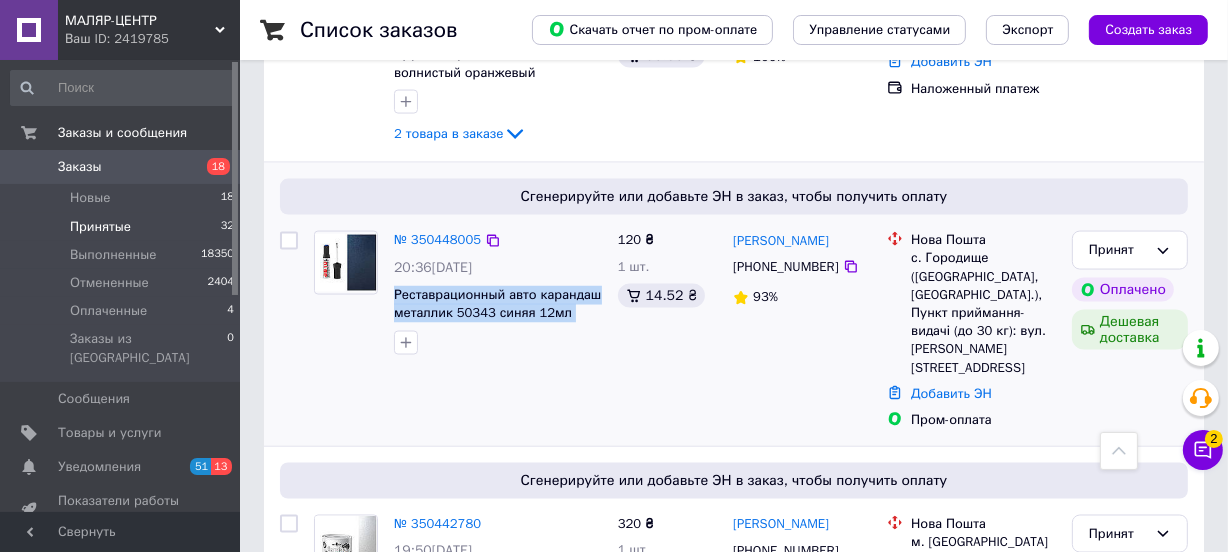 click on "№ 350448005 20:36[DATE] Реставрационный авто карандаш металлик 50343 синяя 12мл Newton" at bounding box center (498, 293) 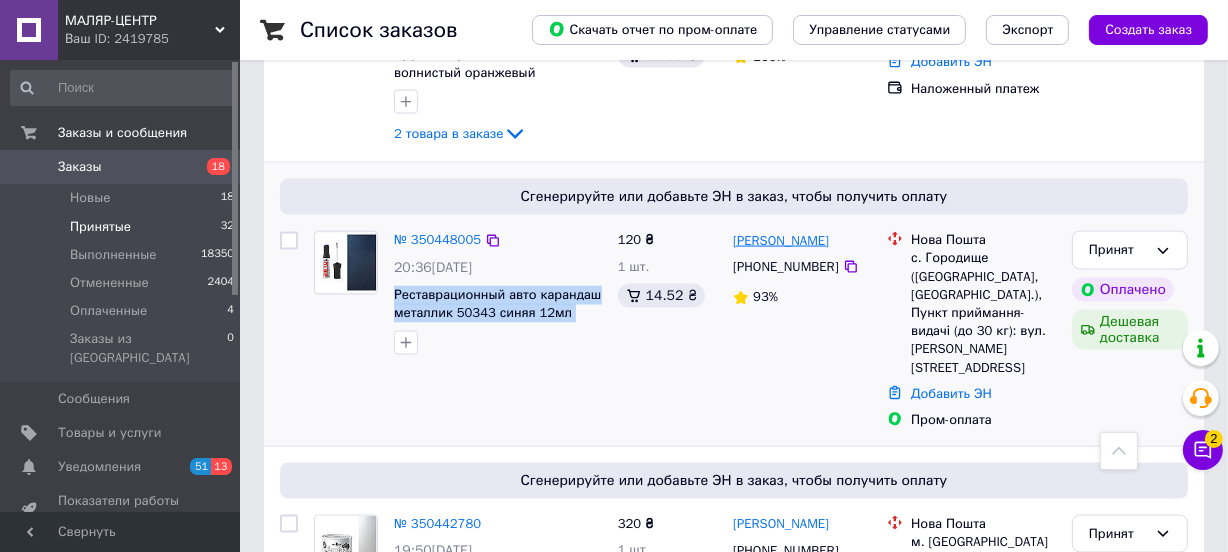 drag, startPoint x: 859, startPoint y: 139, endPoint x: 734, endPoint y: 136, distance: 125.035995 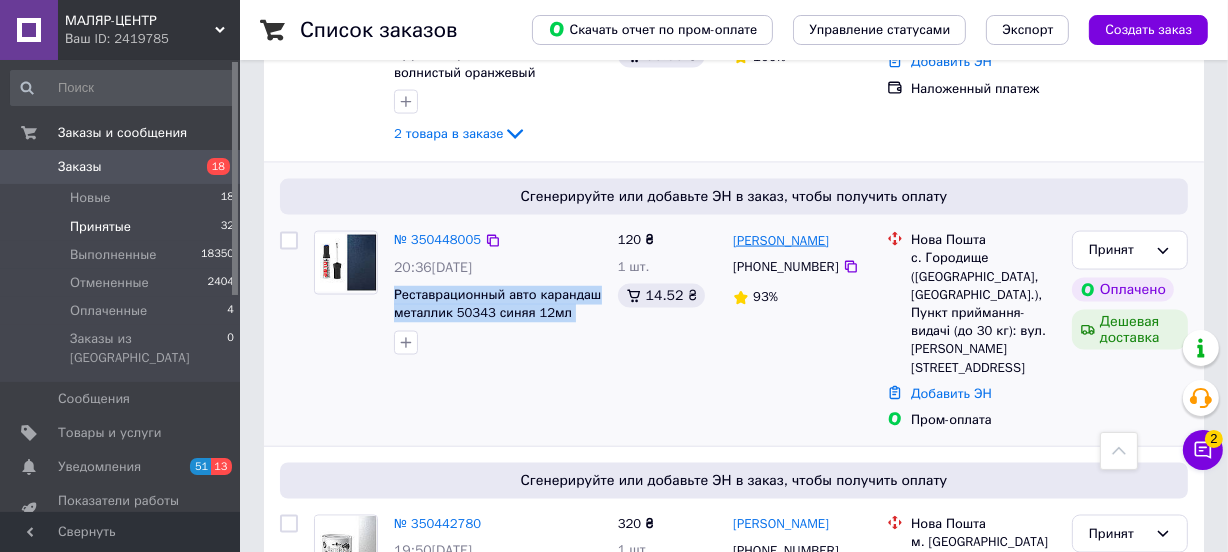 click on "[PERSON_NAME]" at bounding box center [802, 240] 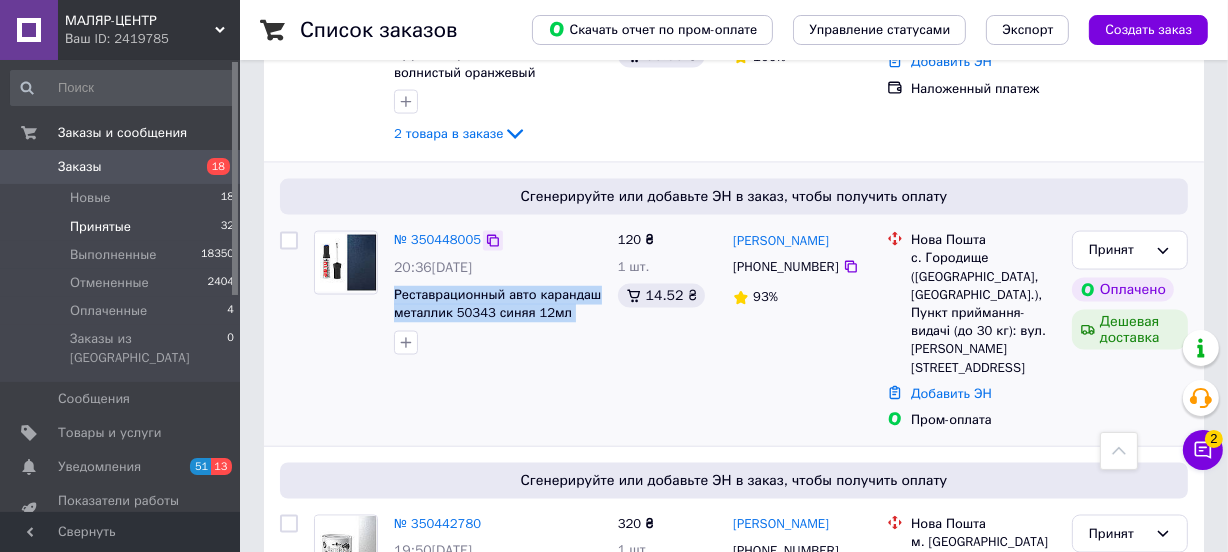 click 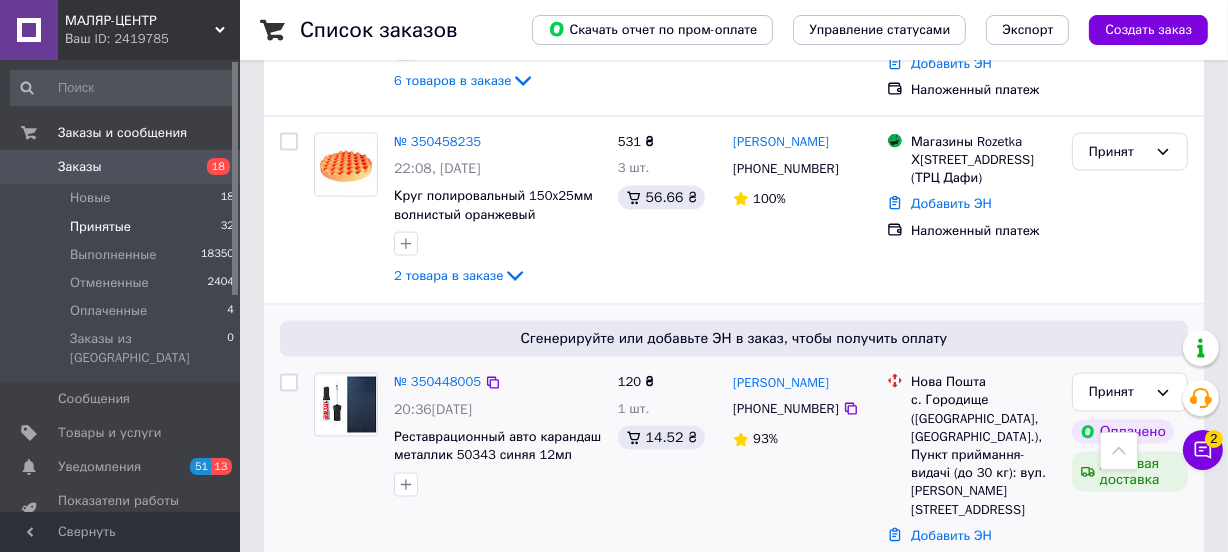 scroll, scrollTop: 2581, scrollLeft: 0, axis: vertical 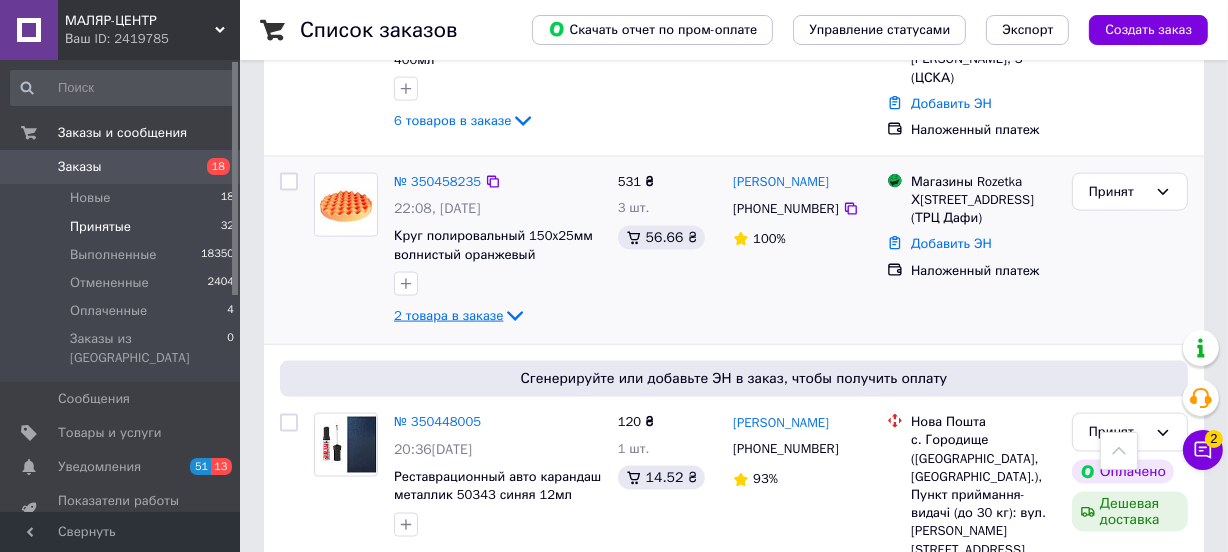 click 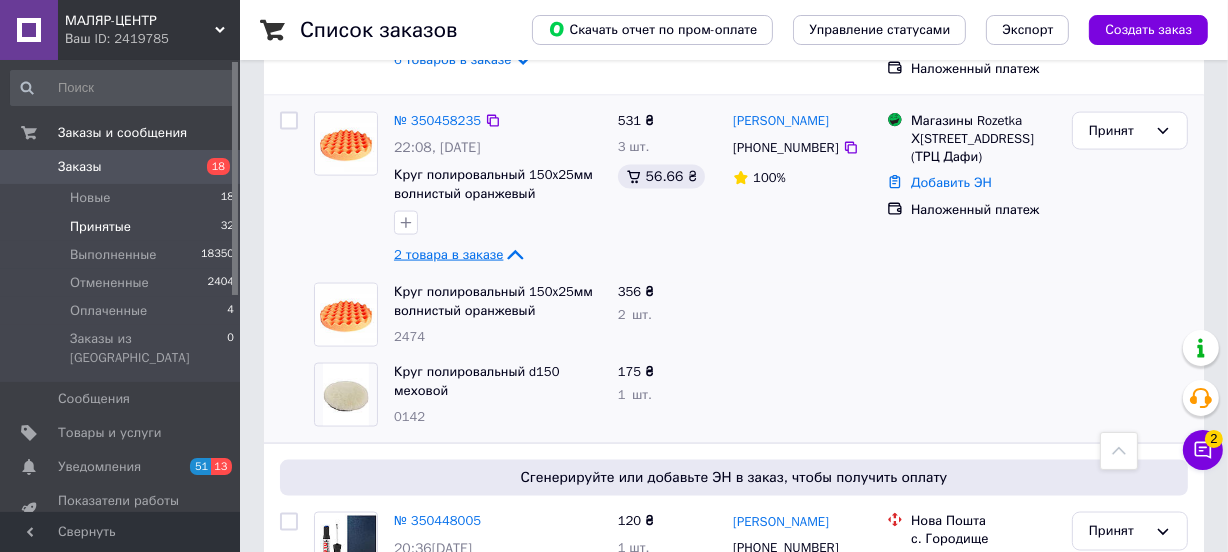 scroll, scrollTop: 2581, scrollLeft: 0, axis: vertical 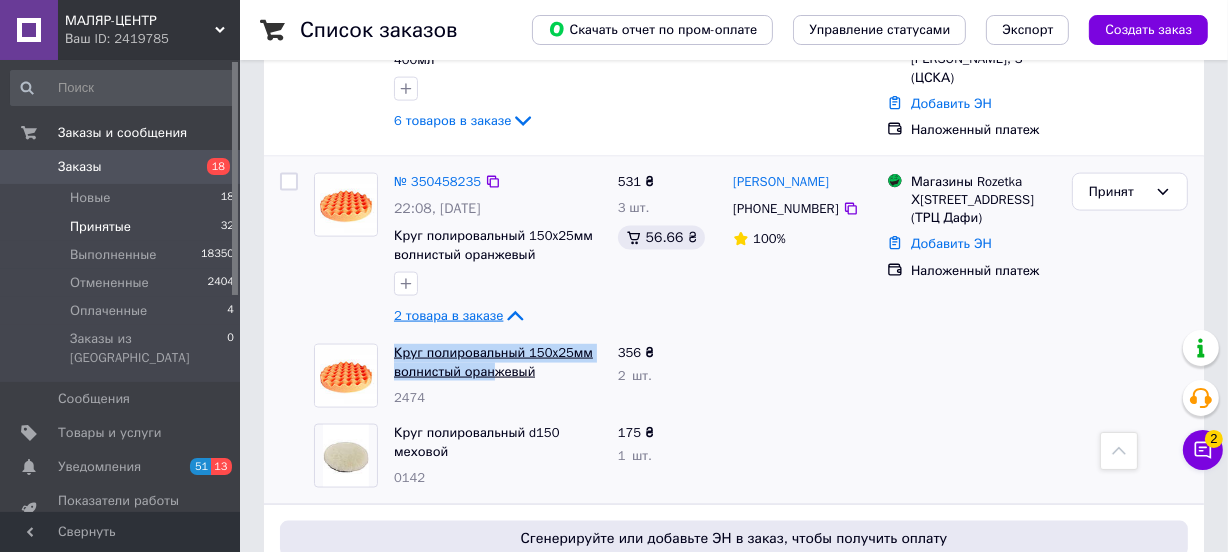 drag, startPoint x: 387, startPoint y: 241, endPoint x: 494, endPoint y: 264, distance: 109.444046 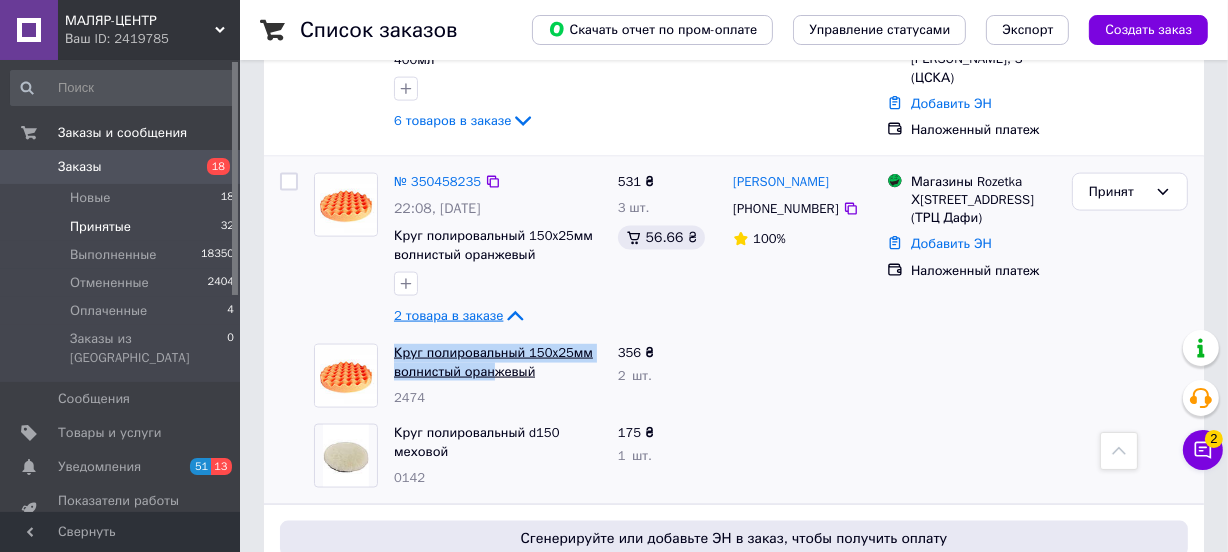click on "Круг полировальный 150x25мм волнистый оранжевый полужесткий на липучке 2474" at bounding box center (498, 376) 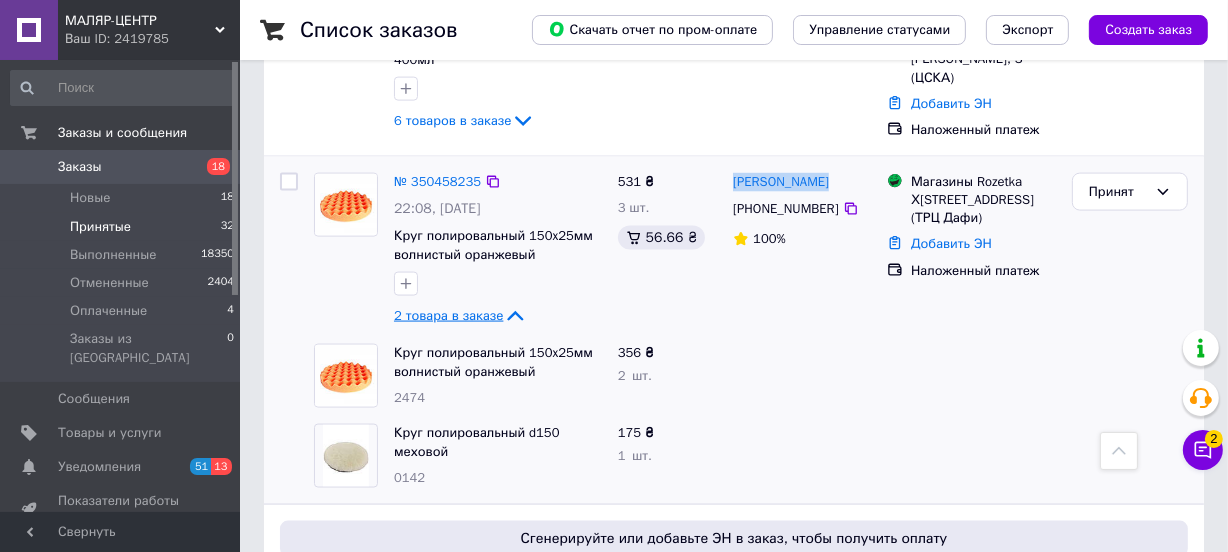 drag, startPoint x: 829, startPoint y: 80, endPoint x: 731, endPoint y: 85, distance: 98.12747 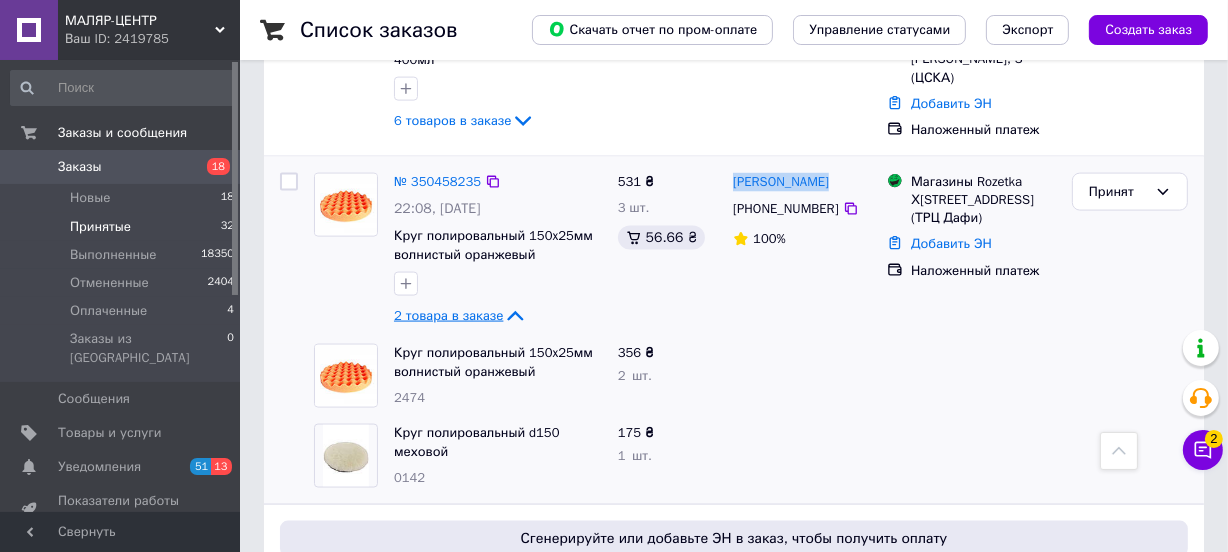 click on "[PERSON_NAME]" at bounding box center (802, 182) 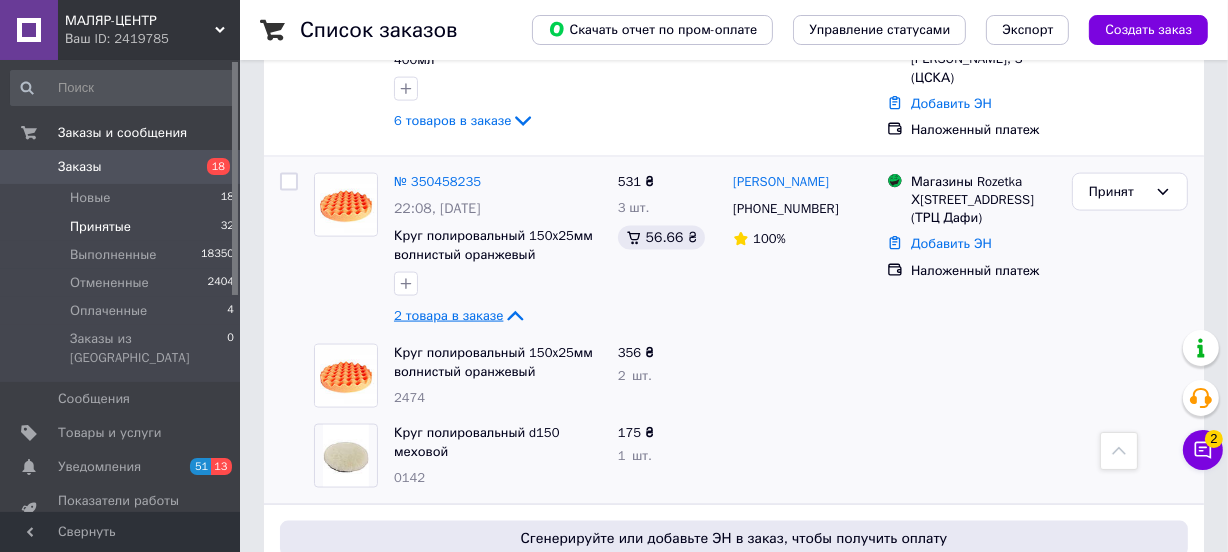 click 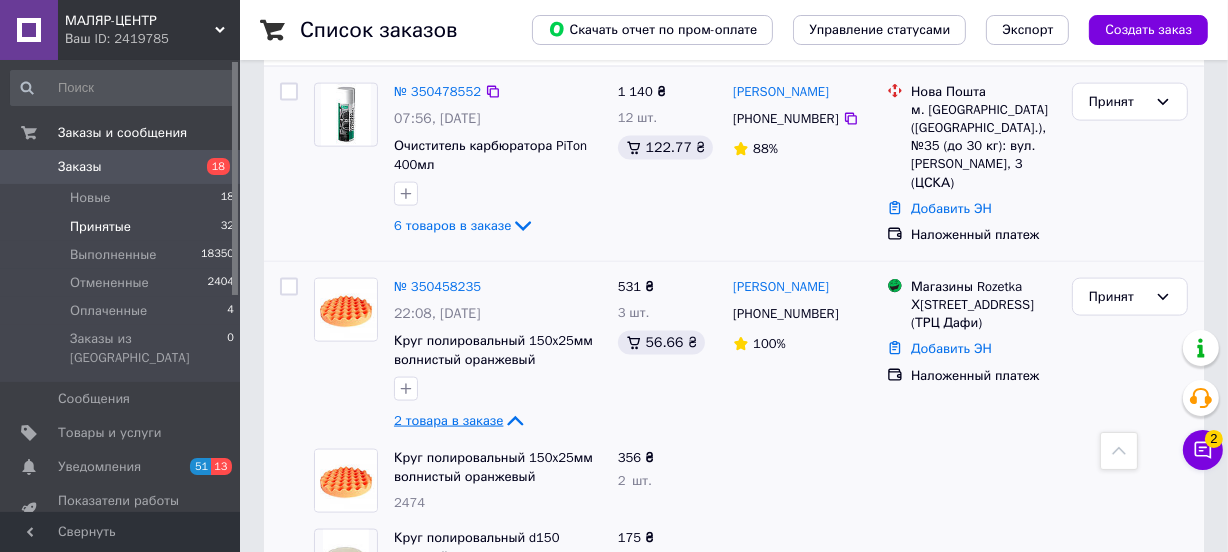 scroll, scrollTop: 2460, scrollLeft: 0, axis: vertical 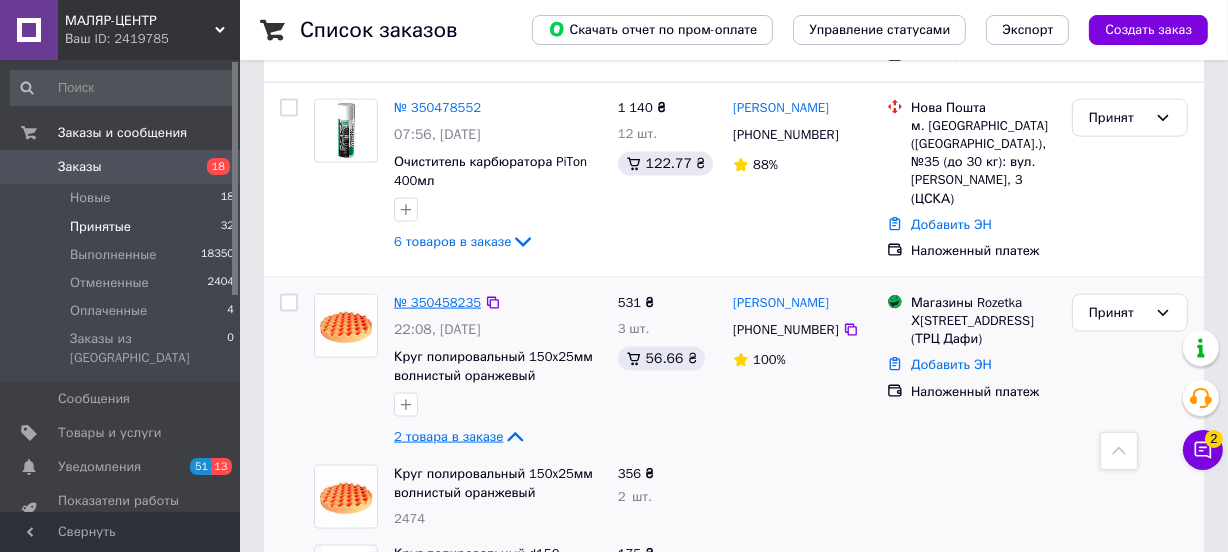 click on "№ 350458235" at bounding box center [437, 302] 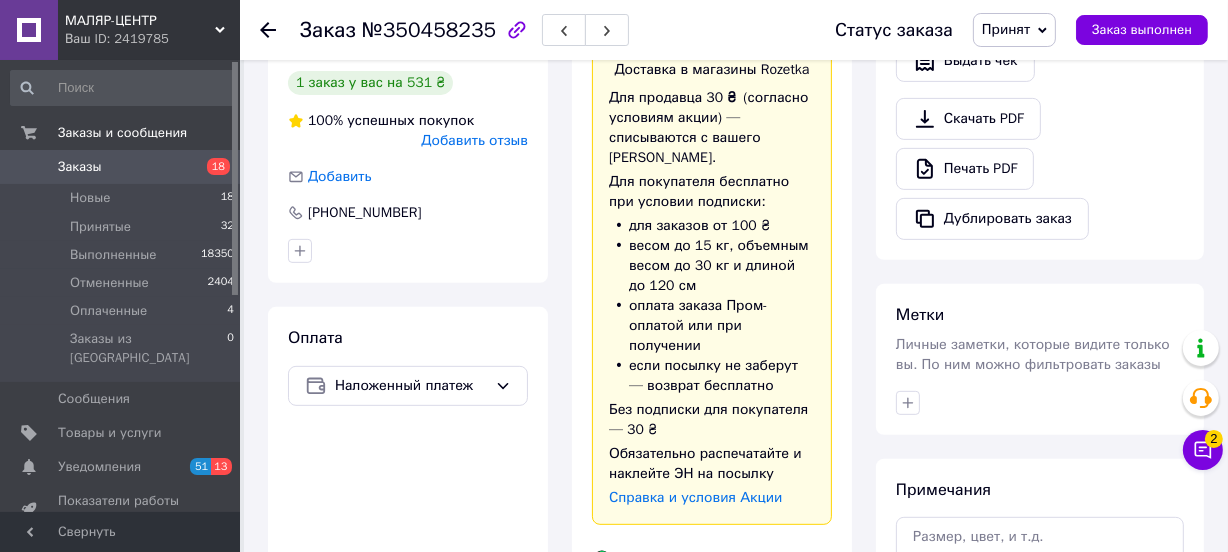 scroll, scrollTop: 1502, scrollLeft: 0, axis: vertical 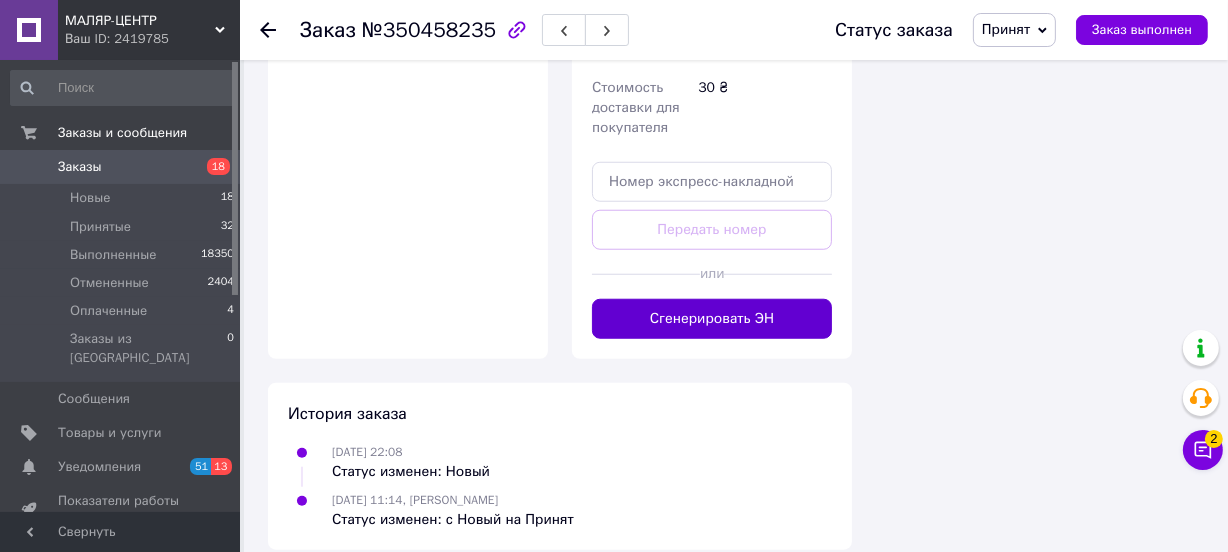click on "Сгенерировать ЭН" at bounding box center [712, 319] 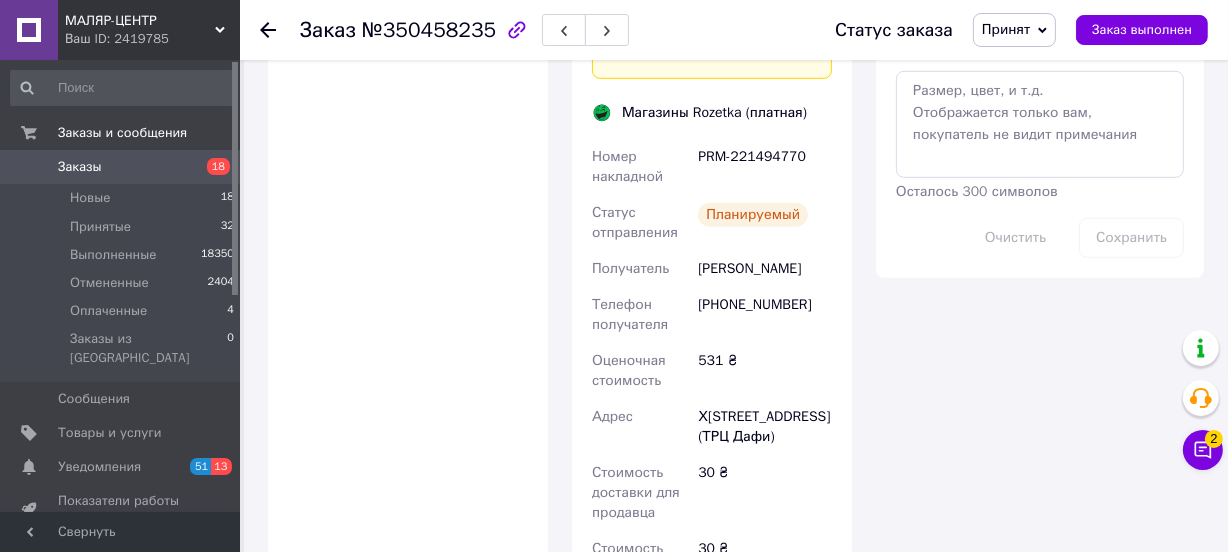 scroll, scrollTop: 1139, scrollLeft: 0, axis: vertical 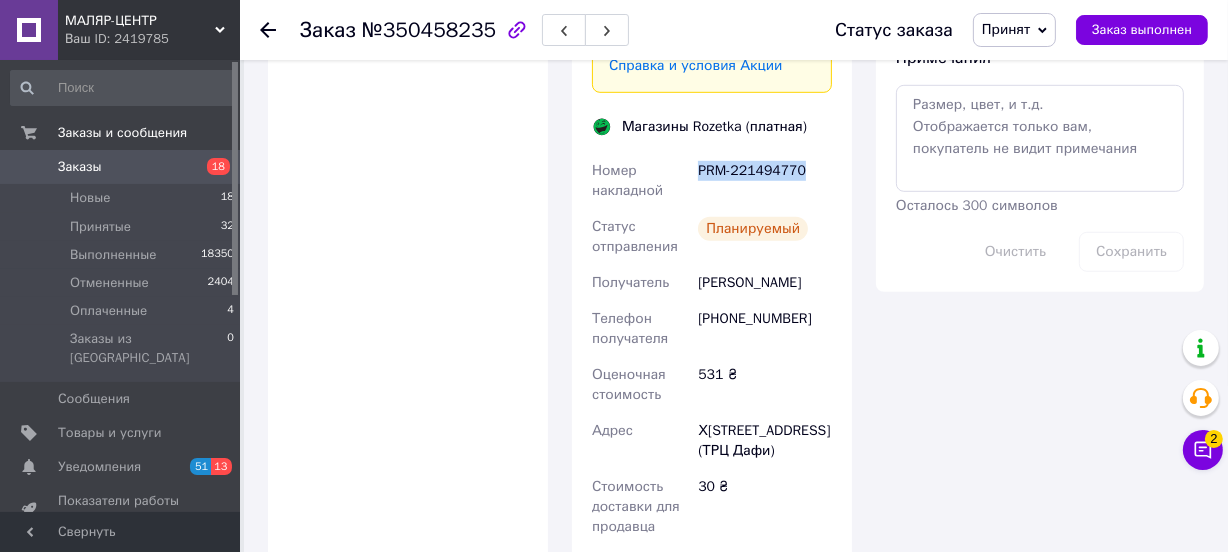 drag, startPoint x: 698, startPoint y: 127, endPoint x: 802, endPoint y: 130, distance: 104.04326 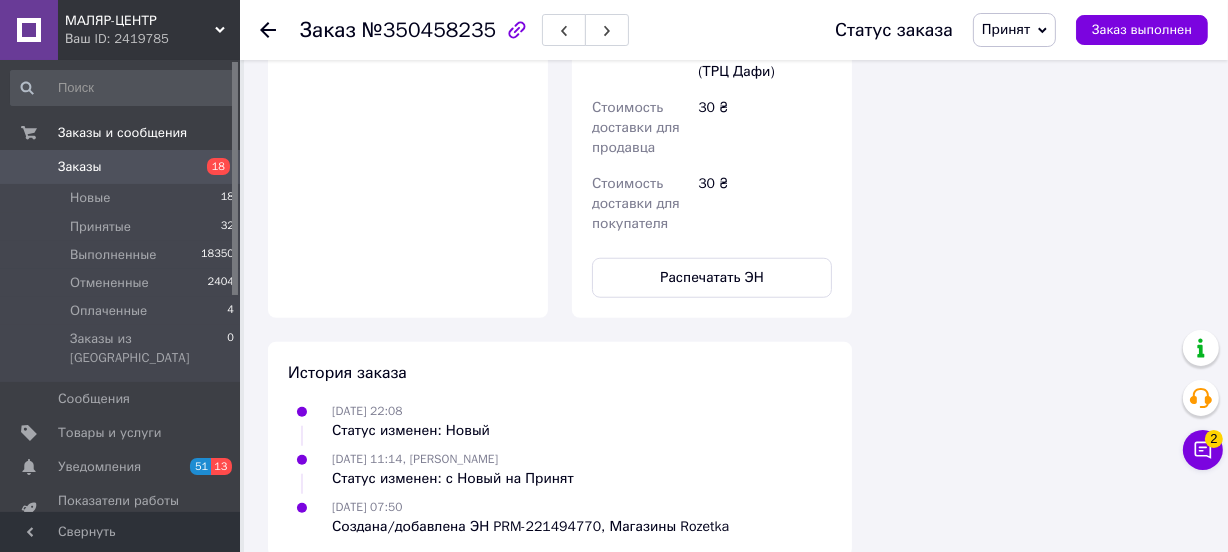 scroll, scrollTop: 1526, scrollLeft: 0, axis: vertical 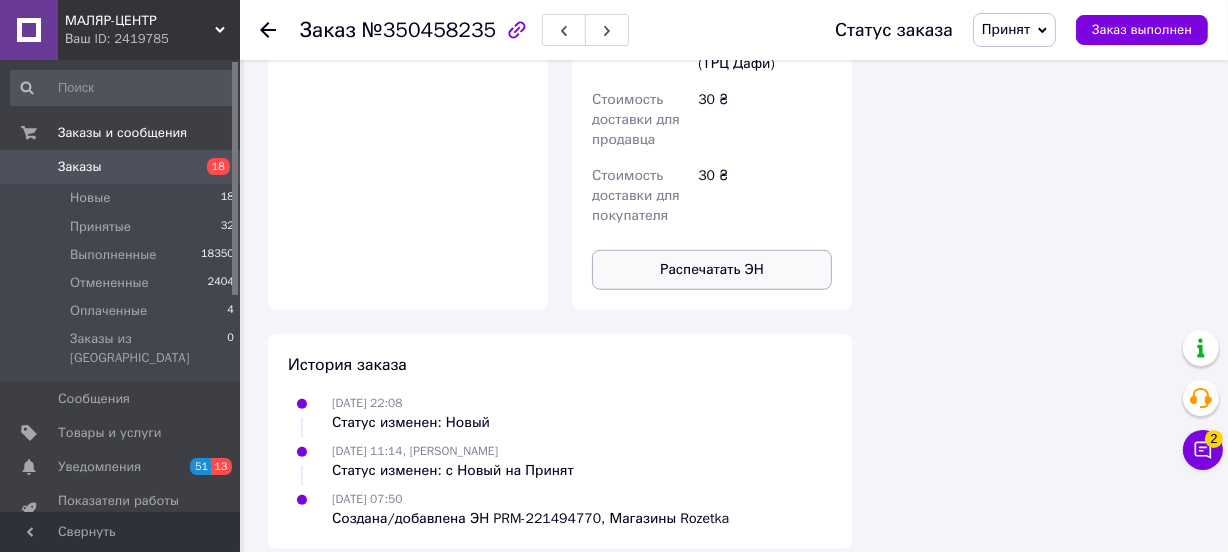 click on "Распечатать ЭН" at bounding box center (712, 270) 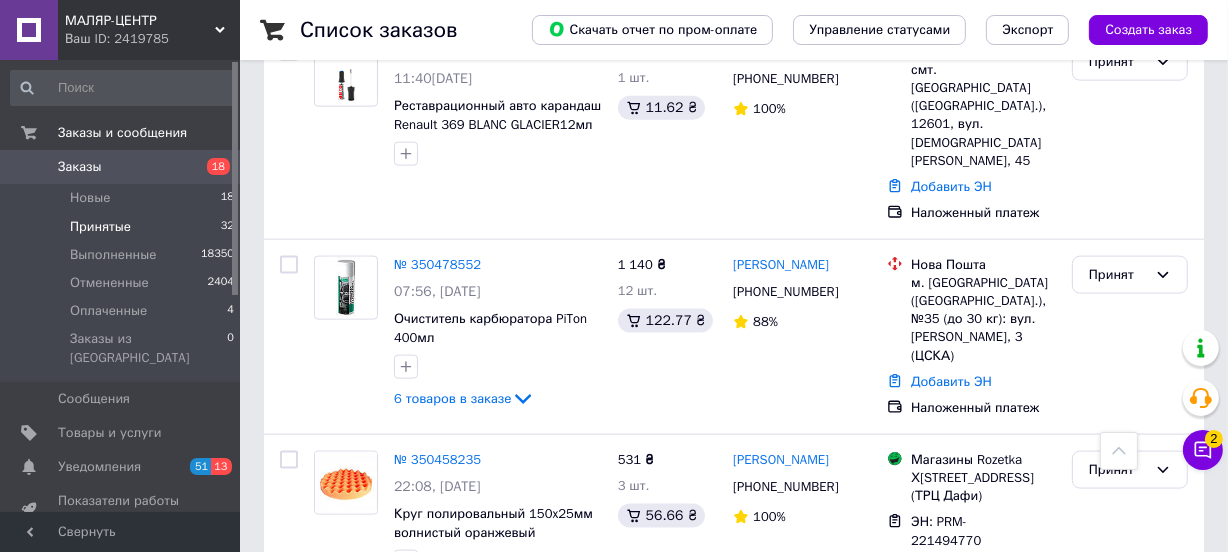 scroll, scrollTop: 2302, scrollLeft: 0, axis: vertical 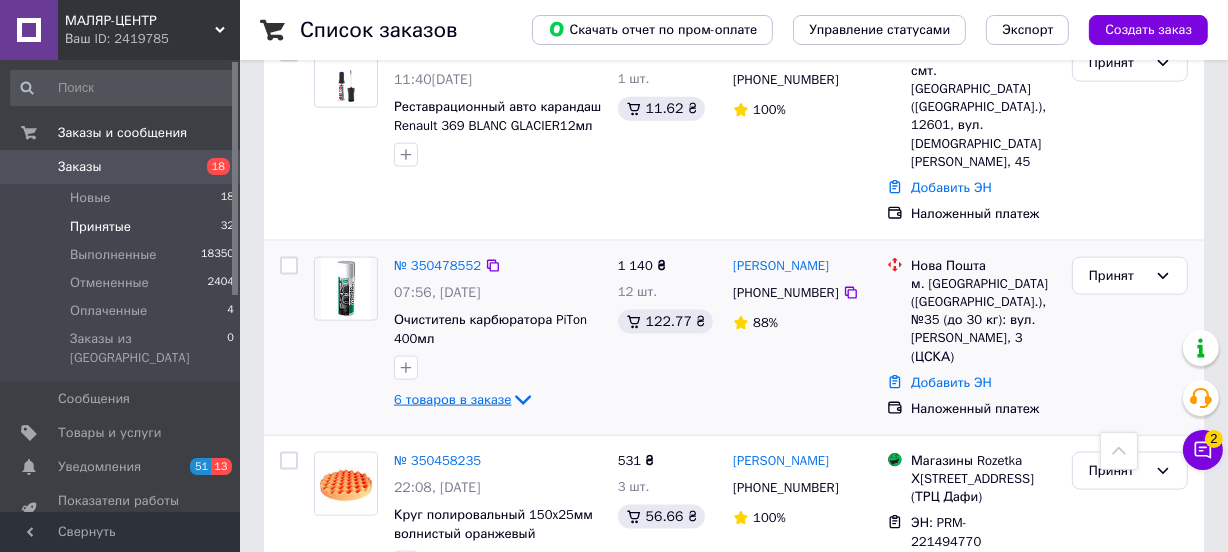 click 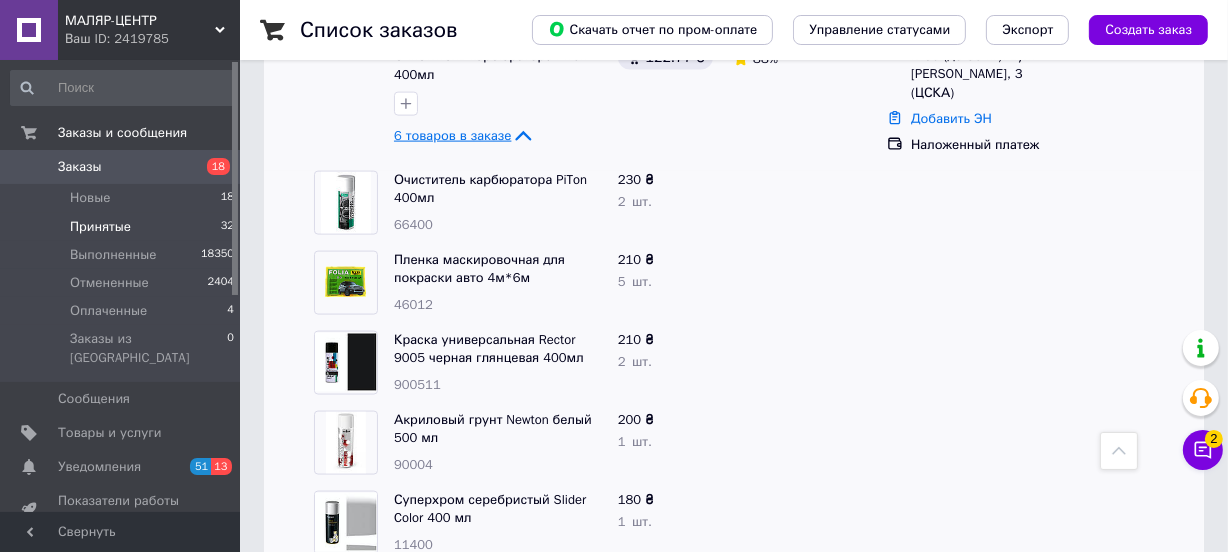 scroll, scrollTop: 2545, scrollLeft: 0, axis: vertical 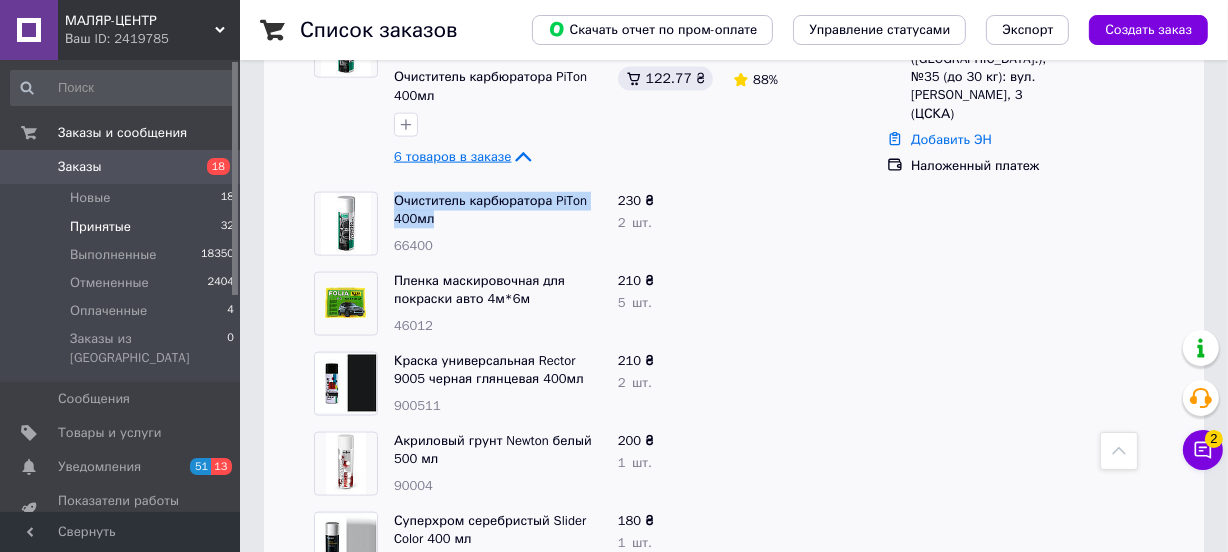 drag, startPoint x: 392, startPoint y: 89, endPoint x: 431, endPoint y: 114, distance: 46.32494 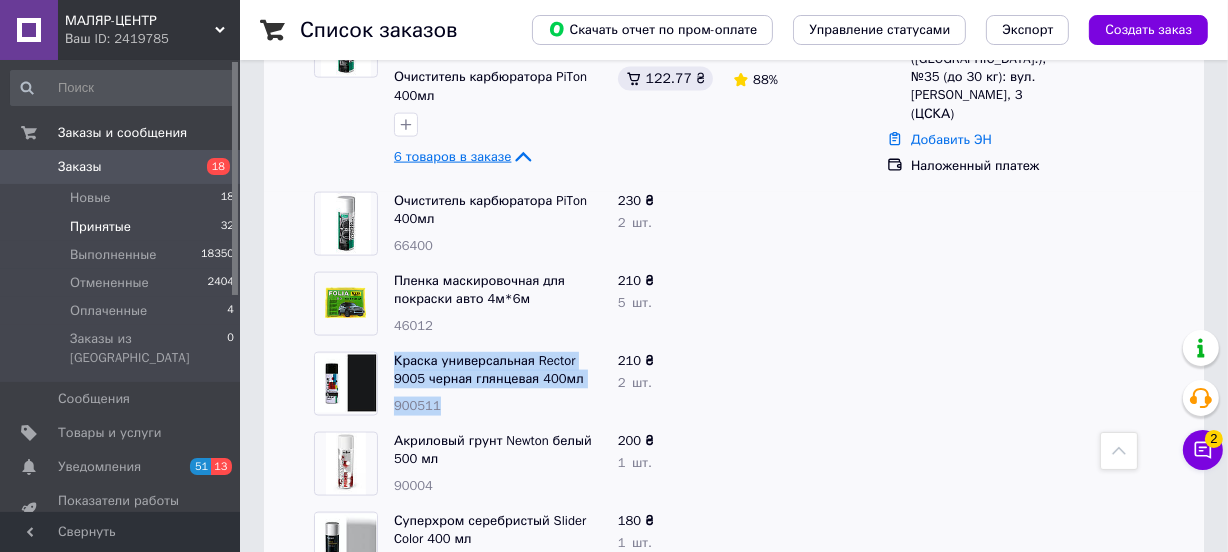 drag, startPoint x: 392, startPoint y: 249, endPoint x: 537, endPoint y: 288, distance: 150.15326 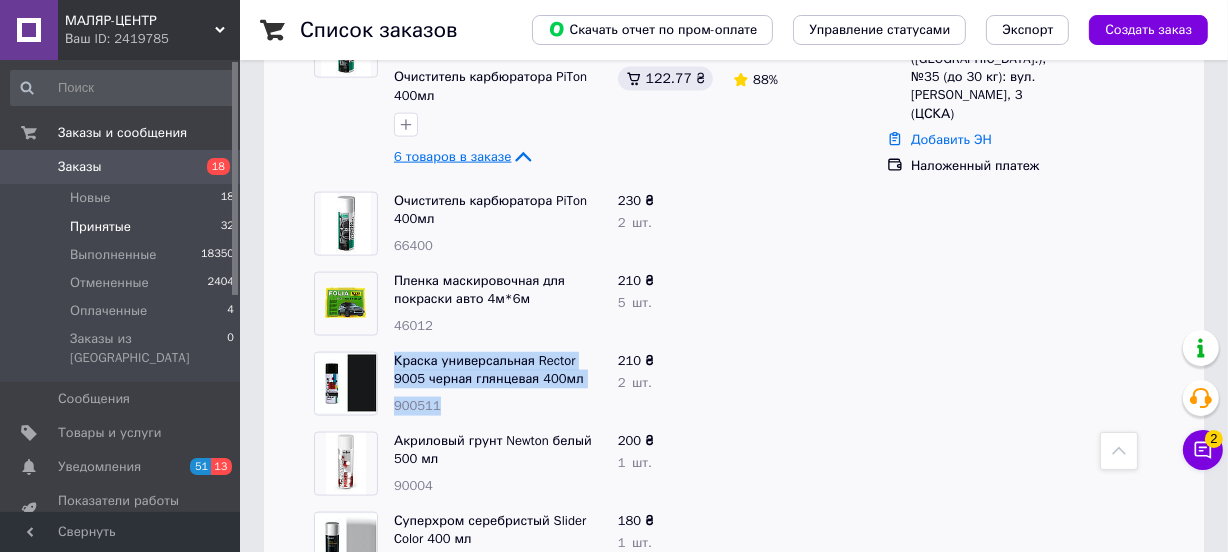 click on "Краска универсальная Rector 9005 черная глянцевая 400мл 900511" at bounding box center [498, 384] 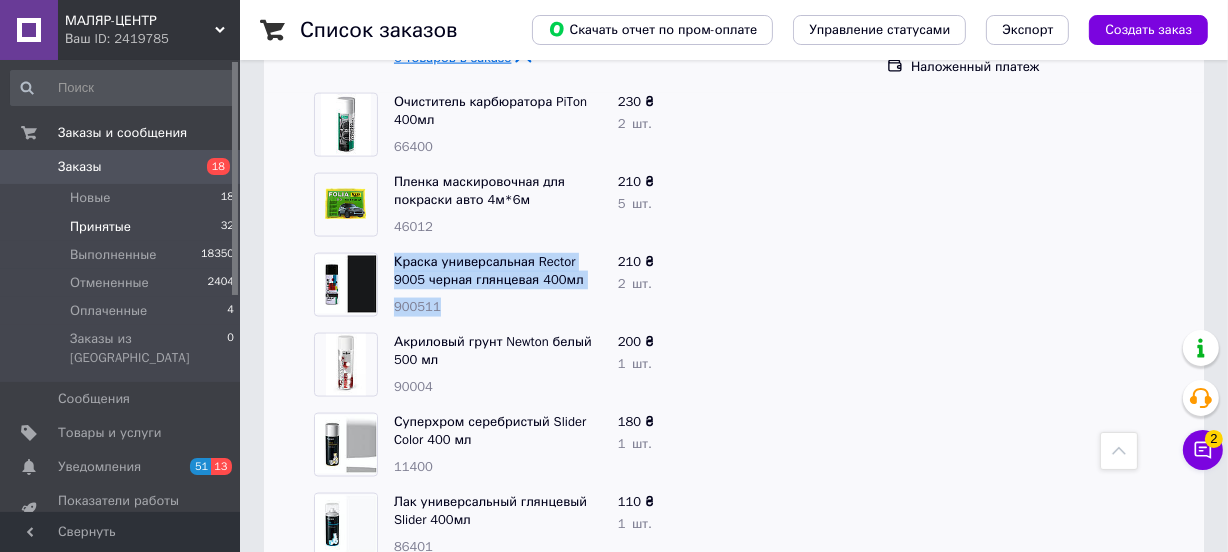 scroll, scrollTop: 2666, scrollLeft: 0, axis: vertical 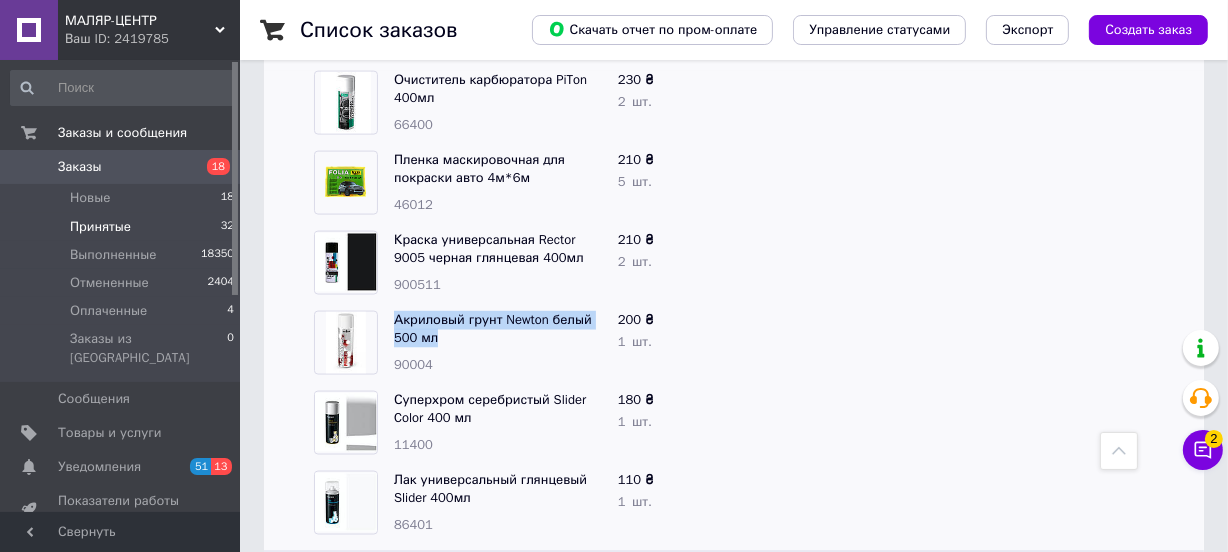 drag, startPoint x: 390, startPoint y: 210, endPoint x: 437, endPoint y: 238, distance: 54.708317 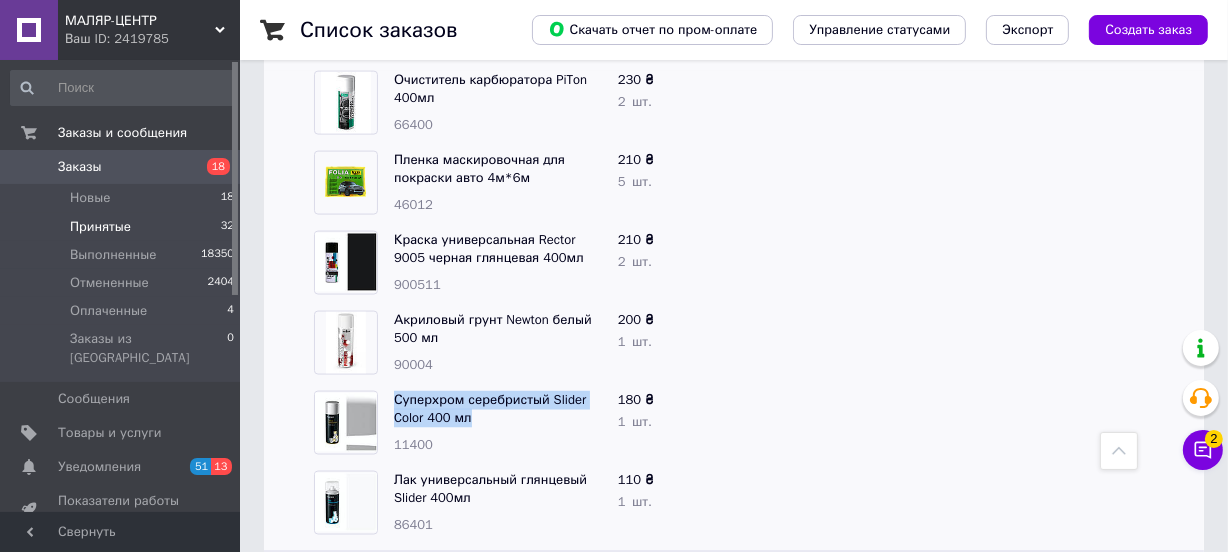 drag, startPoint x: 396, startPoint y: 288, endPoint x: 478, endPoint y: 319, distance: 87.66413 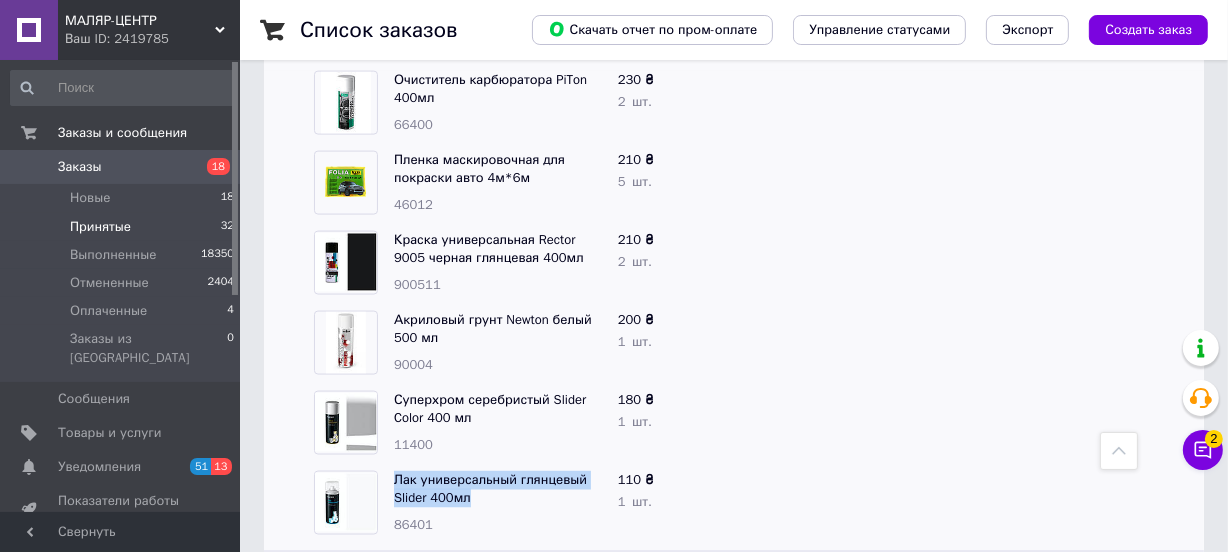drag, startPoint x: 389, startPoint y: 367, endPoint x: 467, endPoint y: 398, distance: 83.9345 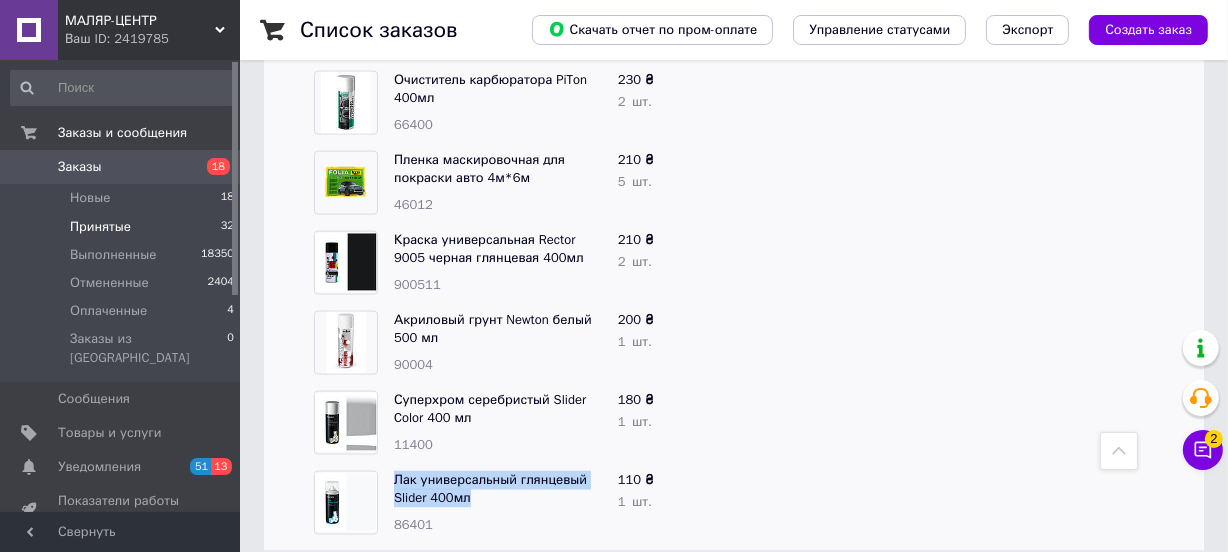 click on "Лак универсальный глянцевый Slider 400мл 86401" at bounding box center (498, 503) 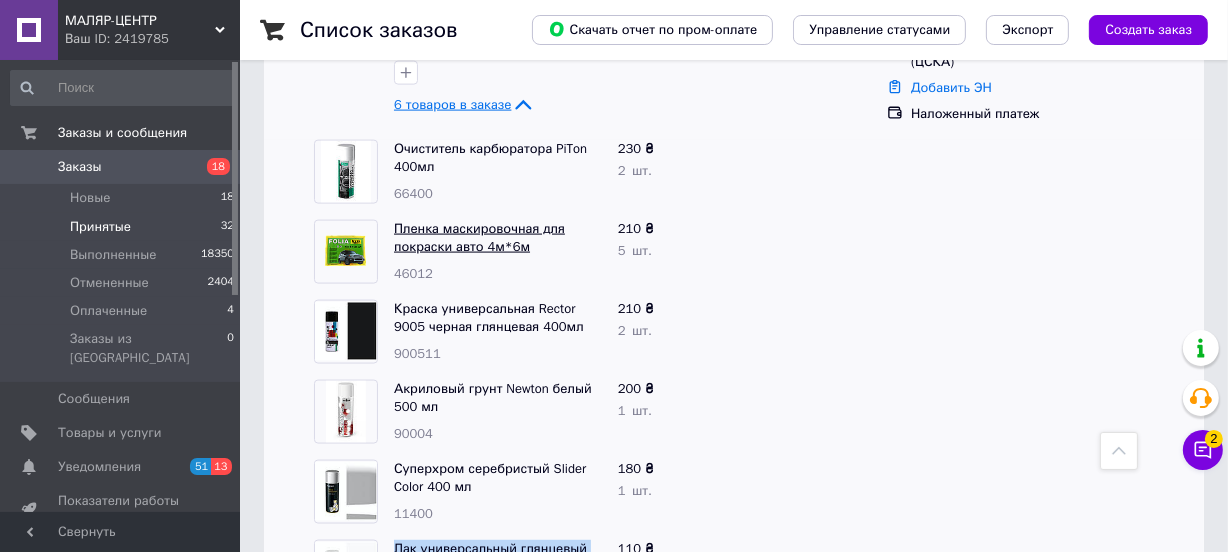 scroll, scrollTop: 2424, scrollLeft: 0, axis: vertical 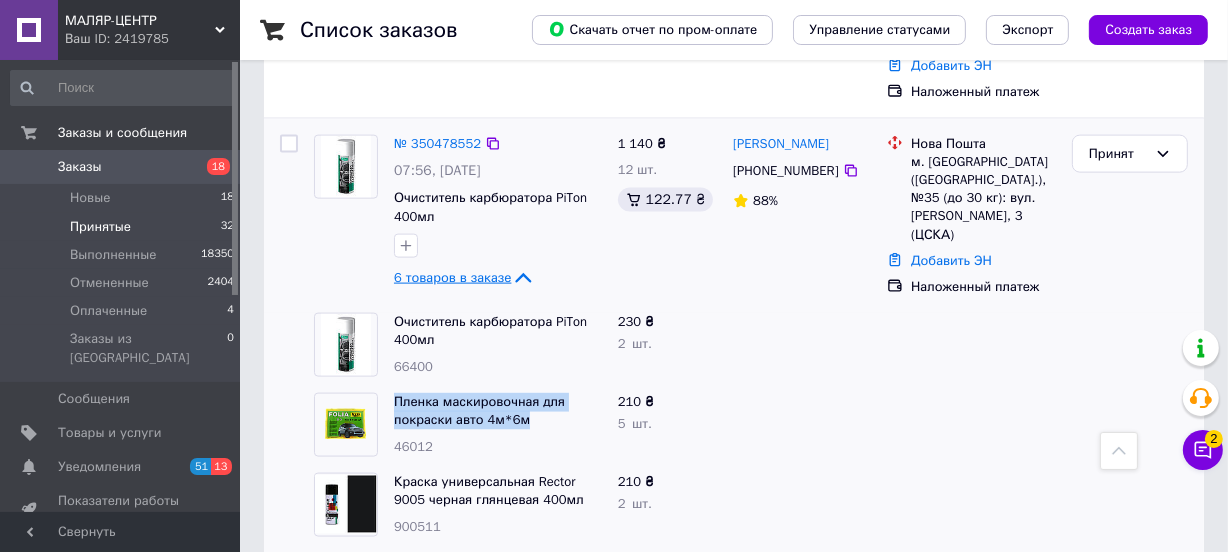 drag, startPoint x: 395, startPoint y: 285, endPoint x: 543, endPoint y: 321, distance: 152.31546 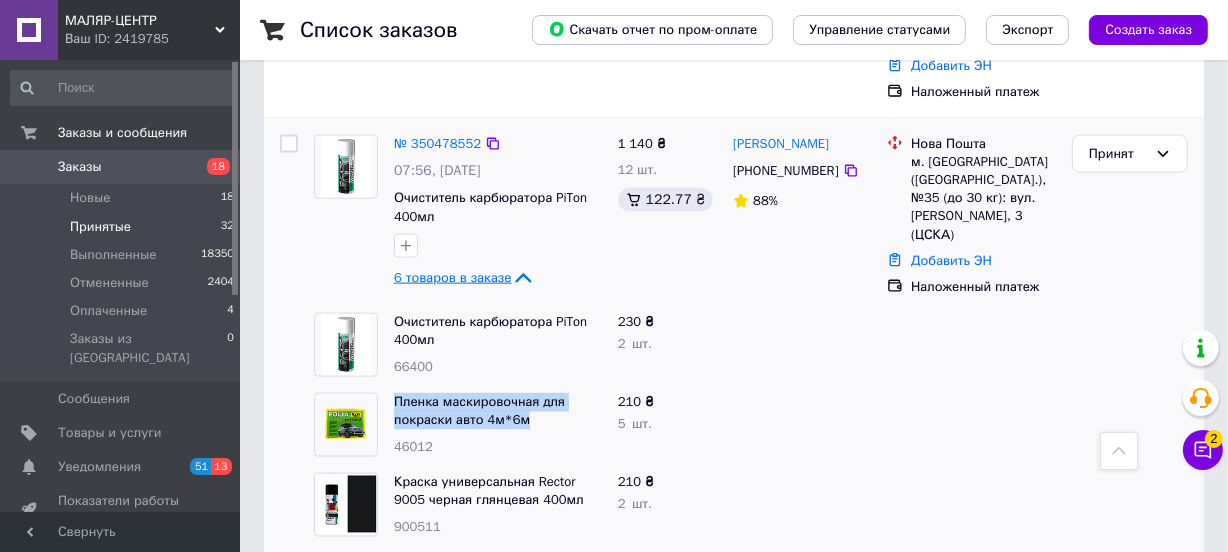 click on "Пленка маскировочная для покраски авто 4м*6м 46012" at bounding box center (498, 425) 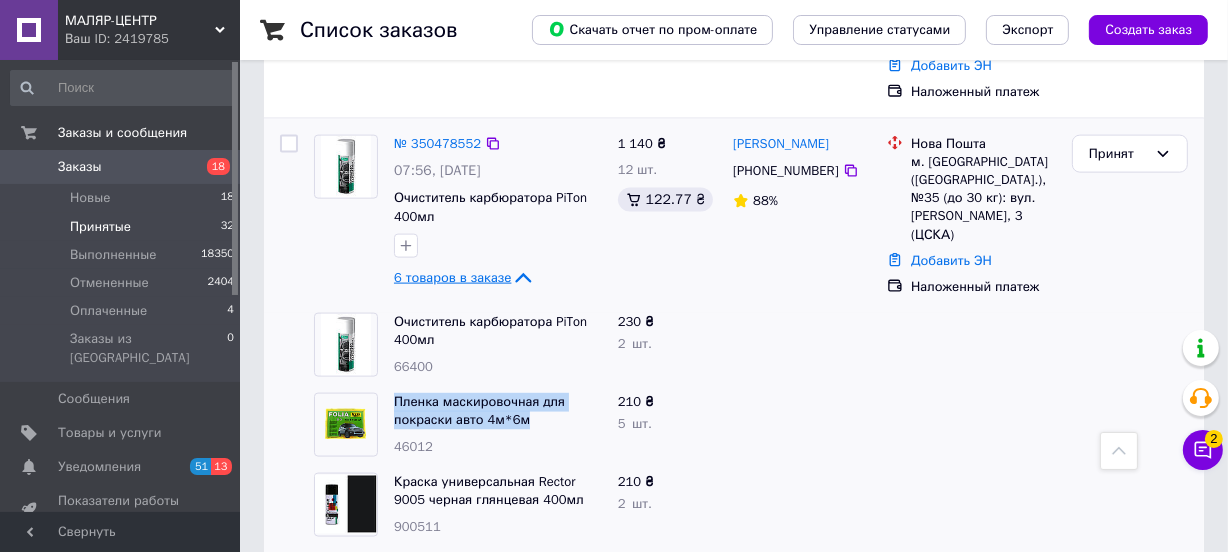 scroll, scrollTop: 2302, scrollLeft: 0, axis: vertical 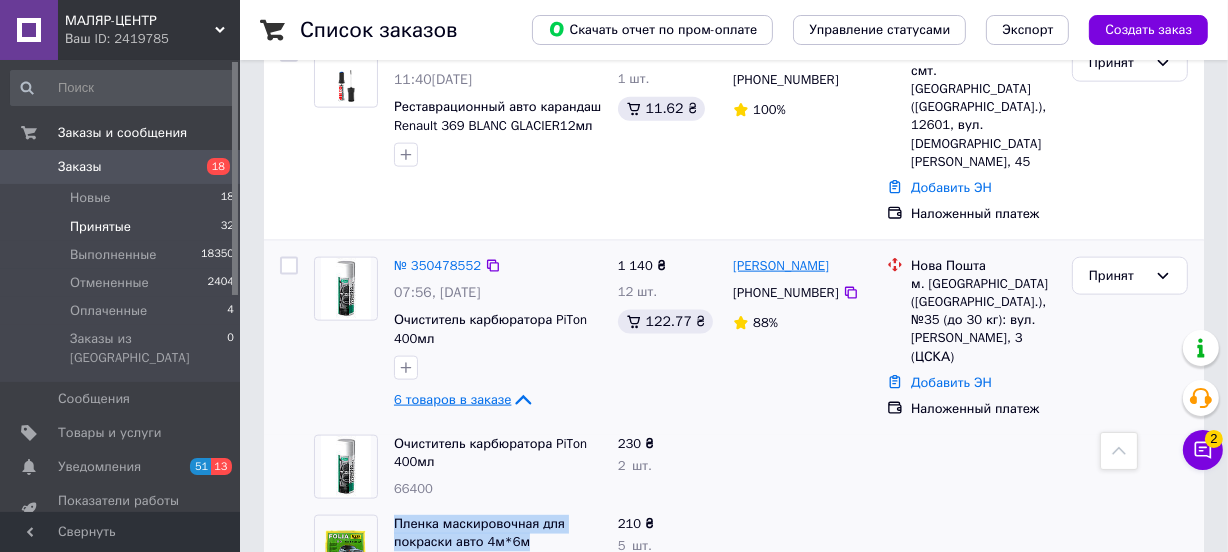 drag, startPoint x: 851, startPoint y: 170, endPoint x: 734, endPoint y: 170, distance: 117 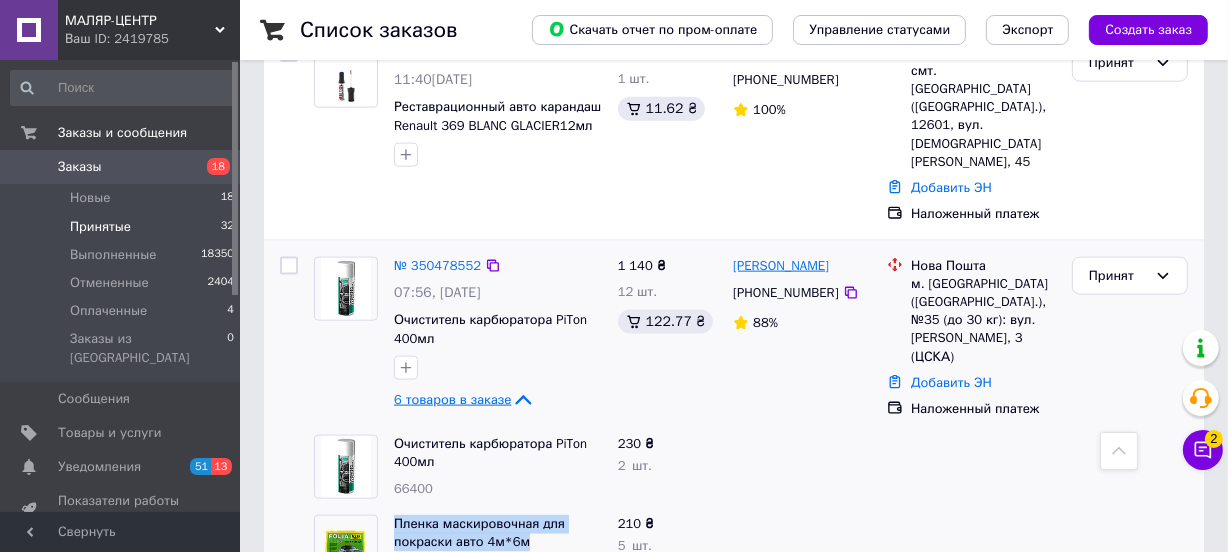 click on "[PERSON_NAME]" at bounding box center [781, 266] 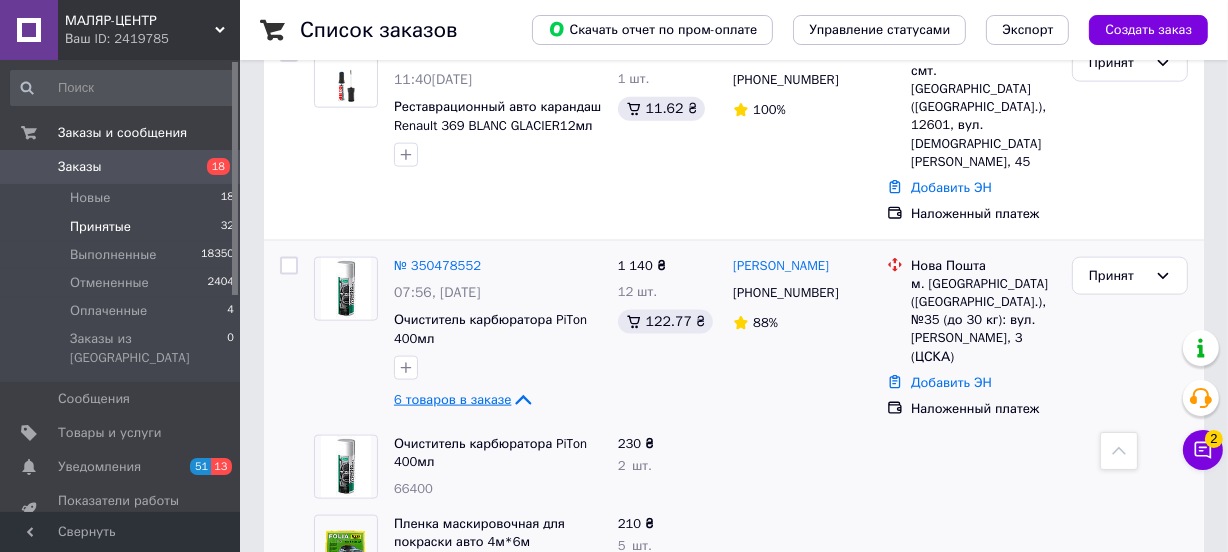 click 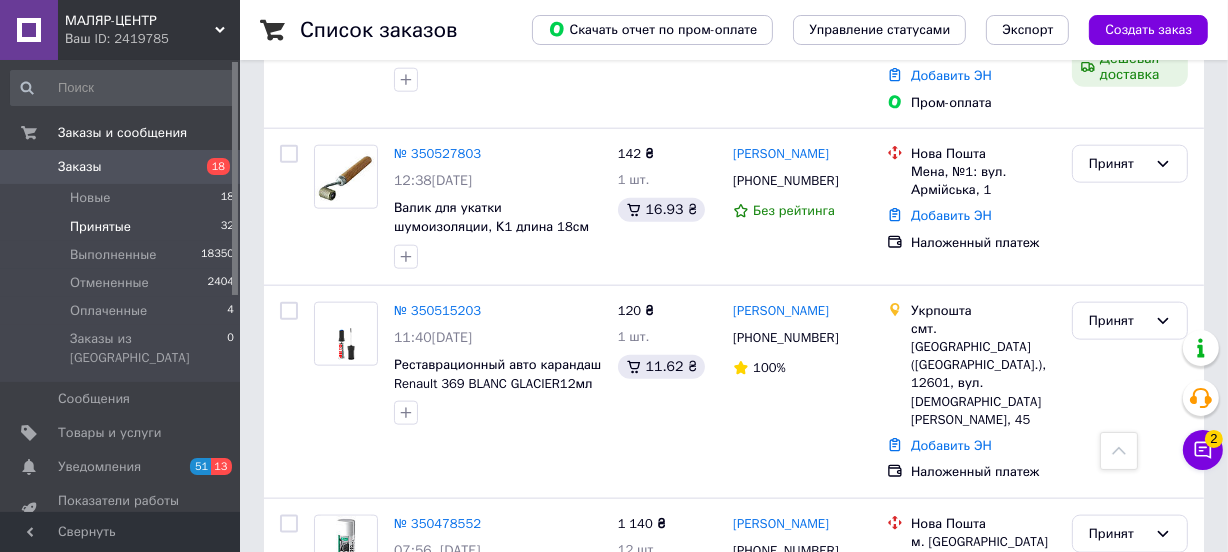 scroll, scrollTop: 2000, scrollLeft: 0, axis: vertical 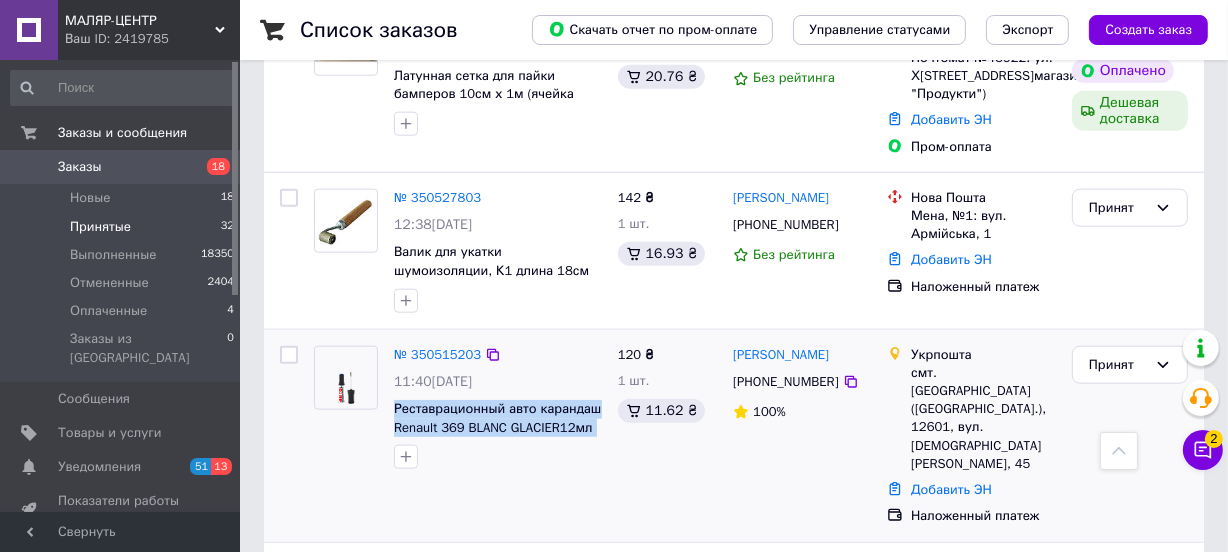 drag, startPoint x: 394, startPoint y: 320, endPoint x: 482, endPoint y: 374, distance: 103.24728 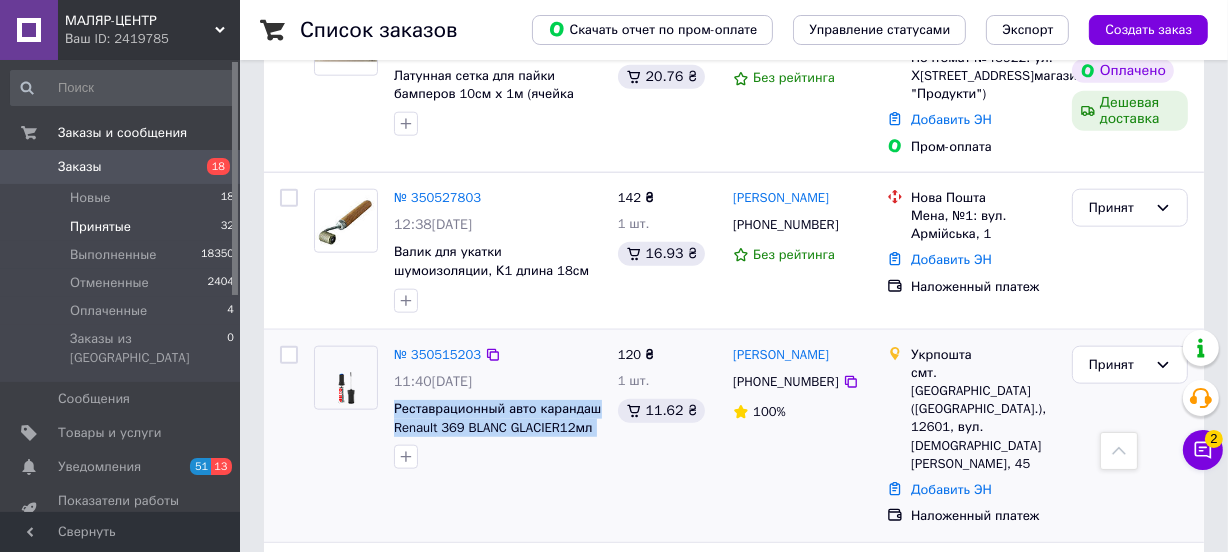 click on "№ 350515203 11:40[DATE] Реставрационный авто карандаш Renault 369 BLANC GLACIER12мл Newton" at bounding box center [498, 408] 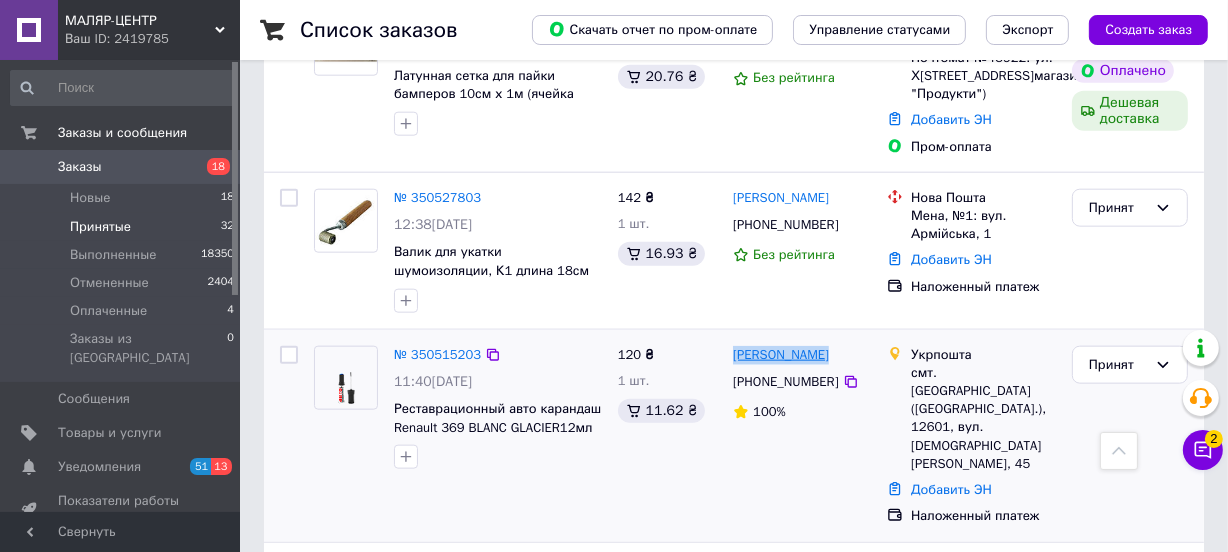 drag, startPoint x: 821, startPoint y: 275, endPoint x: 736, endPoint y: 273, distance: 85.02353 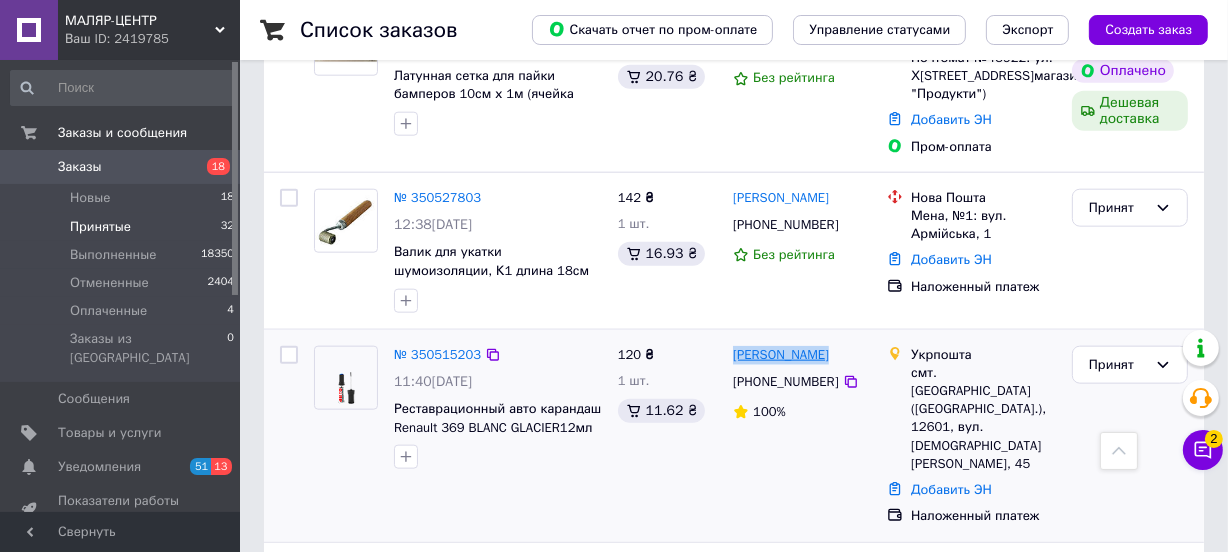 click on "[PERSON_NAME]" at bounding box center [802, 355] 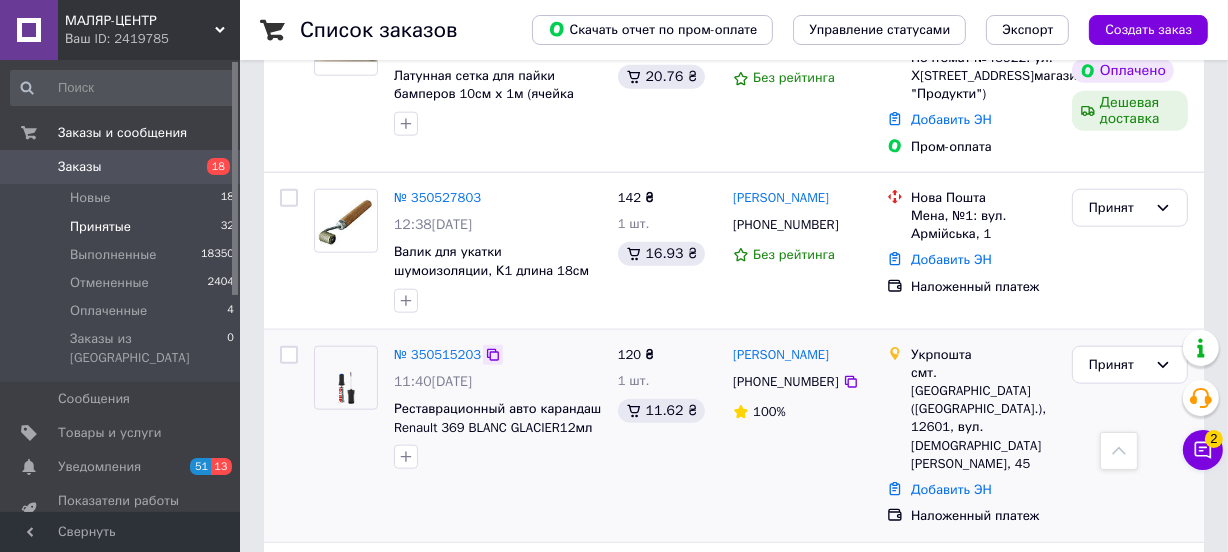 click 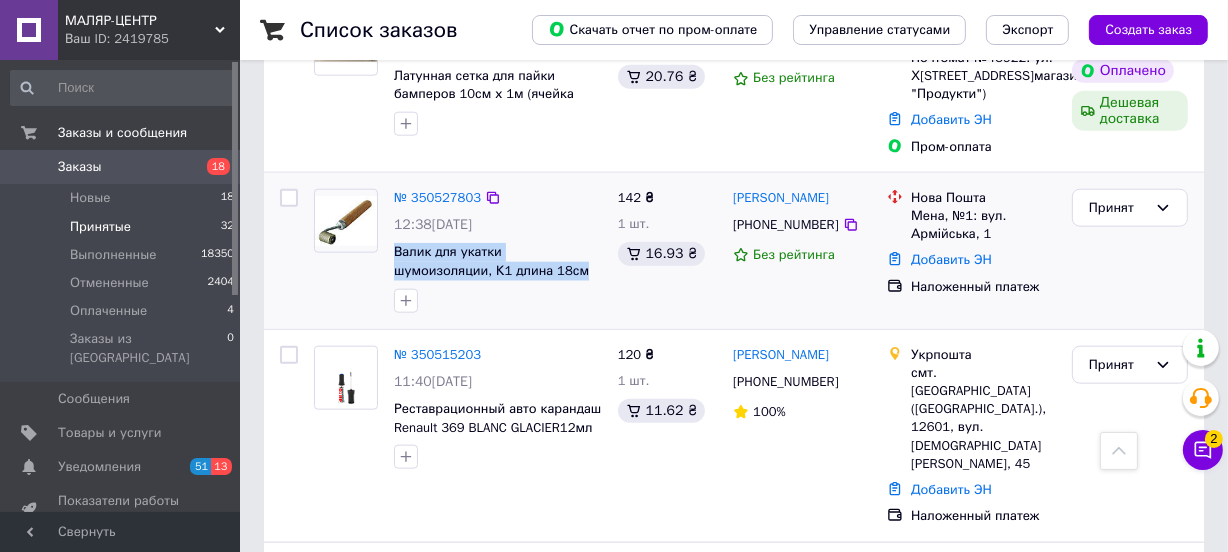 drag, startPoint x: 390, startPoint y: 165, endPoint x: 482, endPoint y: 201, distance: 98.79271 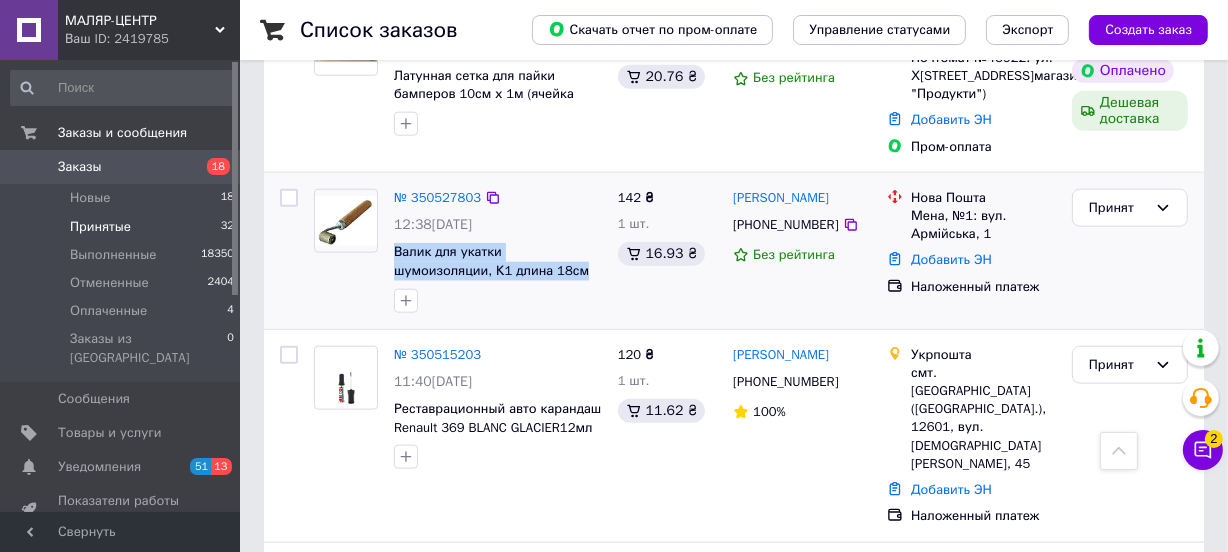 click on "№ 350527803 12:38[DATE] Валик для укатки шумоизоляции, К1 длина 18см" at bounding box center (498, 251) 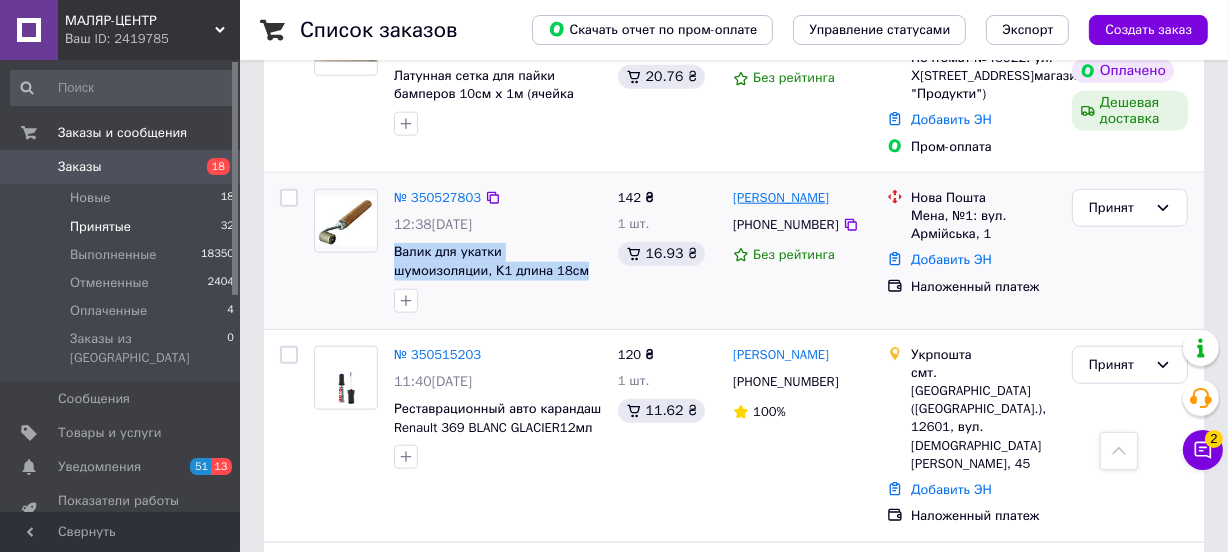 drag, startPoint x: 840, startPoint y: 120, endPoint x: 736, endPoint y: 118, distance: 104.019226 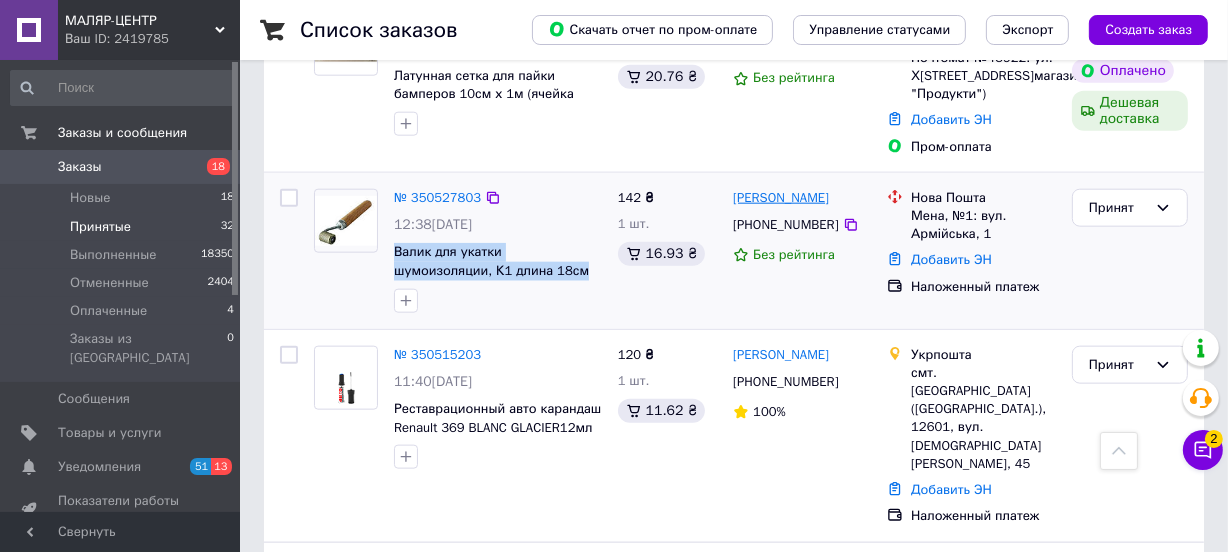 click on "[PERSON_NAME]" at bounding box center [802, 198] 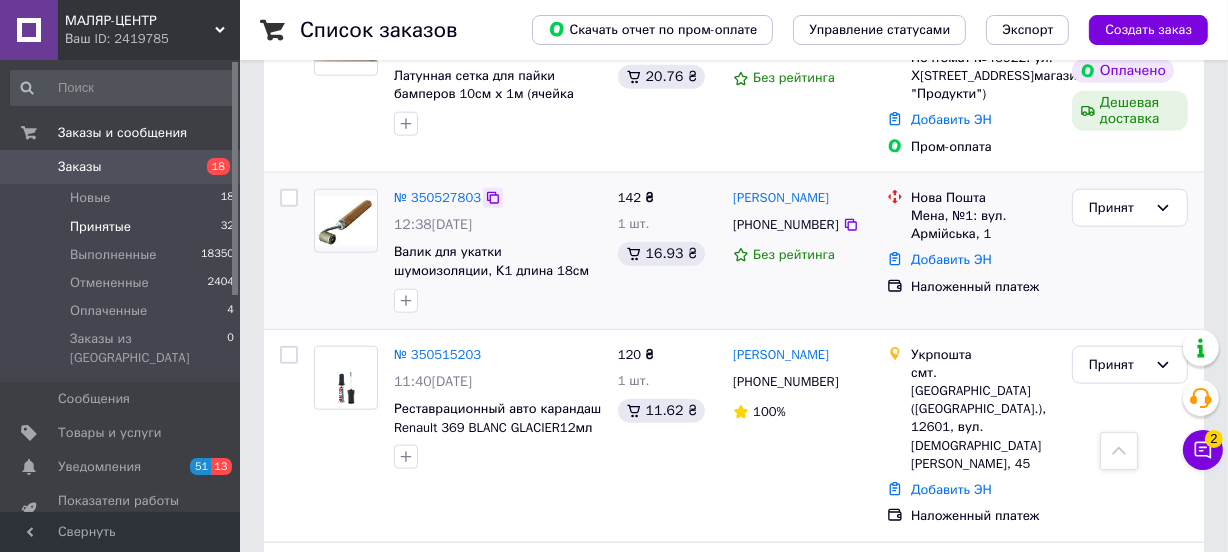 click 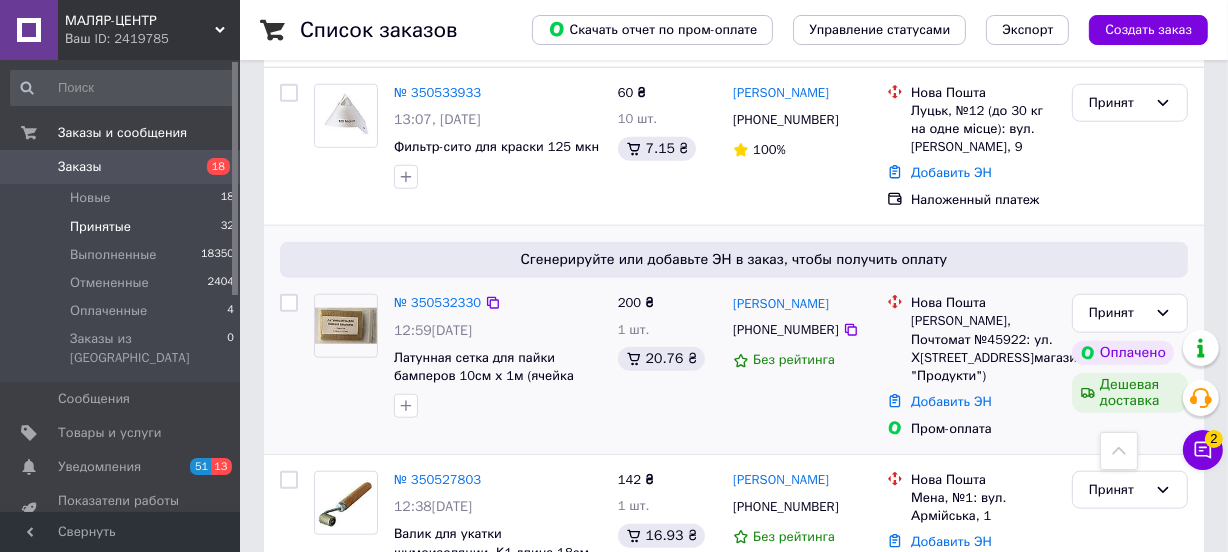 scroll, scrollTop: 1697, scrollLeft: 0, axis: vertical 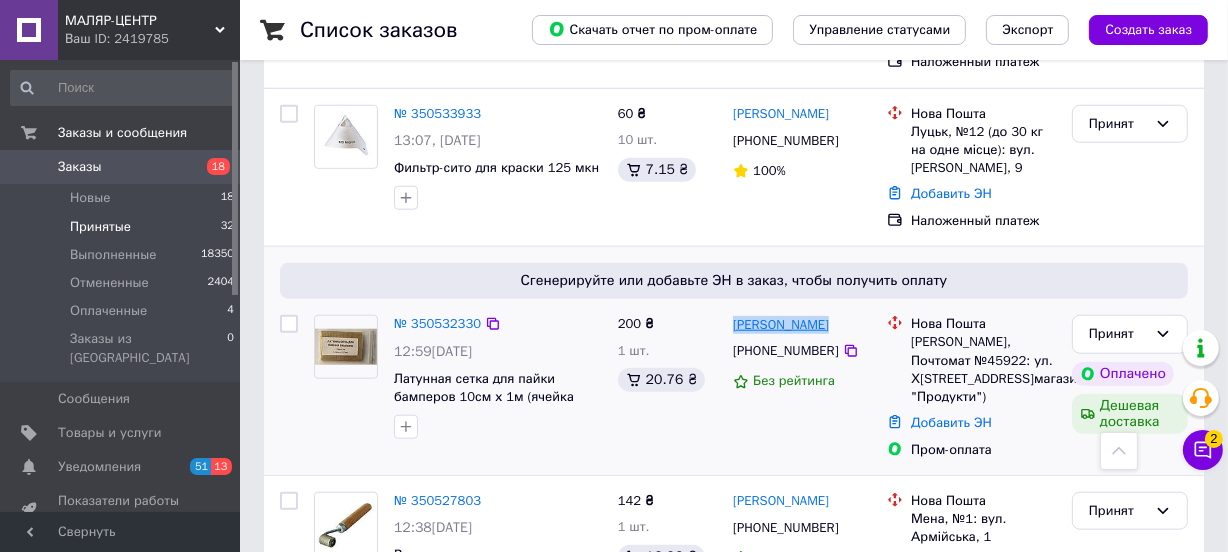 drag, startPoint x: 829, startPoint y: 245, endPoint x: 733, endPoint y: 252, distance: 96.25487 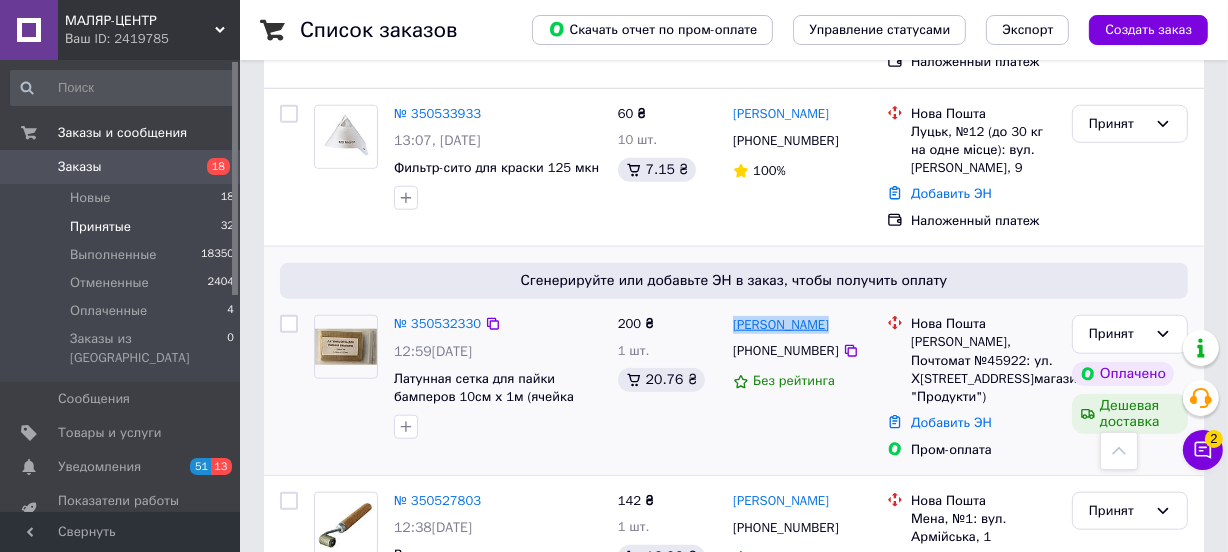 click on "[PERSON_NAME]" at bounding box center (802, 324) 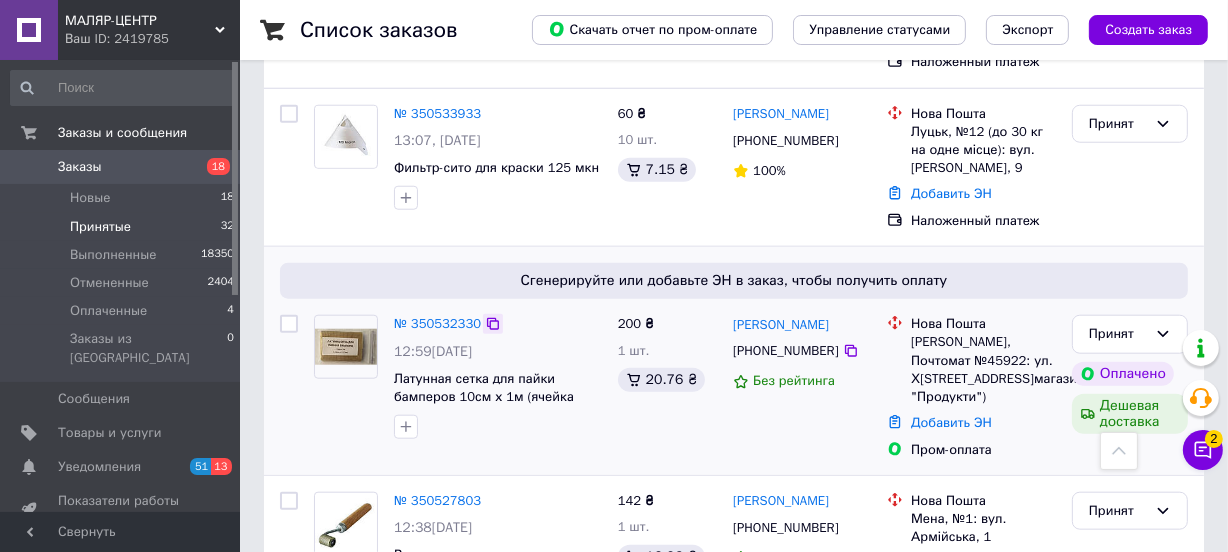 click 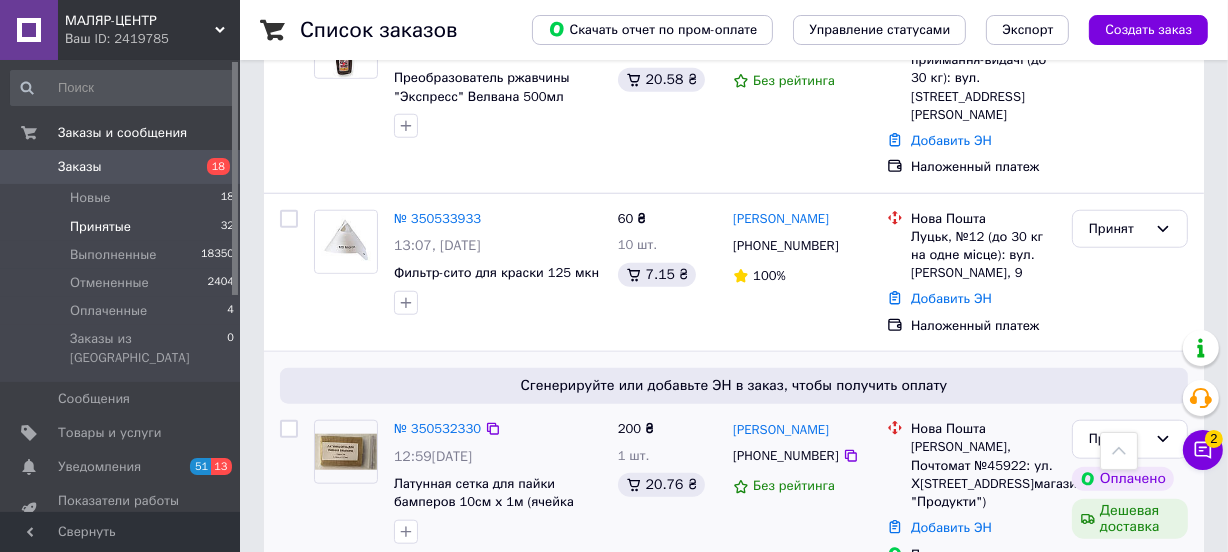 scroll, scrollTop: 1515, scrollLeft: 0, axis: vertical 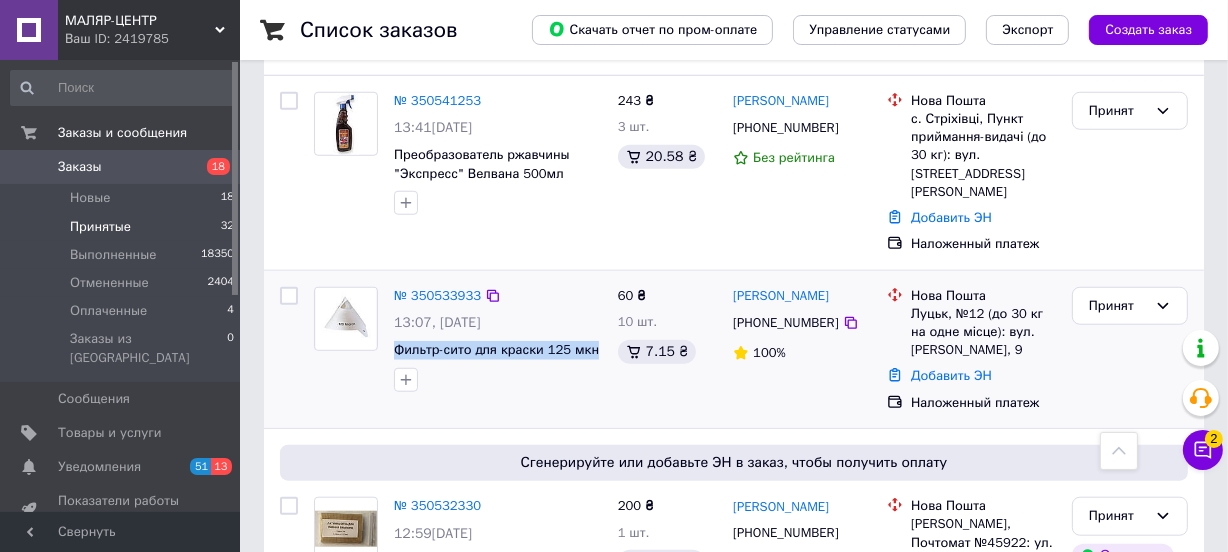 drag, startPoint x: 391, startPoint y: 273, endPoint x: 605, endPoint y: 285, distance: 214.33618 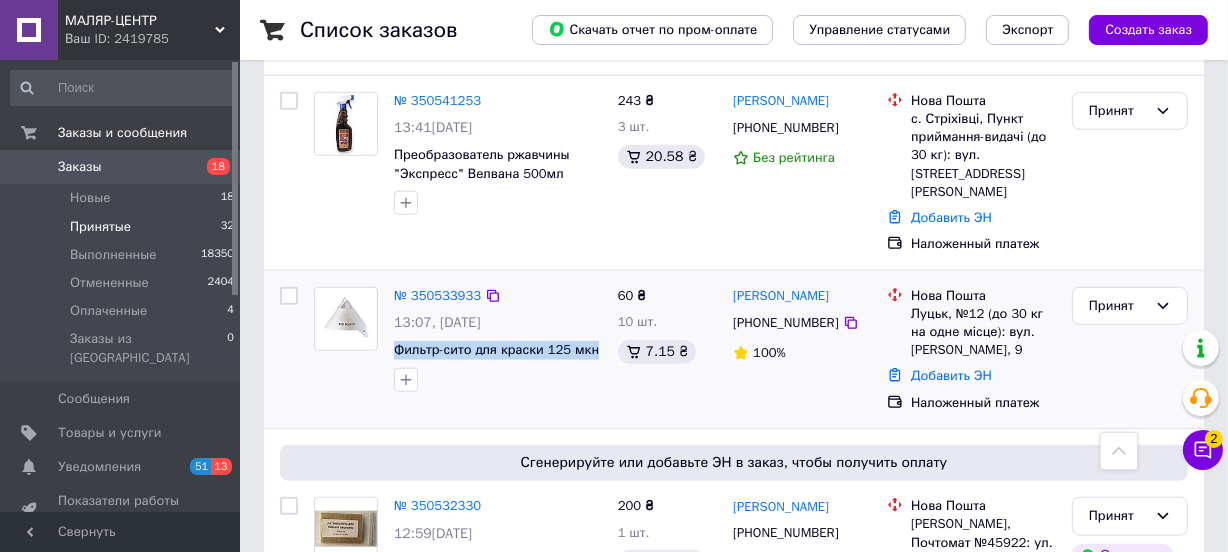 click on "№ 350533933 13:07[DATE] Фильтр-сито для краски 125 мкн" at bounding box center (498, 339) 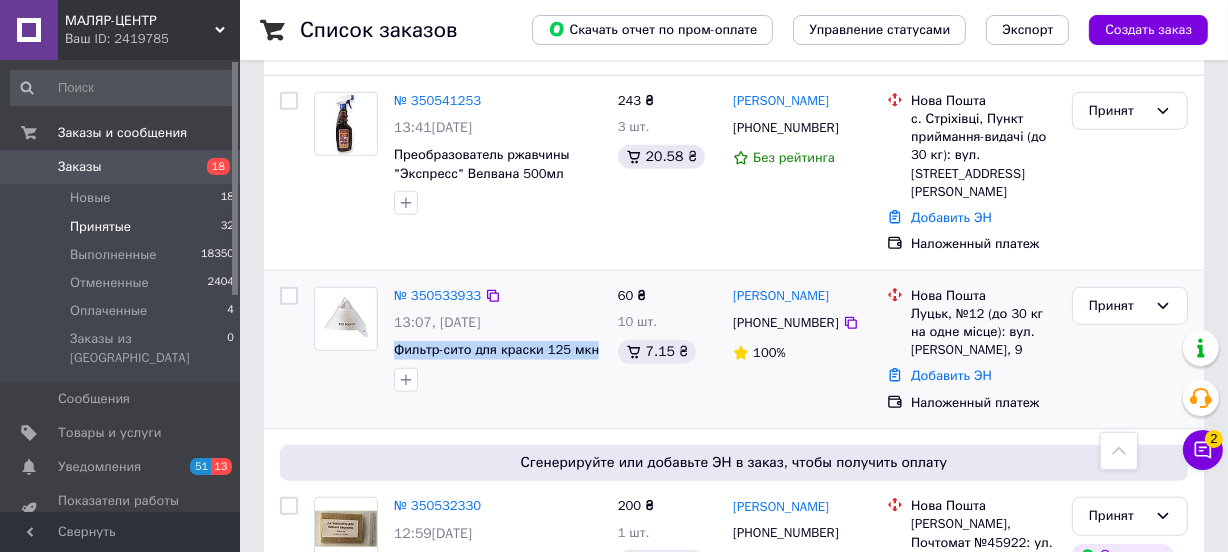 drag, startPoint x: 850, startPoint y: 219, endPoint x: 728, endPoint y: 219, distance: 122 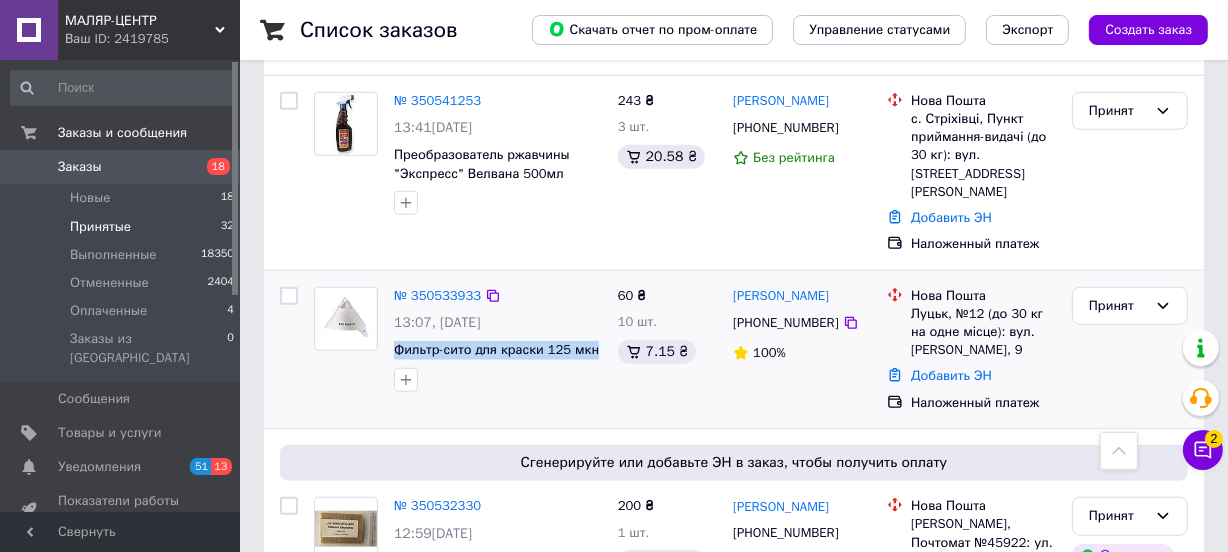click on "[PERSON_NAME] [PHONE_NUMBER] 100%" at bounding box center [802, 350] 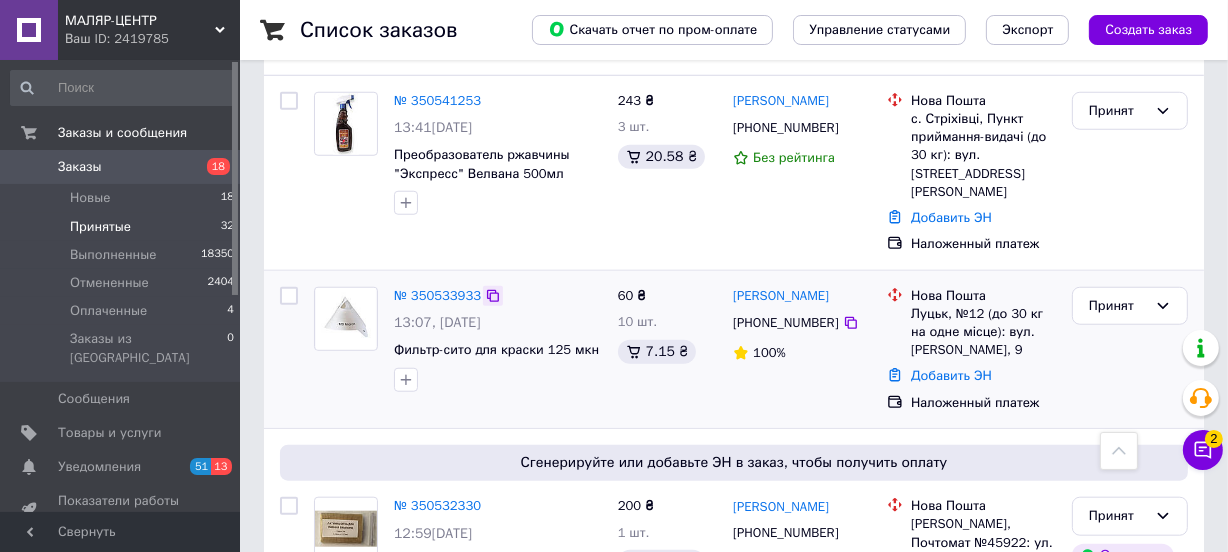 click 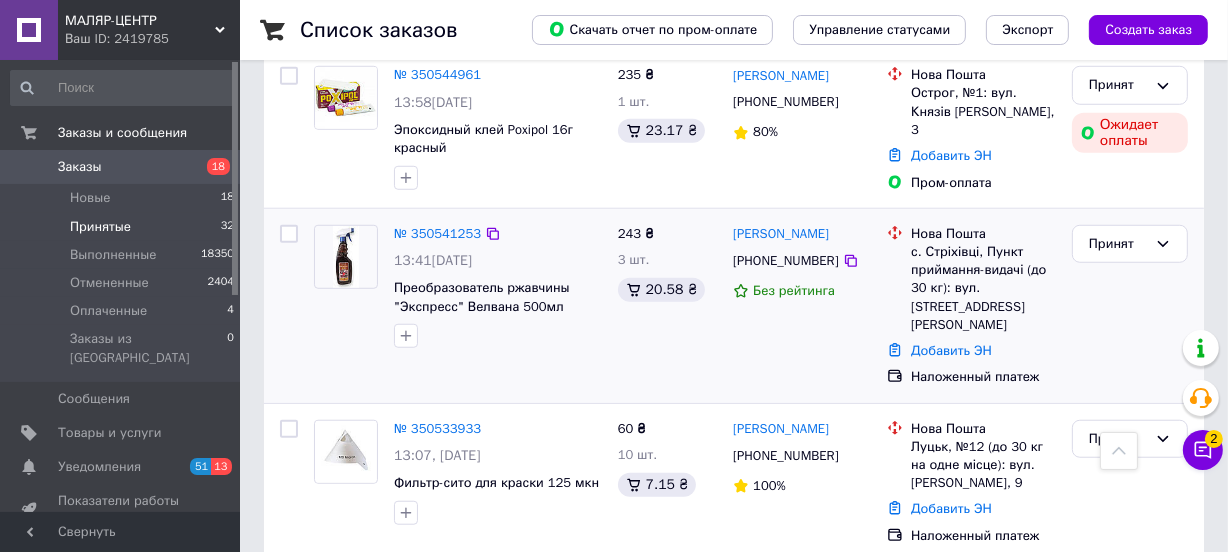 scroll, scrollTop: 1333, scrollLeft: 0, axis: vertical 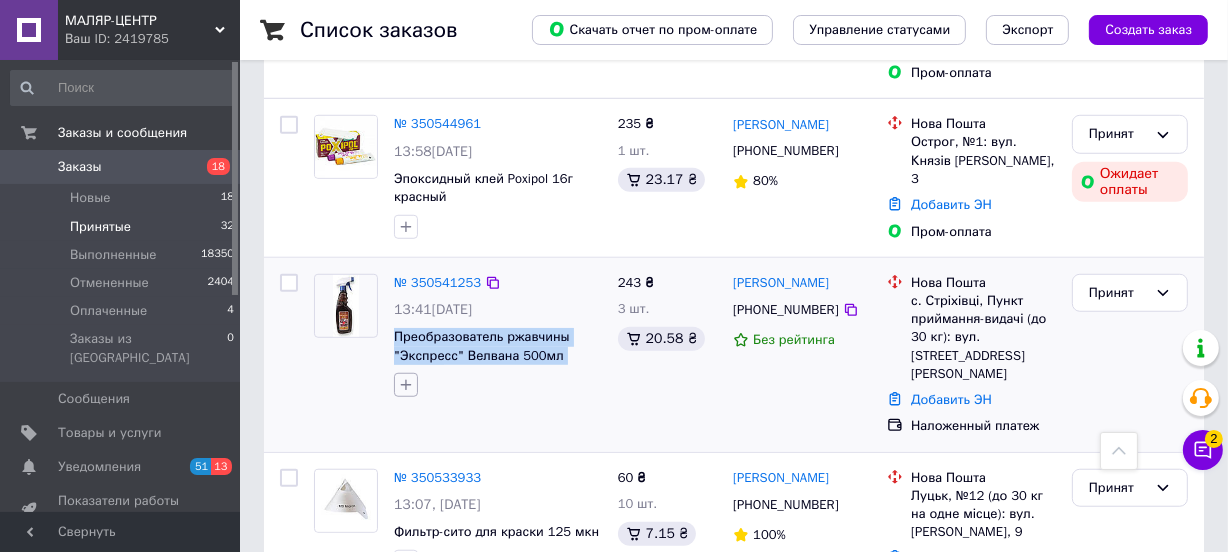 drag, startPoint x: 390, startPoint y: 269, endPoint x: 416, endPoint y: 328, distance: 64.4748 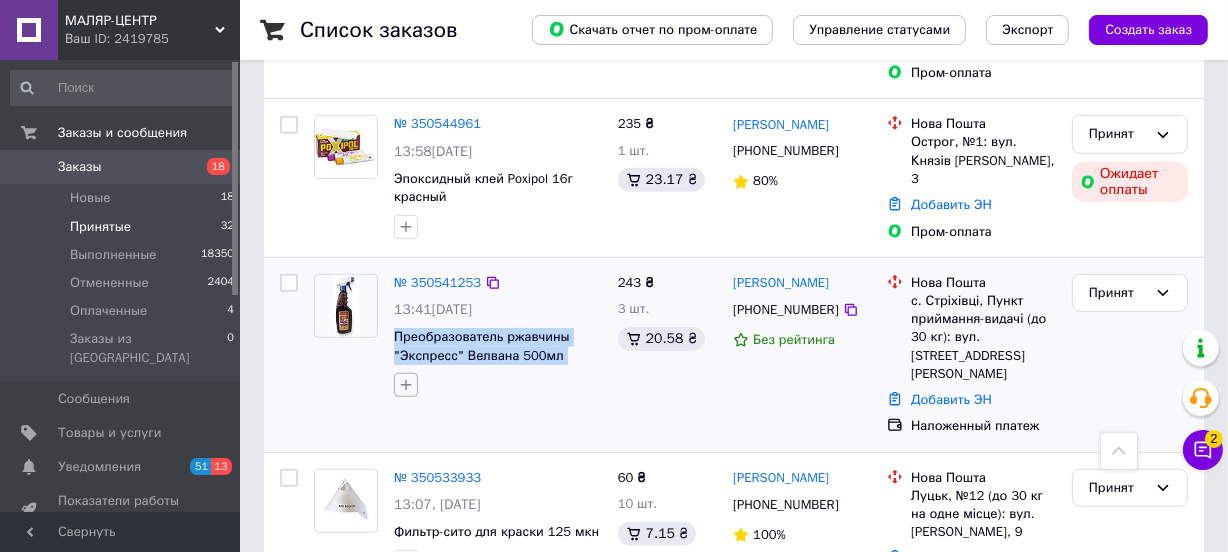 click on "№ 350541253 13:41[DATE] Преобразователь ржавчины "Экспресс" Велвана 500мл (тригер)" at bounding box center (498, 336) 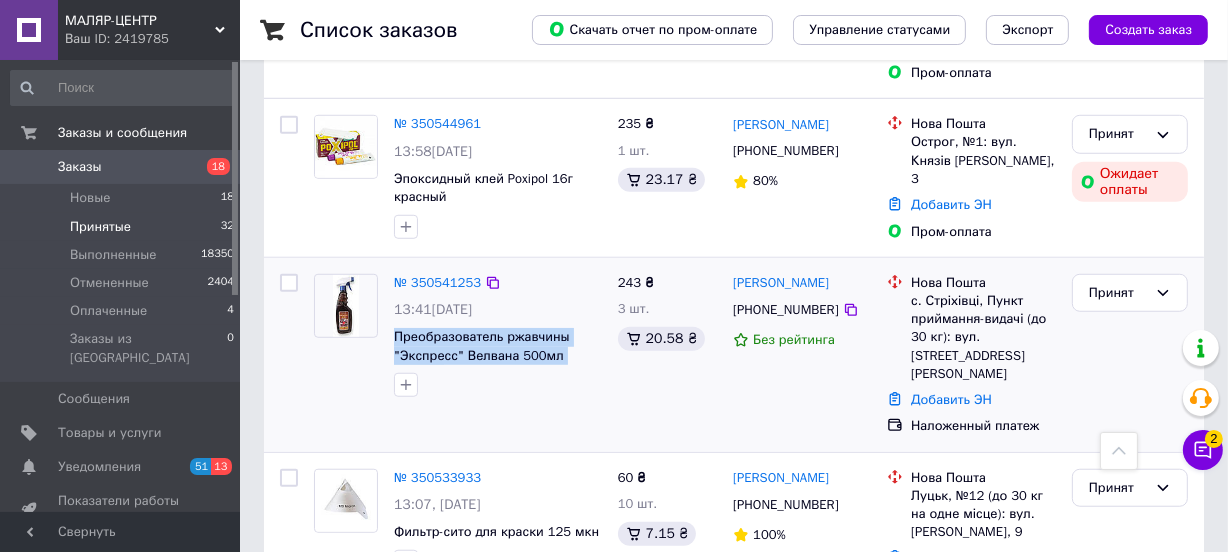 drag, startPoint x: 858, startPoint y: 225, endPoint x: 726, endPoint y: 214, distance: 132.45753 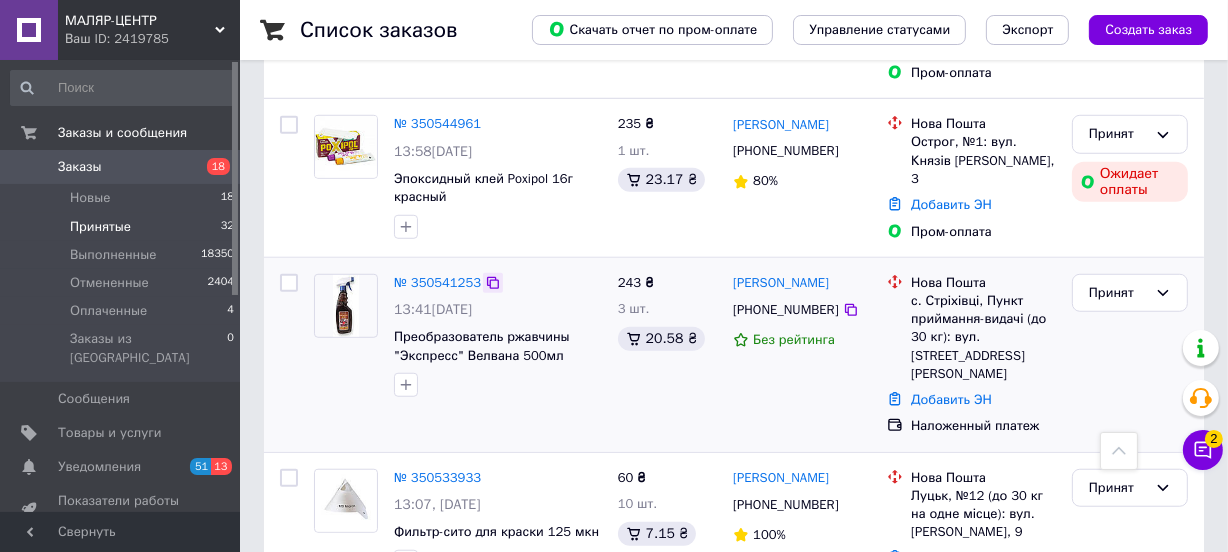 click 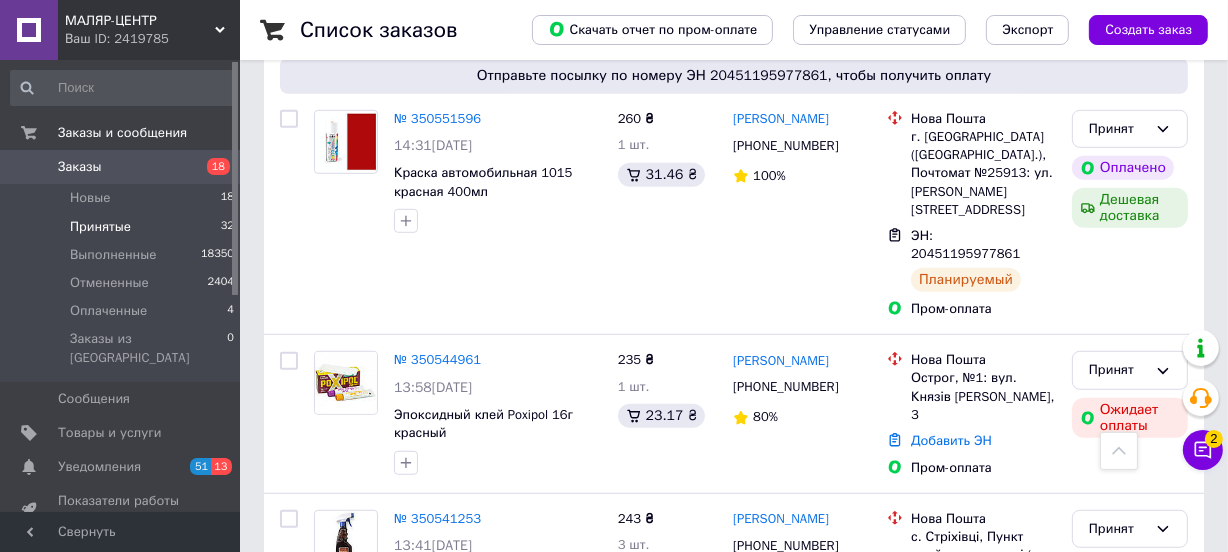 scroll, scrollTop: 1090, scrollLeft: 0, axis: vertical 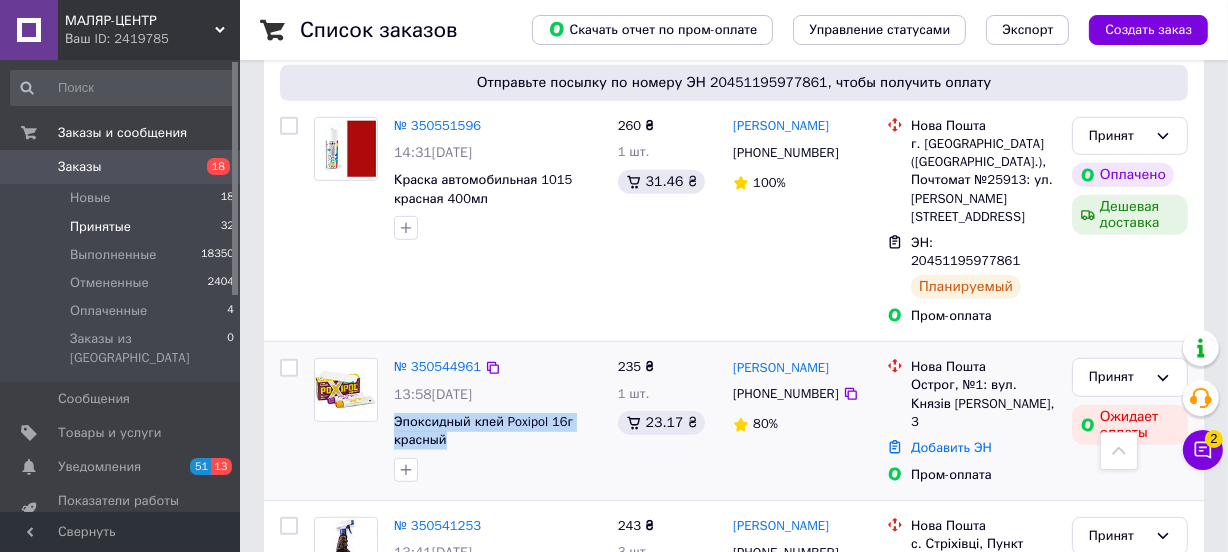 drag, startPoint x: 389, startPoint y: 355, endPoint x: 450, endPoint y: 397, distance: 74.06078 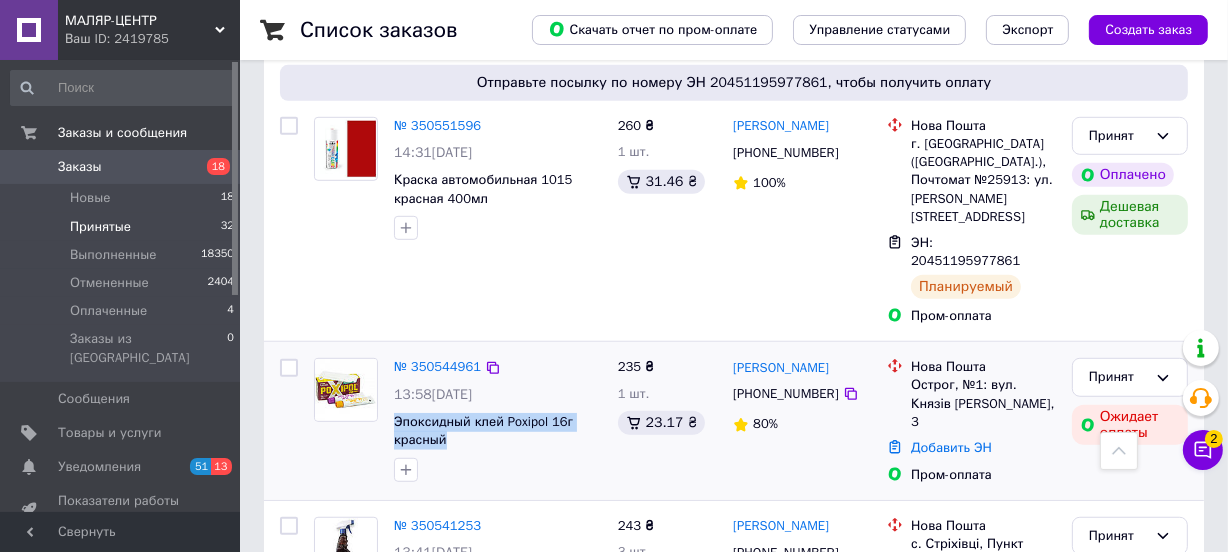 click on "№ 350544961 13:58[DATE] Эпоксидный клей Poxipol 16г красный" at bounding box center (498, 420) 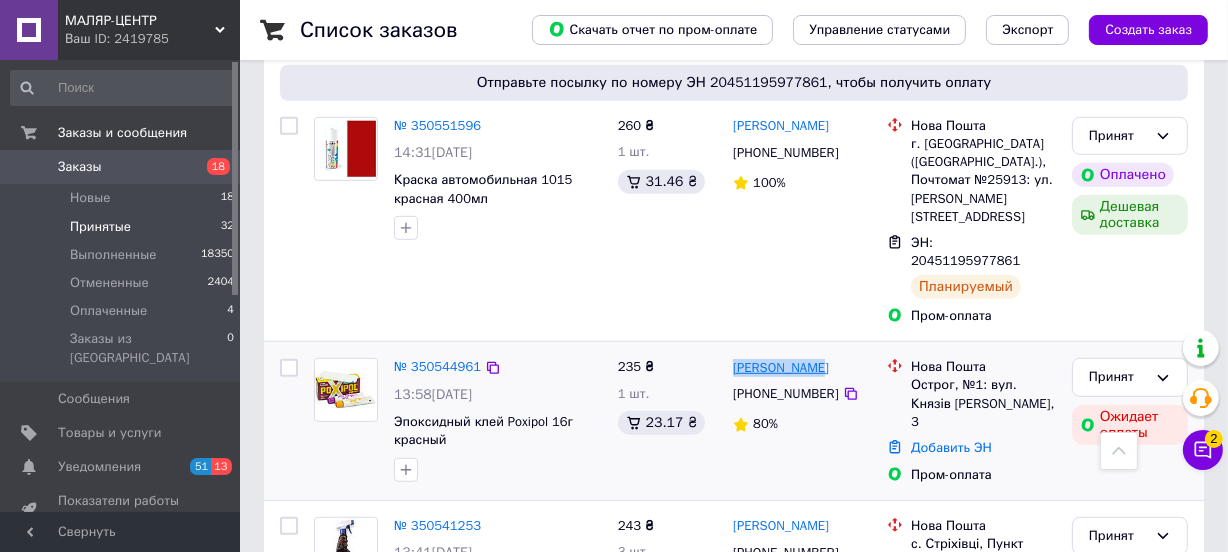 drag, startPoint x: 831, startPoint y: 310, endPoint x: 734, endPoint y: 314, distance: 97.082436 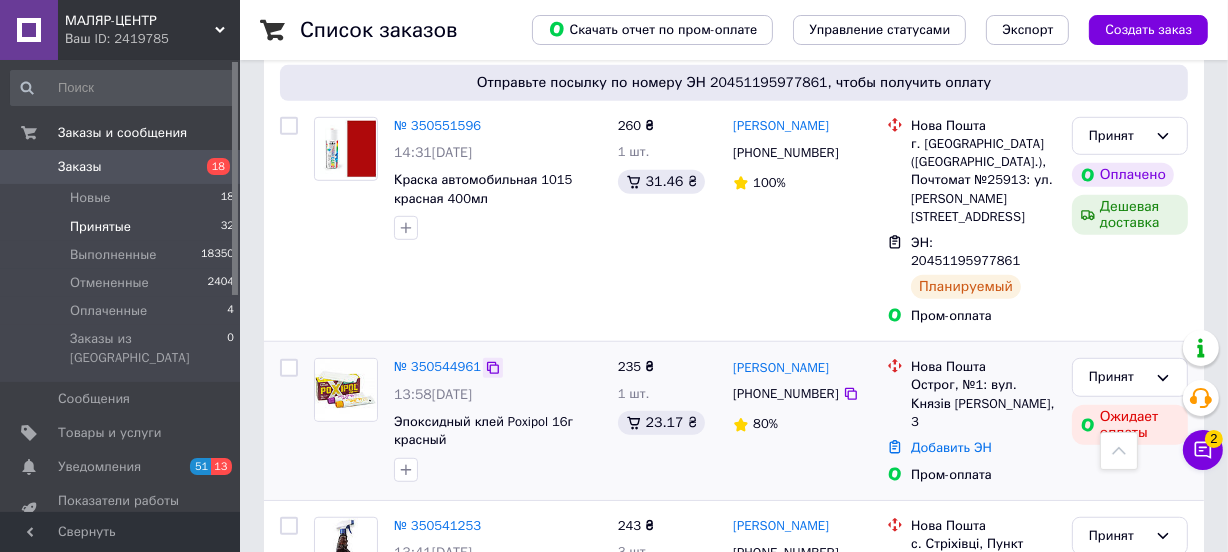 click 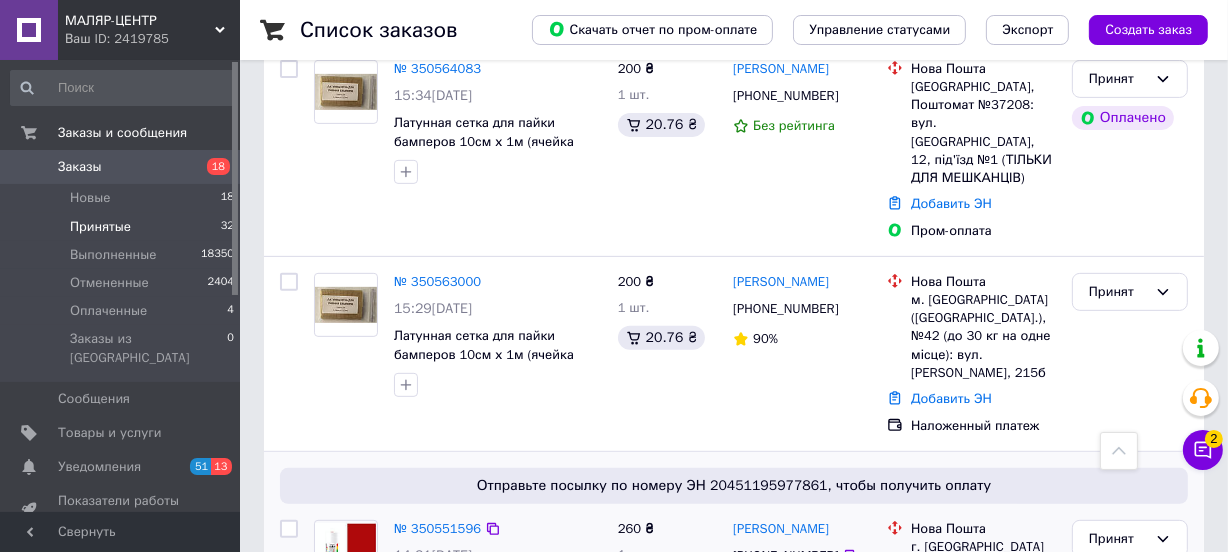 scroll, scrollTop: 666, scrollLeft: 0, axis: vertical 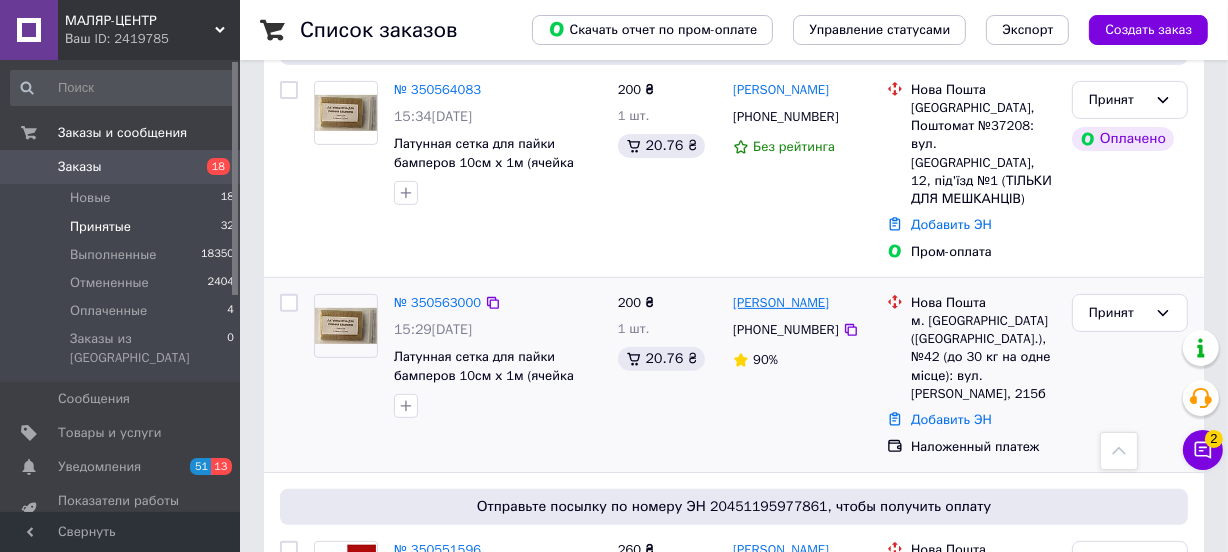 drag, startPoint x: 845, startPoint y: 246, endPoint x: 733, endPoint y: 246, distance: 112 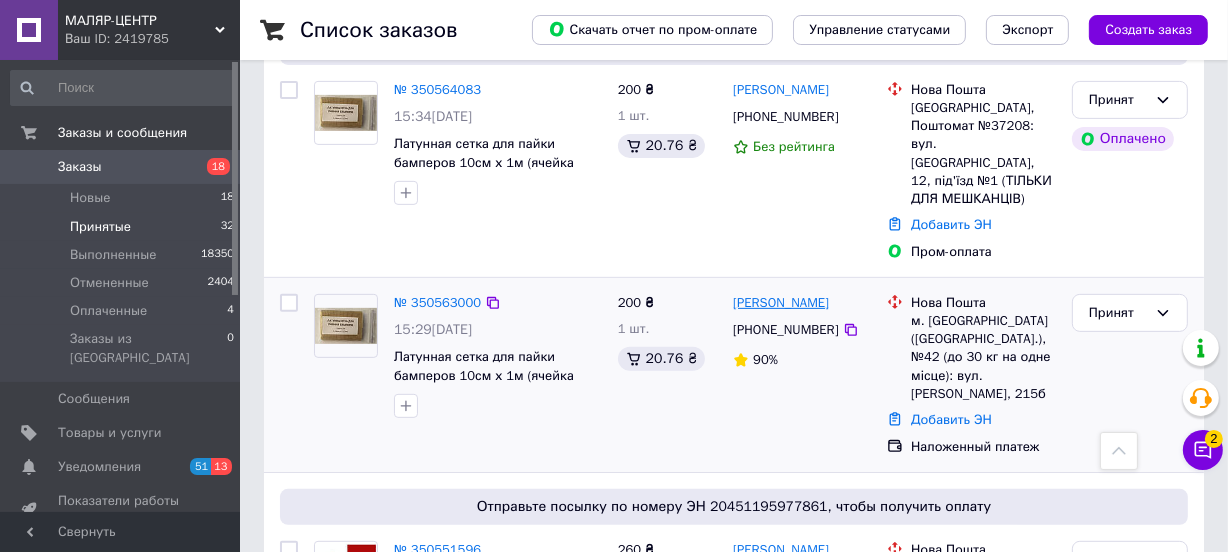click on "[PERSON_NAME]" at bounding box center (802, 303) 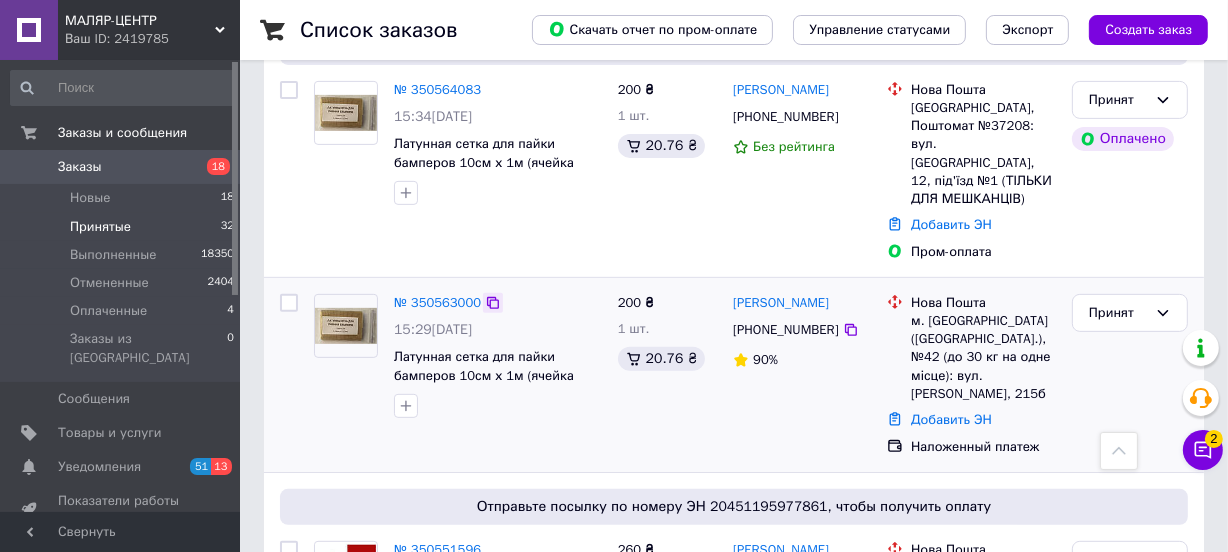 click 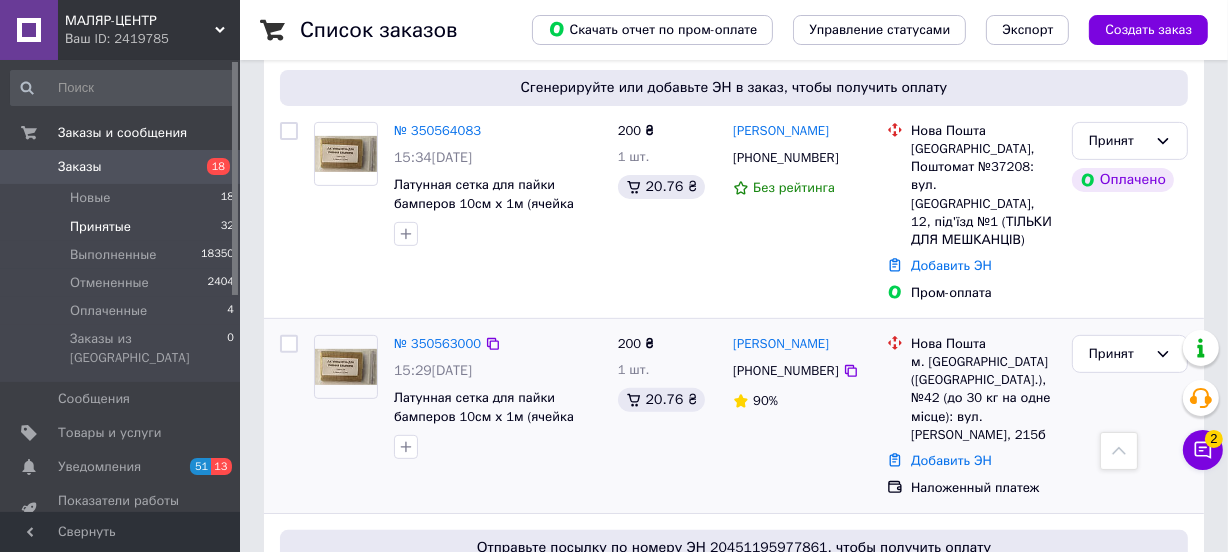 scroll, scrollTop: 545, scrollLeft: 0, axis: vertical 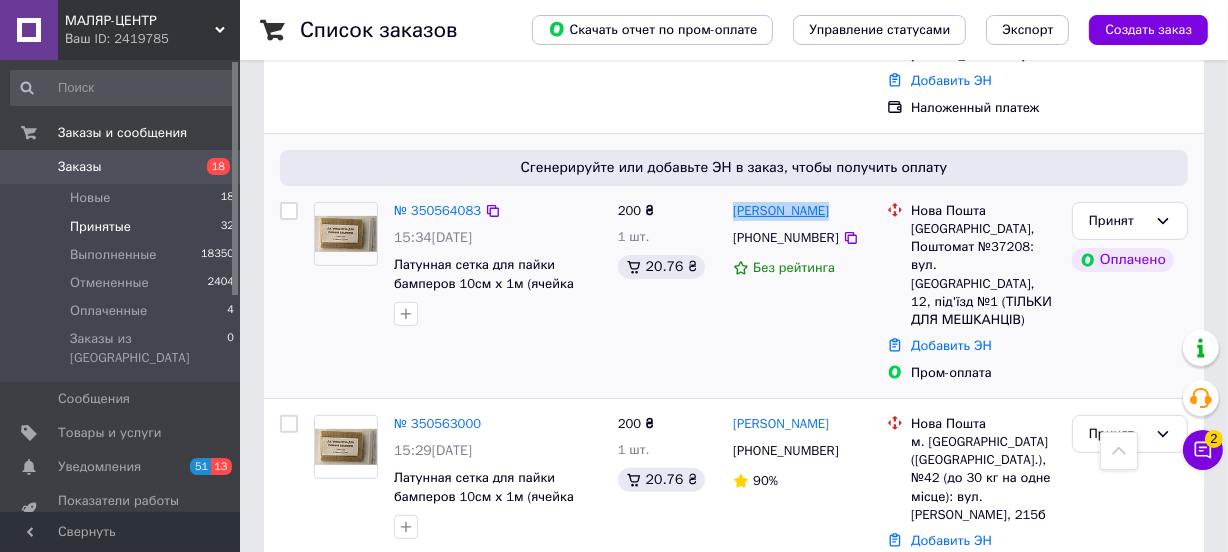 drag, startPoint x: 831, startPoint y: 172, endPoint x: 735, endPoint y: 170, distance: 96.02083 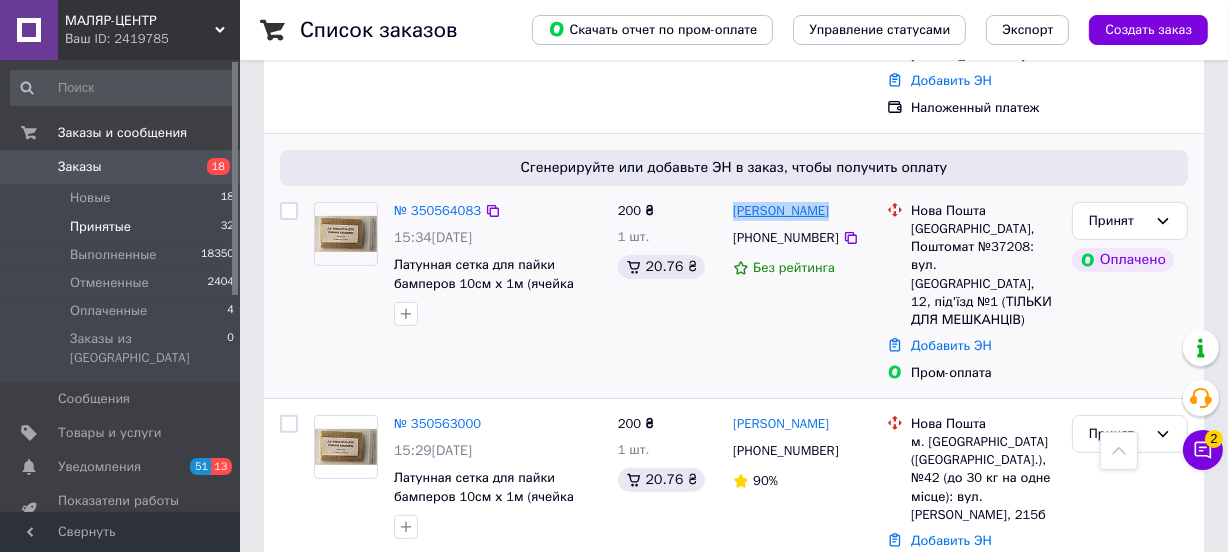 click on "[PERSON_NAME]" at bounding box center (802, 211) 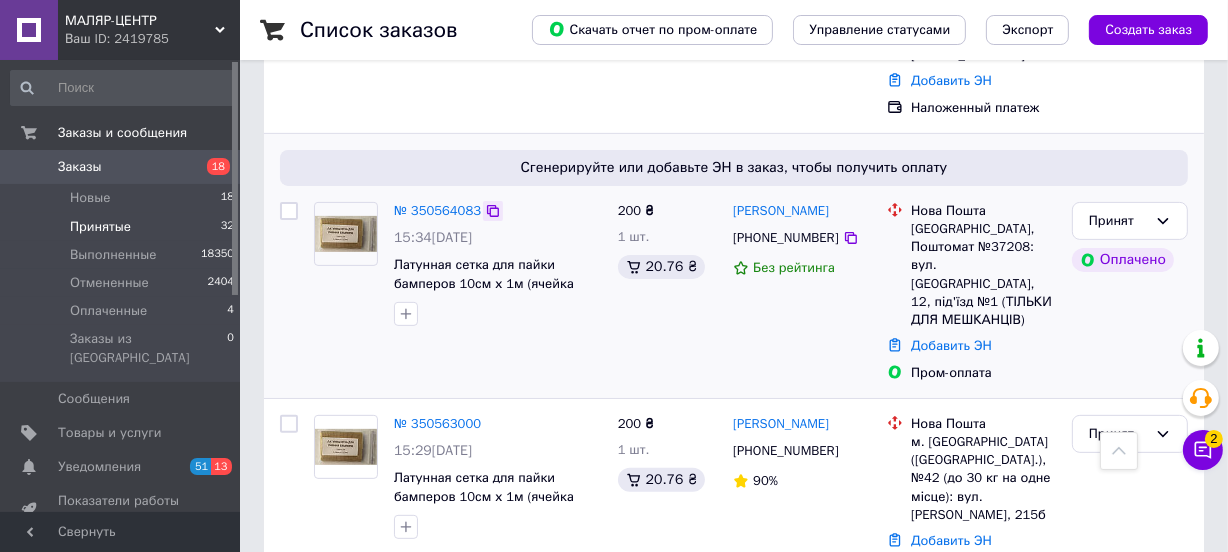 click 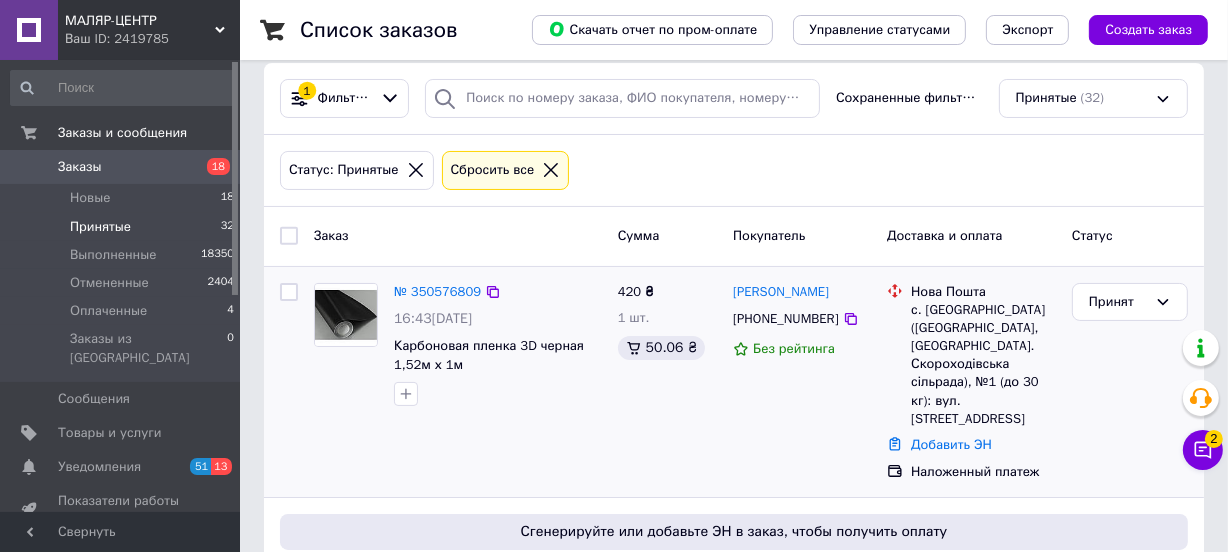 scroll, scrollTop: 242, scrollLeft: 0, axis: vertical 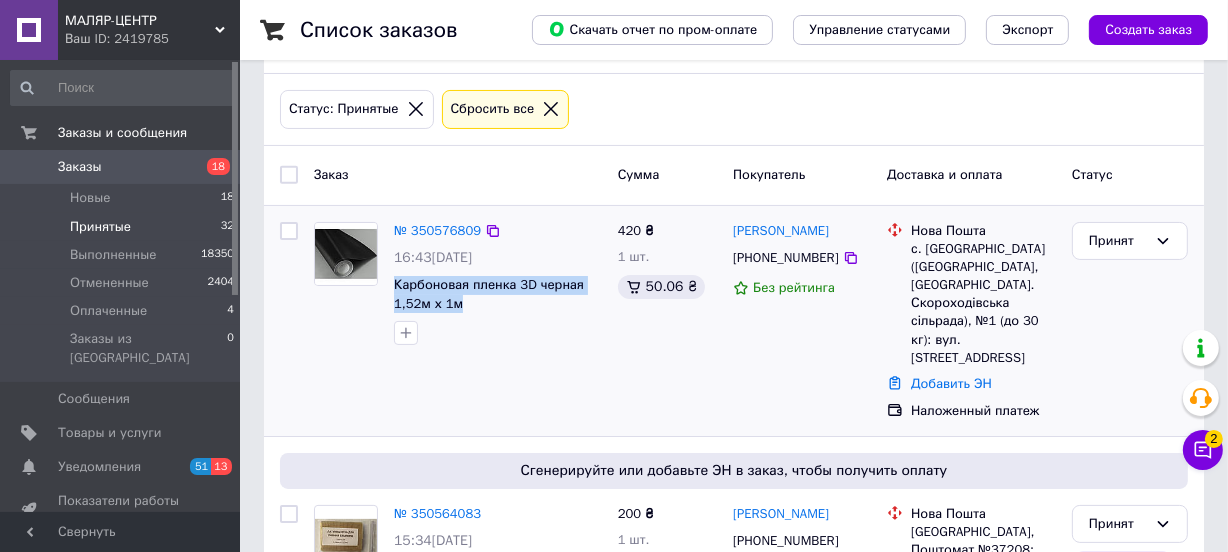 drag, startPoint x: 391, startPoint y: 271, endPoint x: 459, endPoint y: 308, distance: 77.41447 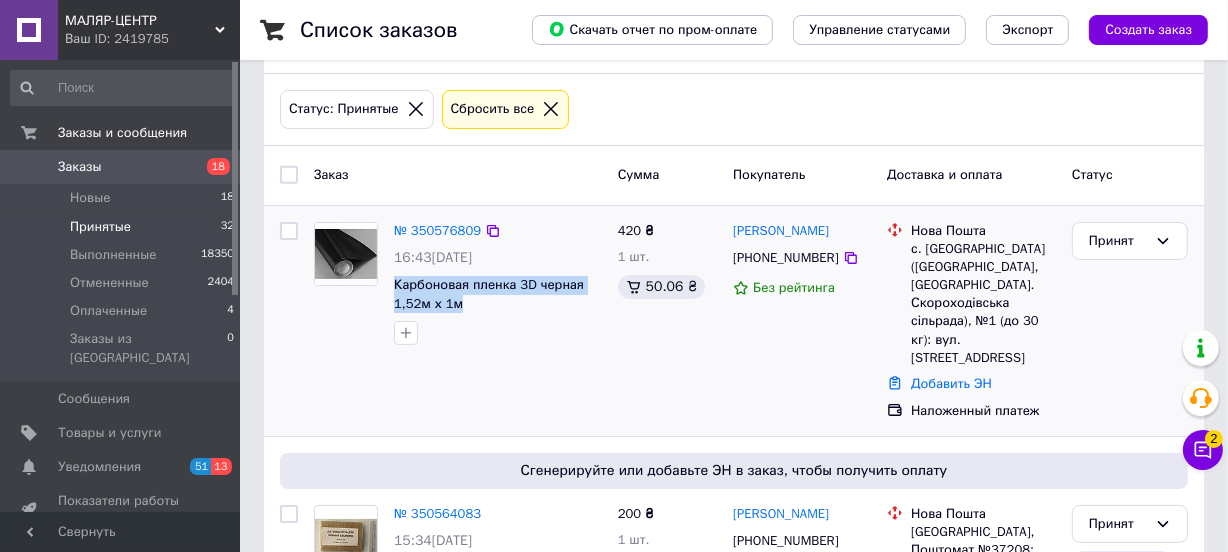 click on "№ 350576809 16:43[DATE] Карбоновая пленка 3D черная 1,52м х 1м" at bounding box center (498, 284) 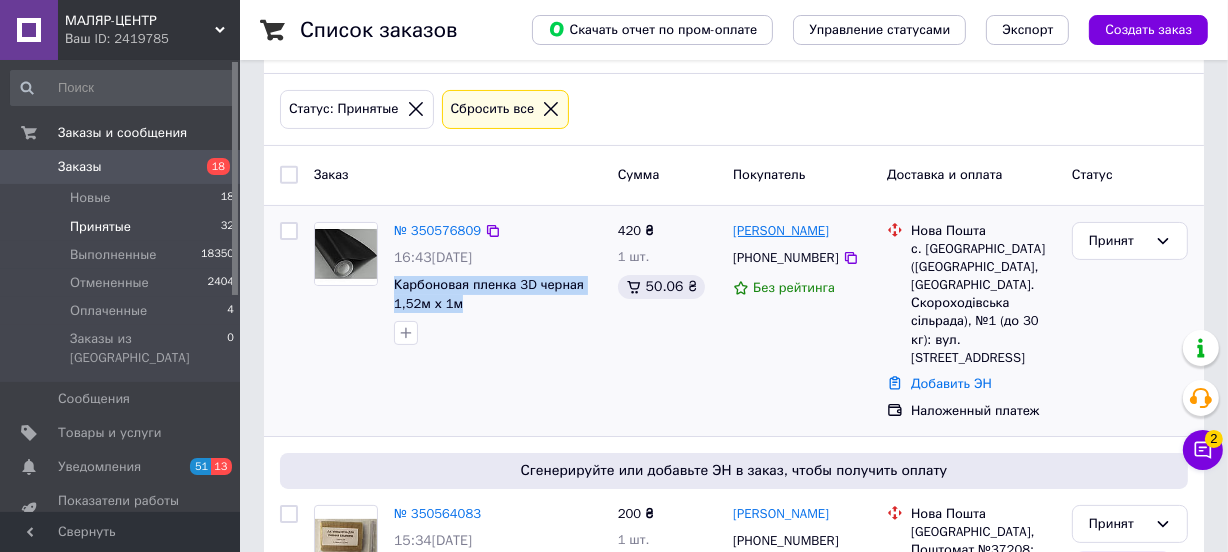 drag, startPoint x: 846, startPoint y: 229, endPoint x: 734, endPoint y: 233, distance: 112.0714 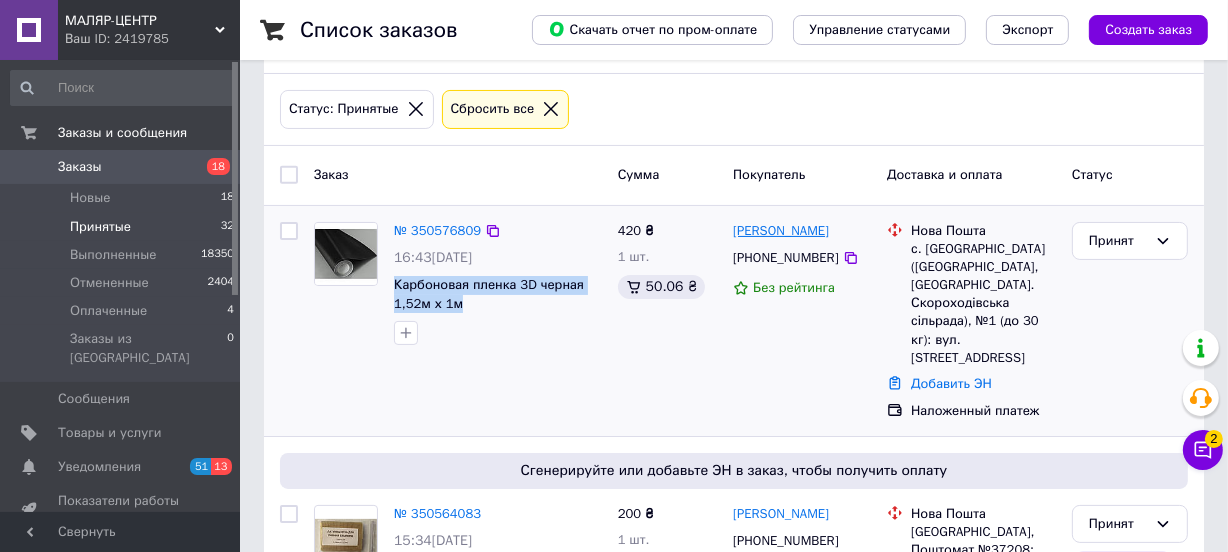 click on "[PERSON_NAME]" at bounding box center (781, 231) 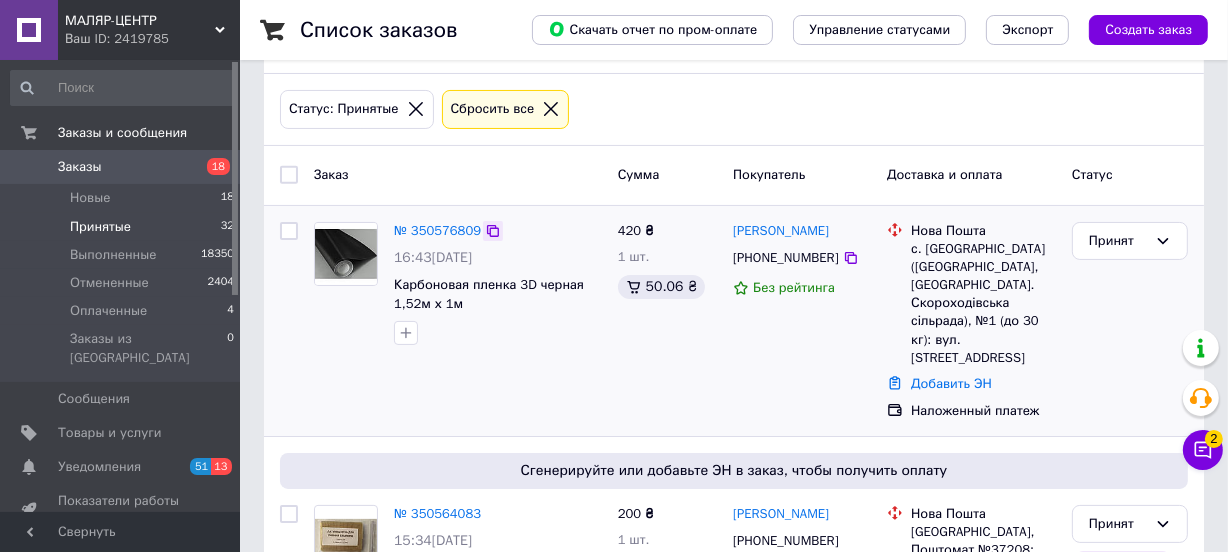 click 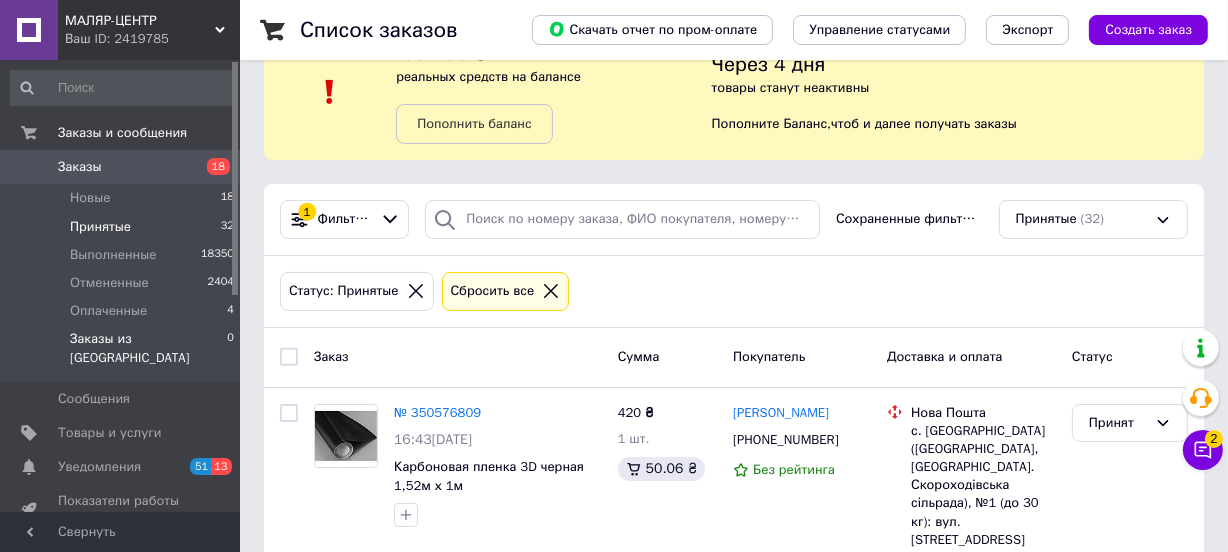 scroll, scrollTop: 302, scrollLeft: 0, axis: vertical 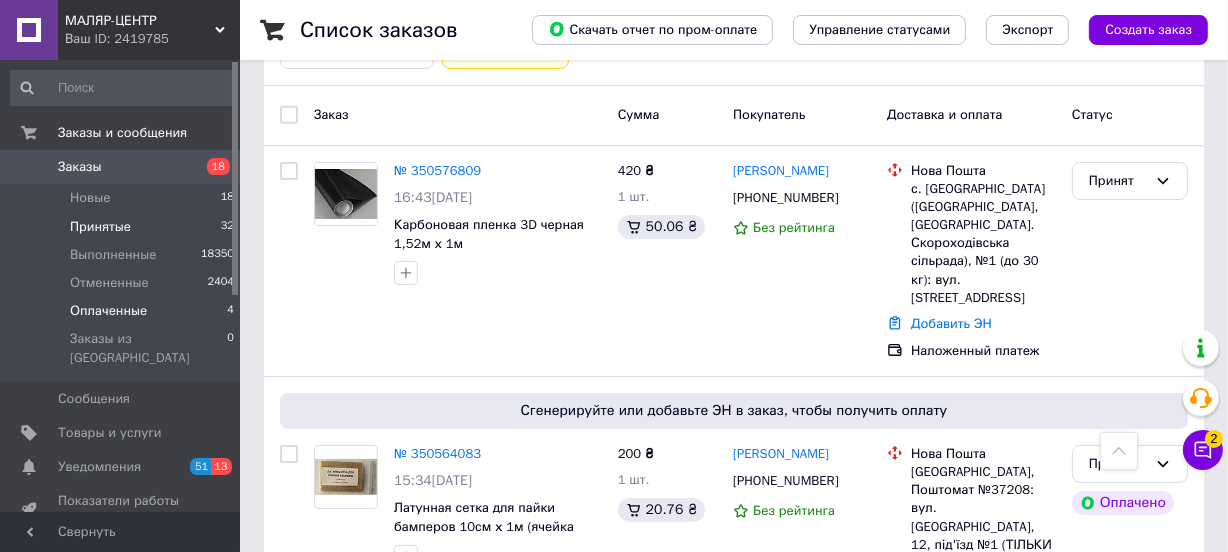 click on "Оплаченные" at bounding box center [108, 311] 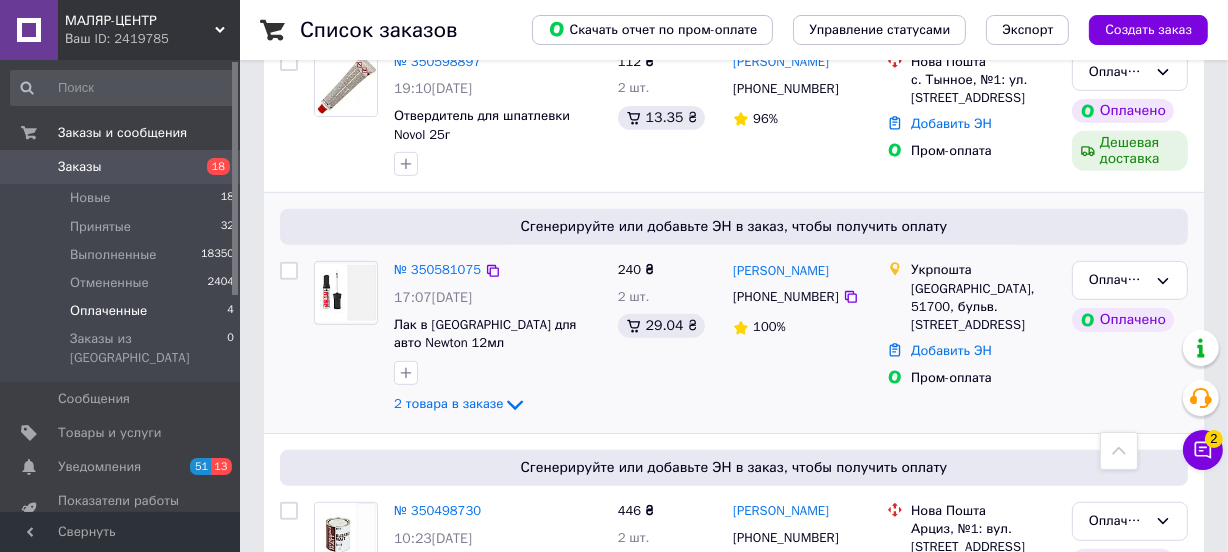 scroll, scrollTop: 854, scrollLeft: 0, axis: vertical 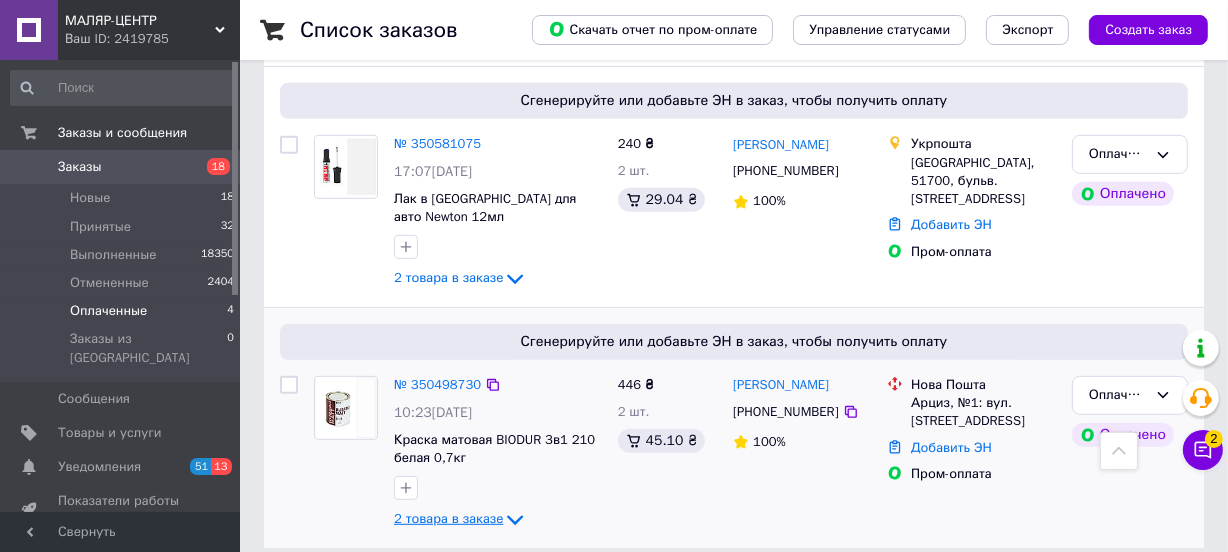 click 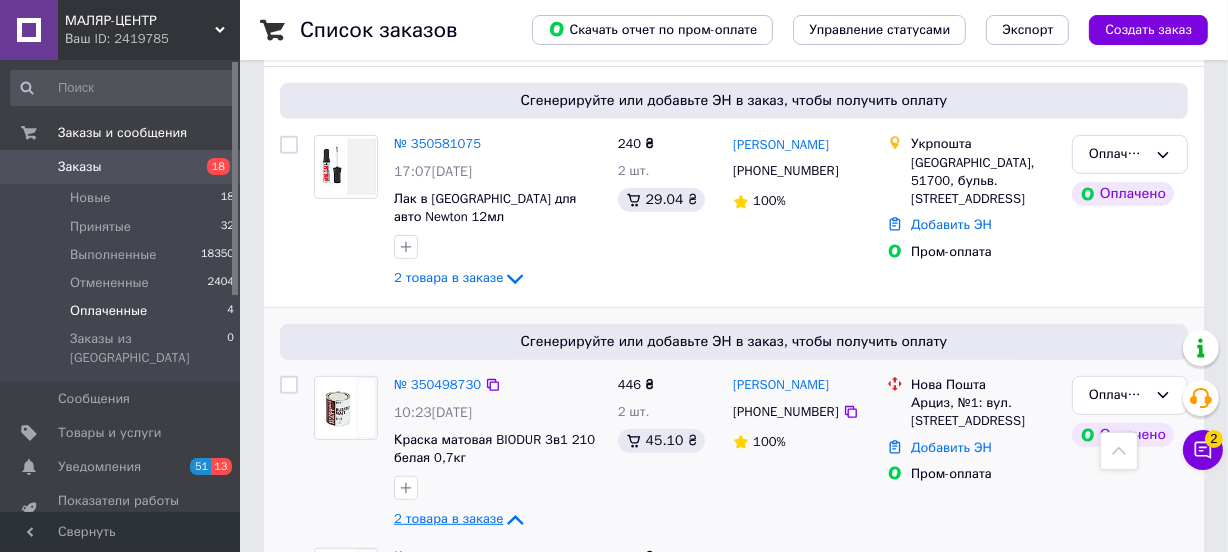 scroll, scrollTop: 975, scrollLeft: 0, axis: vertical 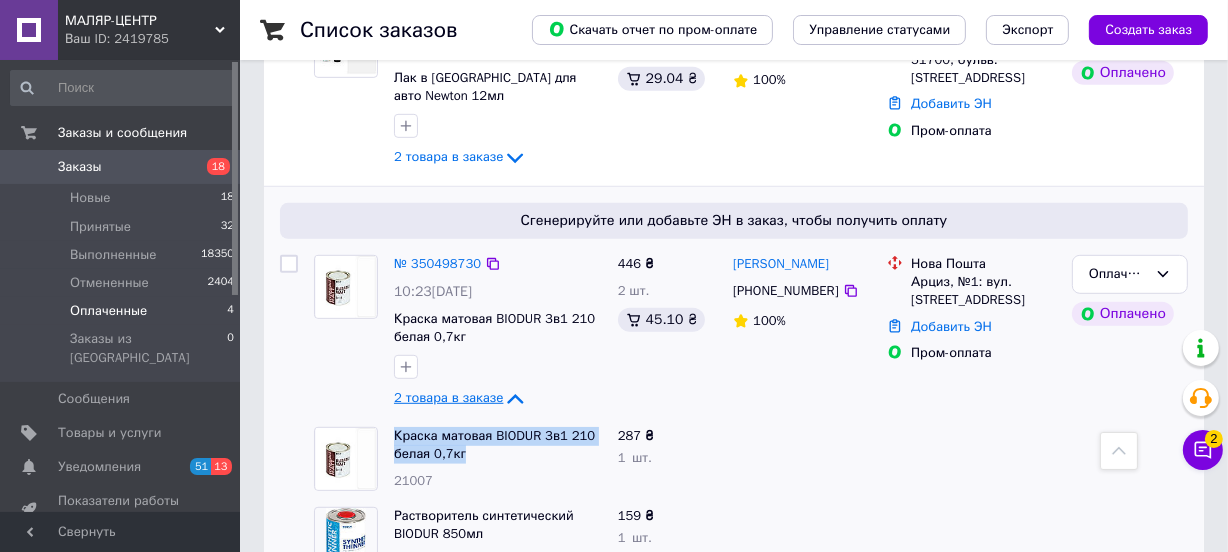 drag, startPoint x: 464, startPoint y: 436, endPoint x: 392, endPoint y: 419, distance: 73.97973 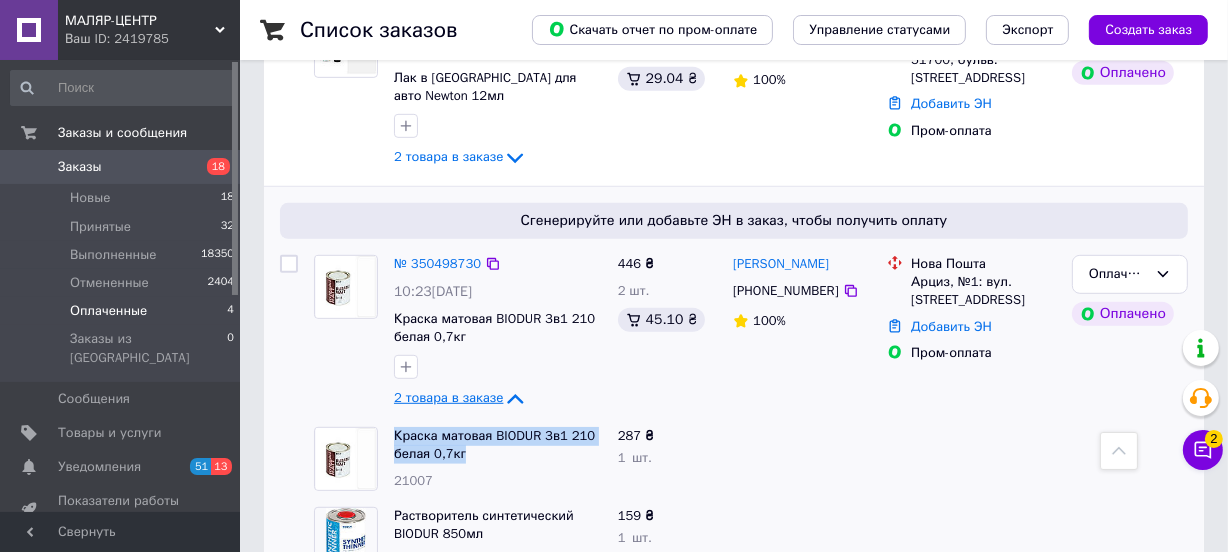 click on "Краска матовая BIODUR 3в1 210 белая 0,7кг 21007" at bounding box center (498, 459) 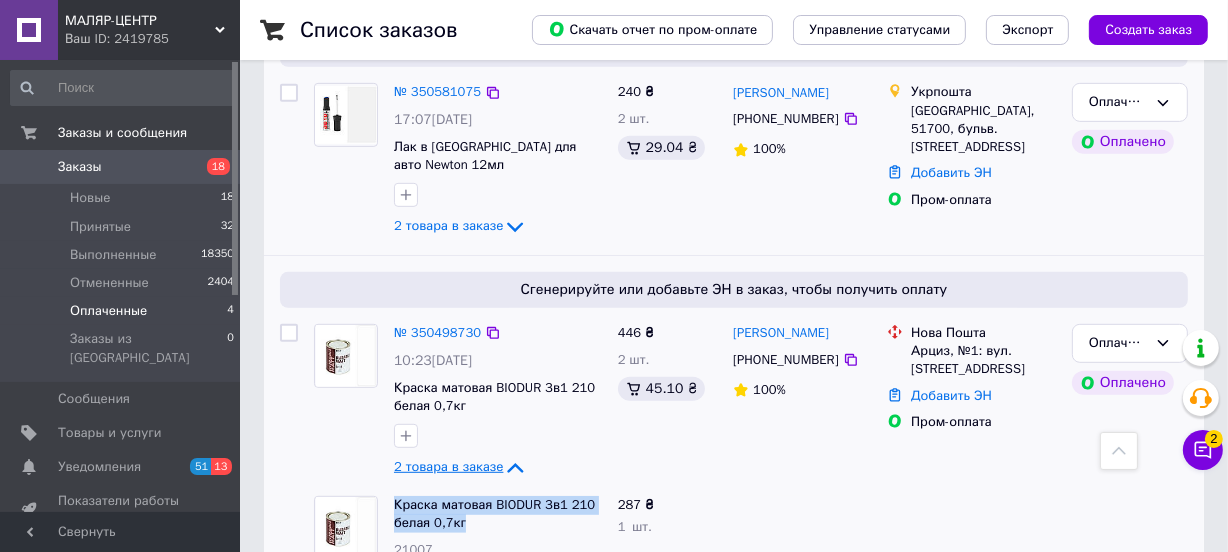 scroll, scrollTop: 793, scrollLeft: 0, axis: vertical 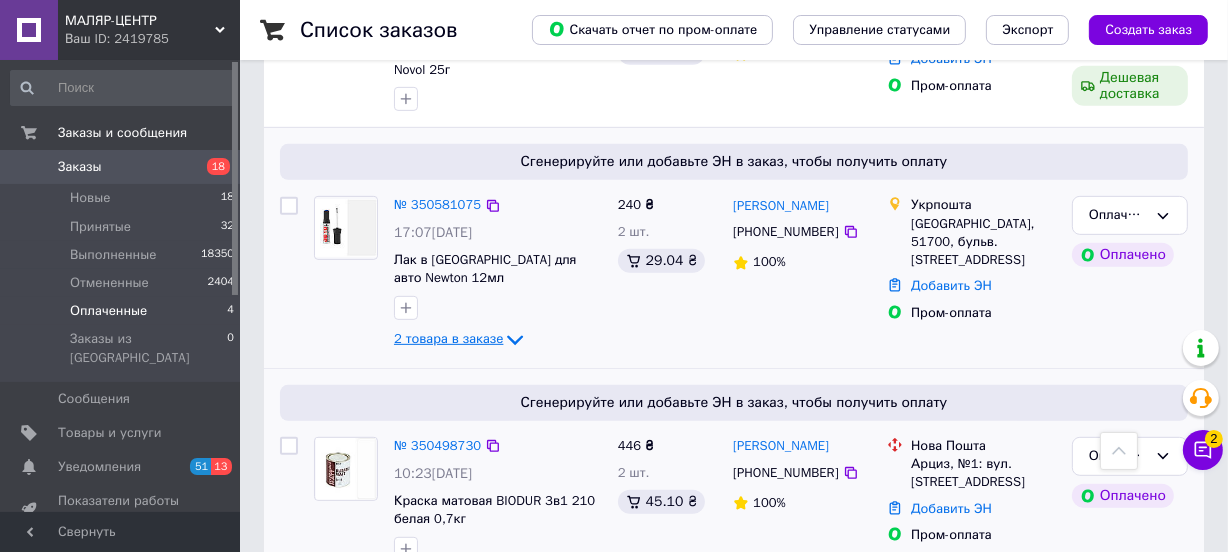 click 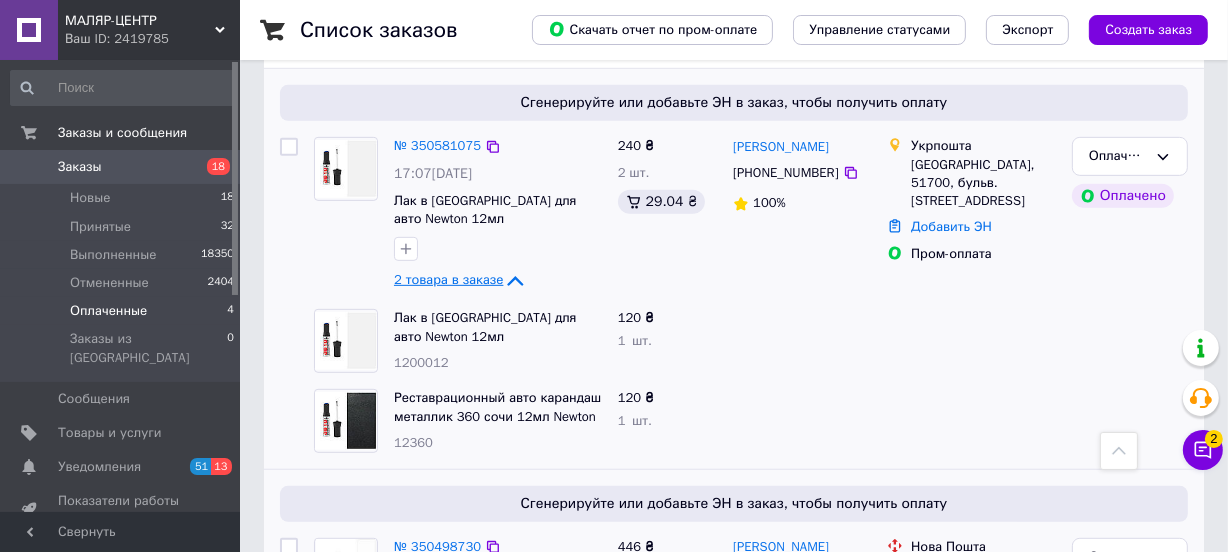 scroll, scrollTop: 915, scrollLeft: 0, axis: vertical 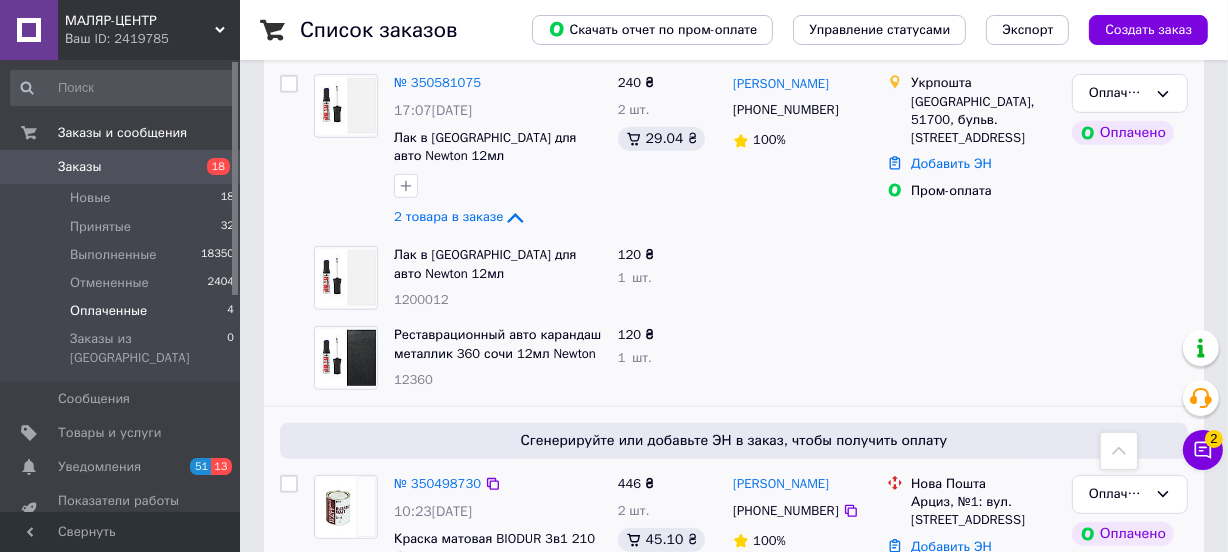 click on "Лак в [GEOGRAPHIC_DATA] для авто Newton 12мл" at bounding box center (498, 264) 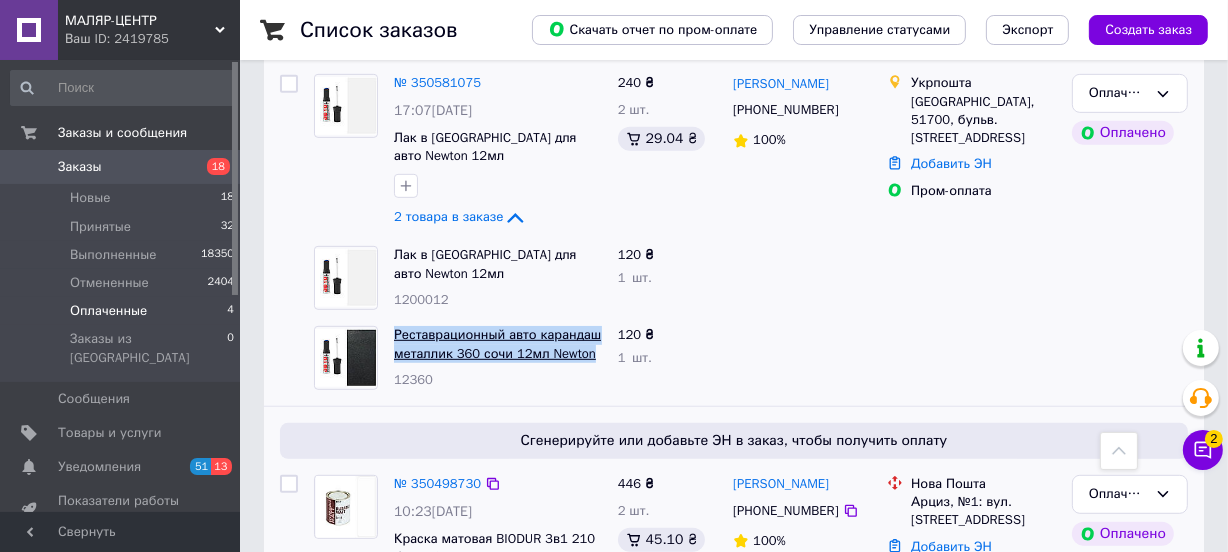 drag, startPoint x: 397, startPoint y: 302, endPoint x: 586, endPoint y: 334, distance: 191.68985 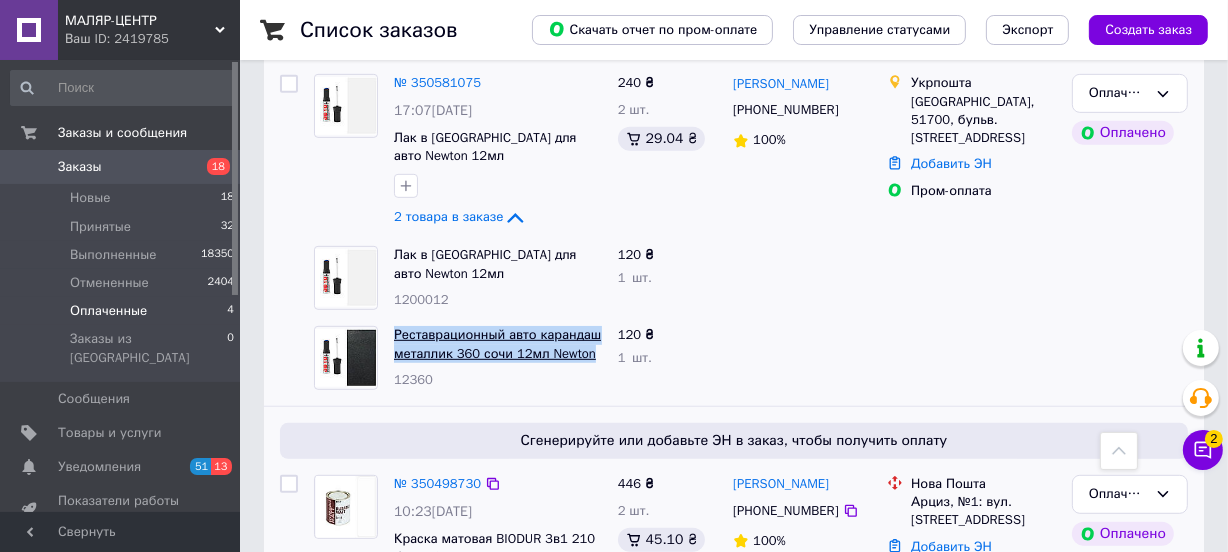 click on "Реставрационный авто карандаш металлик 360 сочи 12мл Newton 12360" at bounding box center (498, 358) 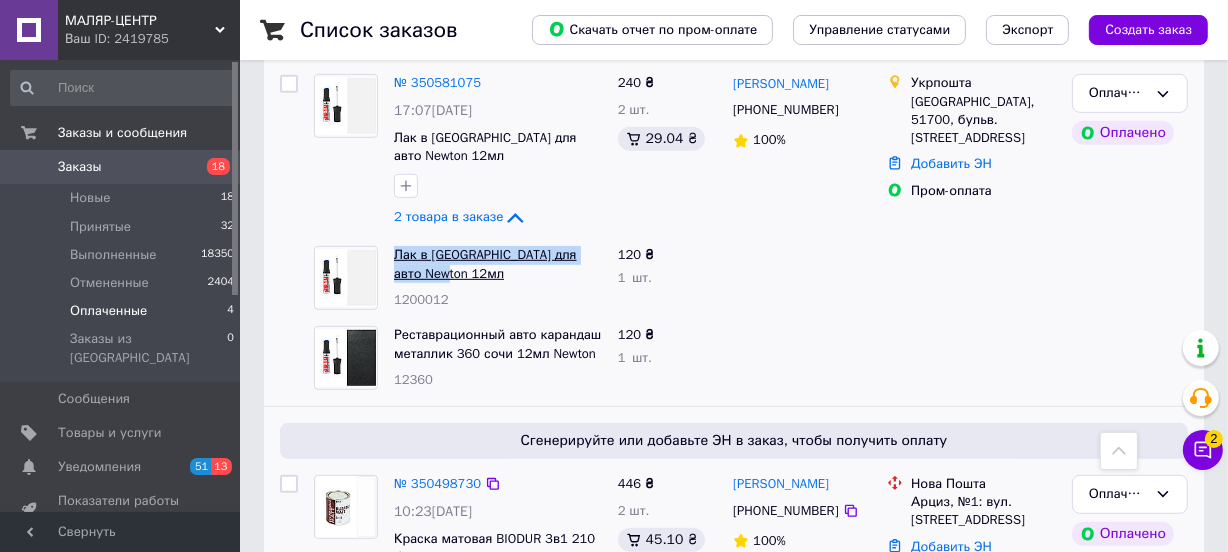 drag, startPoint x: 426, startPoint y: 254, endPoint x: 397, endPoint y: 235, distance: 34.669872 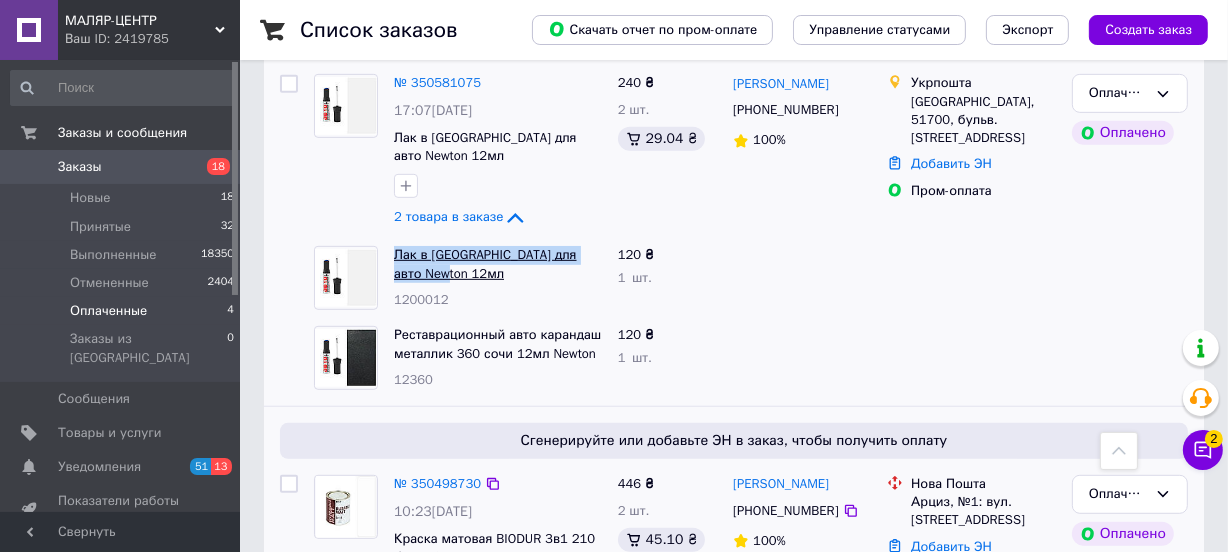 click on "Лак в [GEOGRAPHIC_DATA] для авто Newton 12мл" at bounding box center [498, 264] 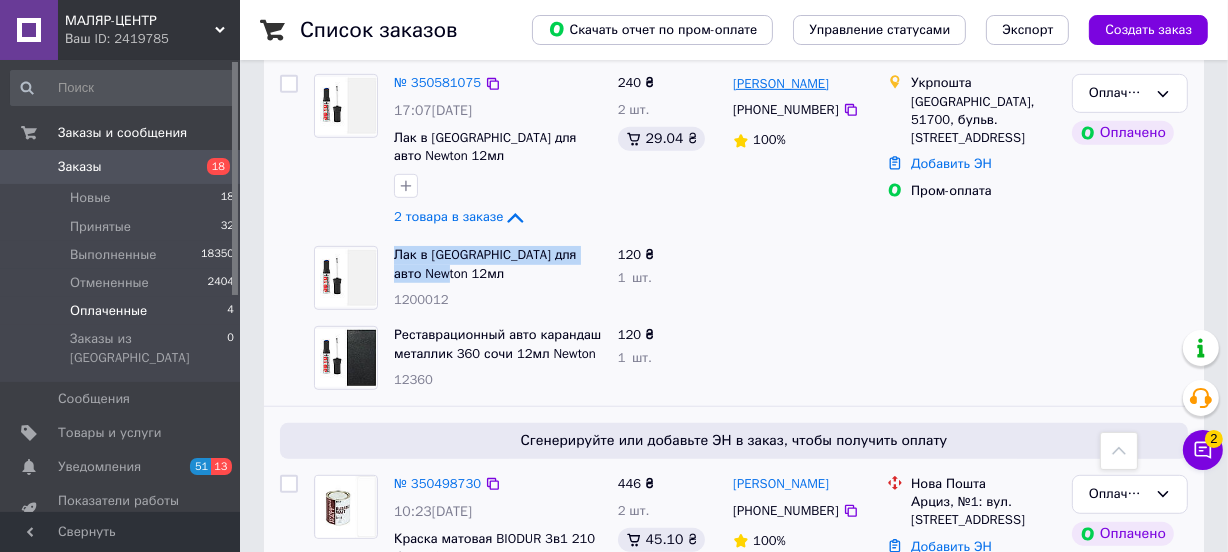 drag, startPoint x: 852, startPoint y: 62, endPoint x: 737, endPoint y: 69, distance: 115.212845 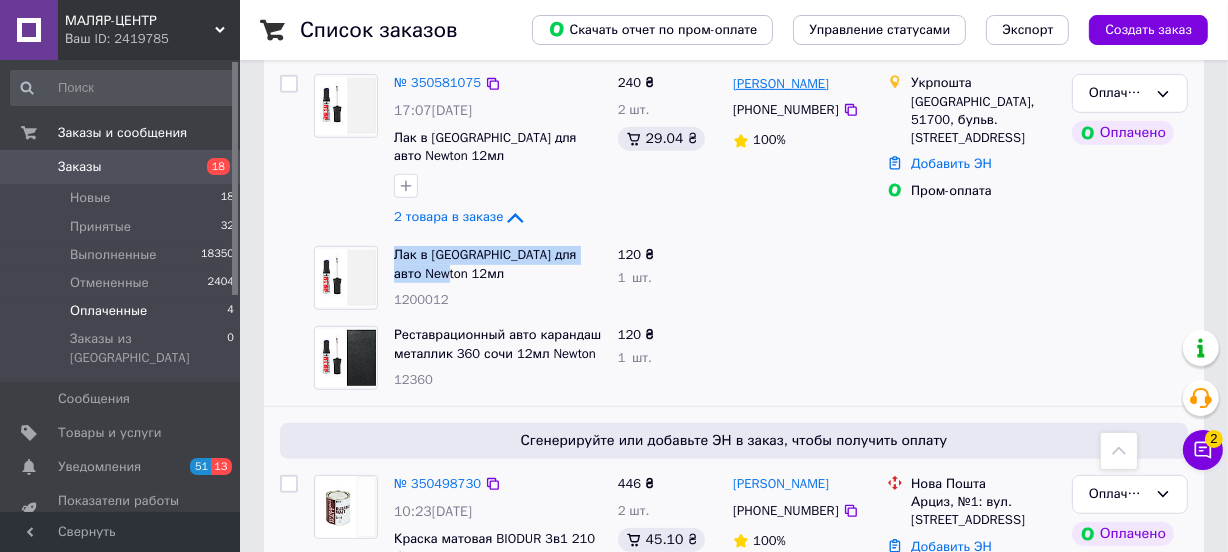 click on "[PERSON_NAME]" at bounding box center (802, 83) 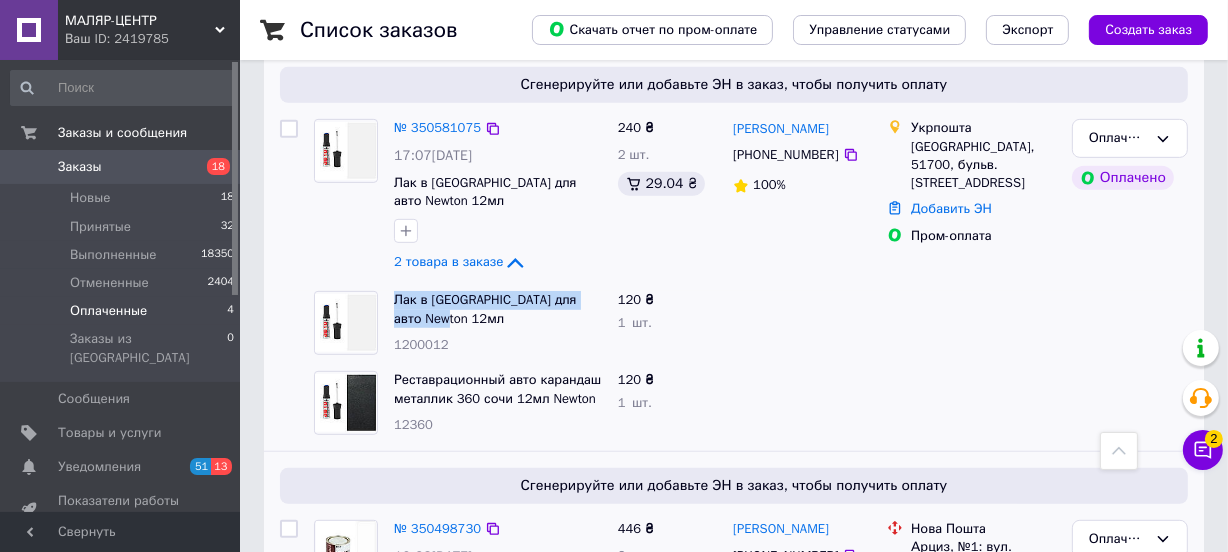 scroll, scrollTop: 793, scrollLeft: 0, axis: vertical 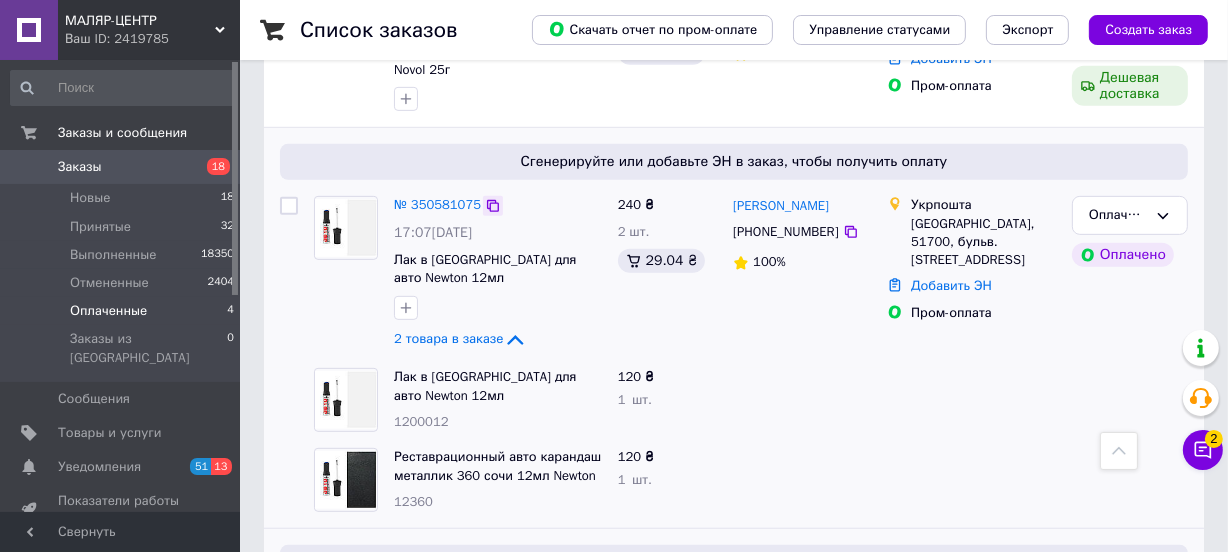 click 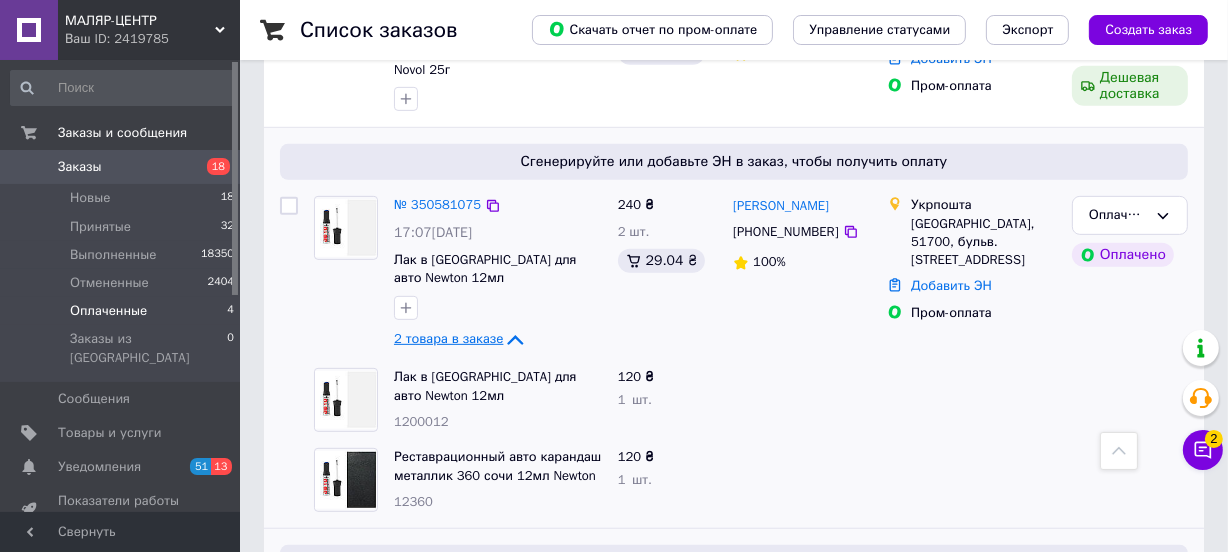 click 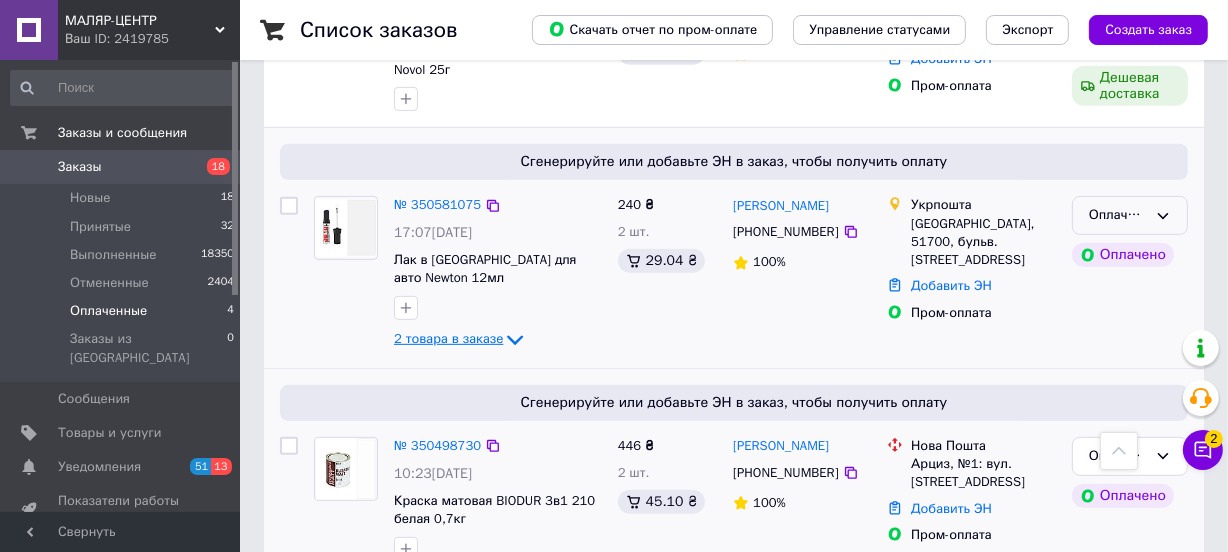 click 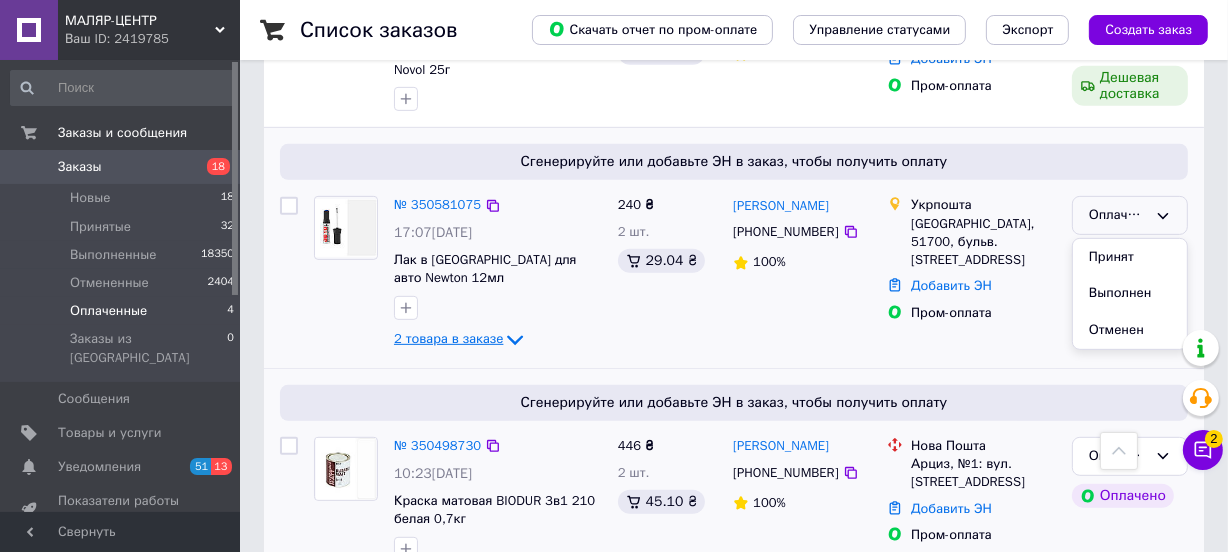 click on "Принят" at bounding box center (1130, 257) 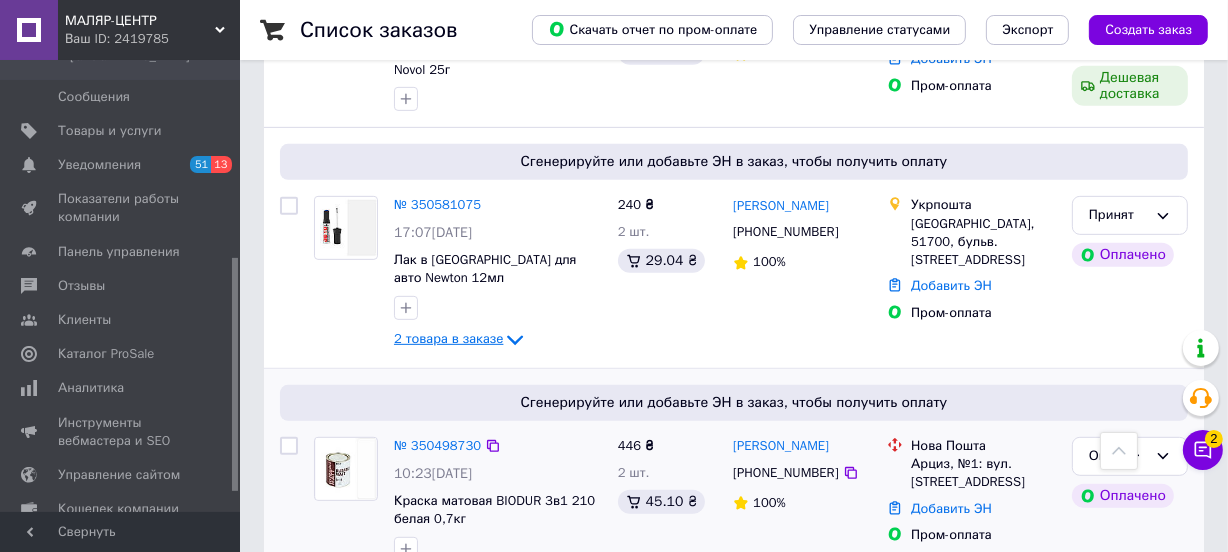 scroll, scrollTop: 418, scrollLeft: 0, axis: vertical 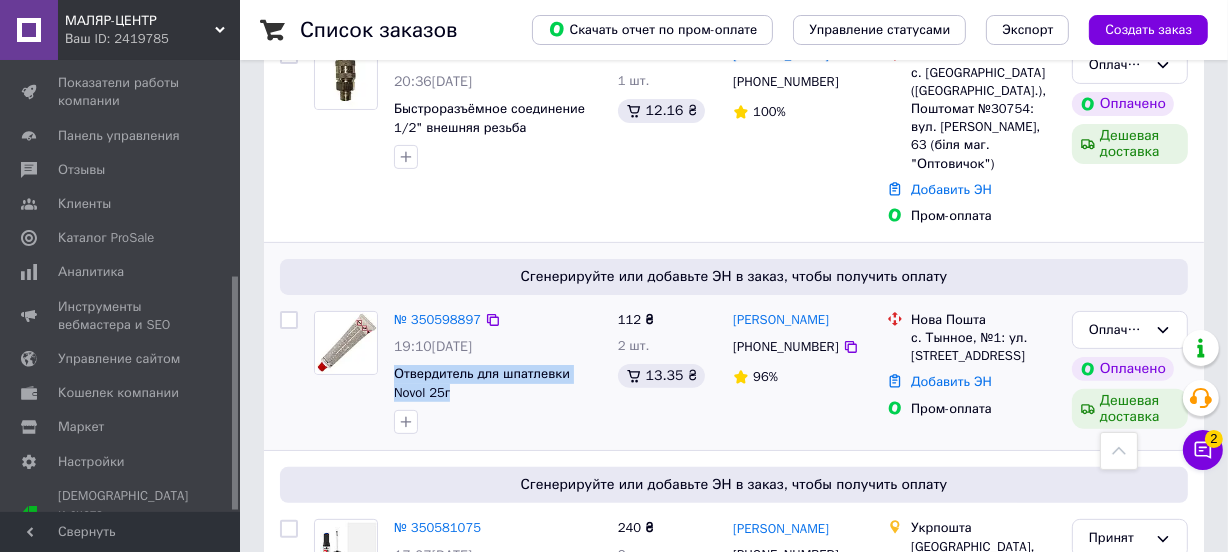 drag, startPoint x: 390, startPoint y: 346, endPoint x: 422, endPoint y: 371, distance: 40.60788 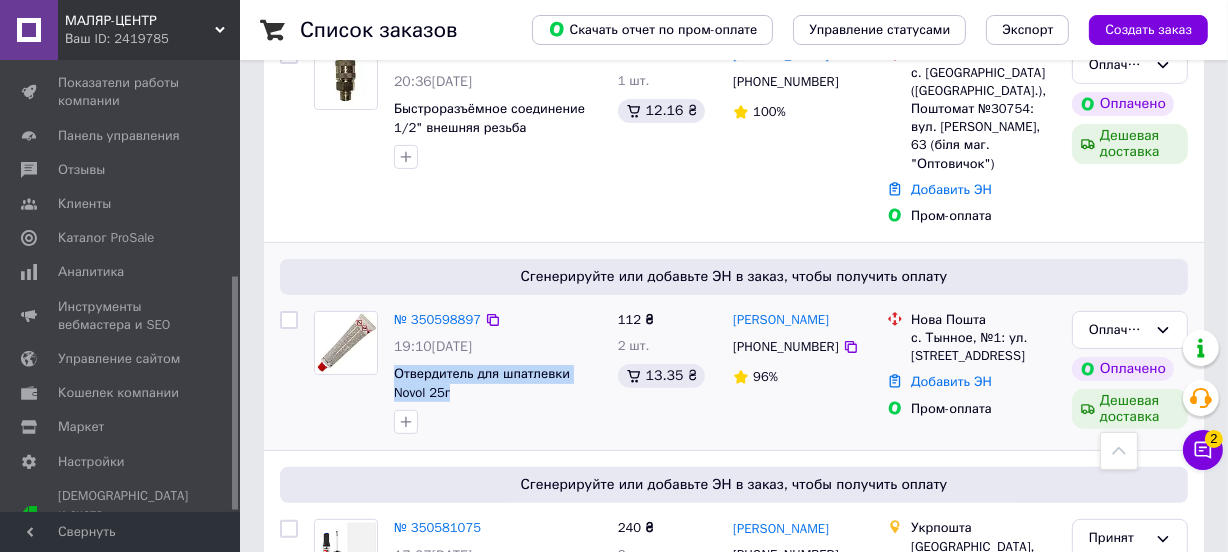 click on "№ 350598897 19:10[DATE] Отвердитель для шпатлевки Novol 25г" at bounding box center (498, 373) 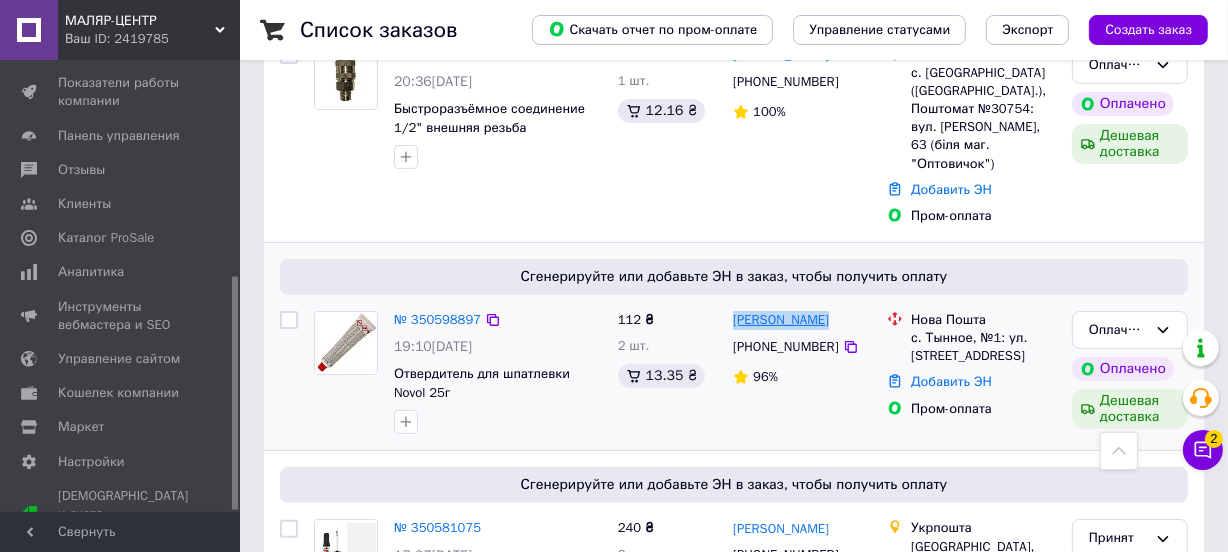 drag, startPoint x: 826, startPoint y: 301, endPoint x: 735, endPoint y: 298, distance: 91.04944 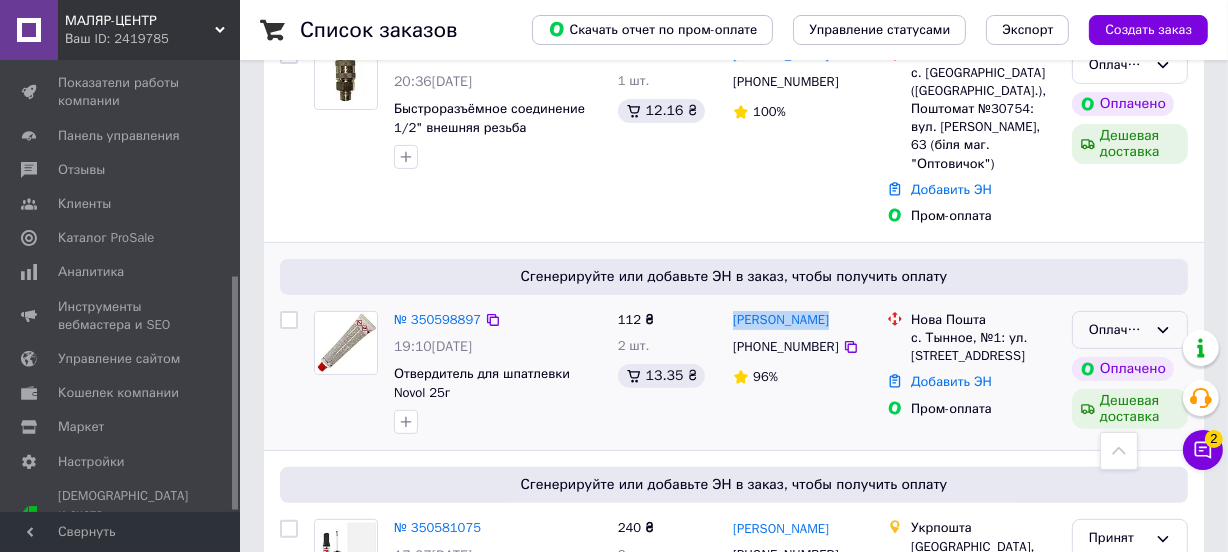 click 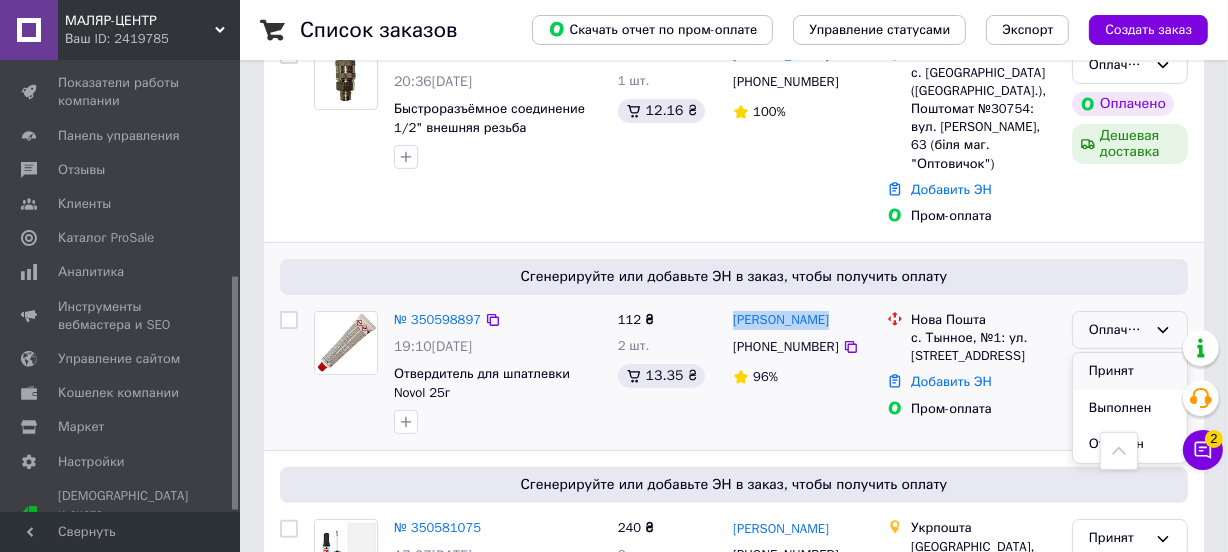 click on "Принят" at bounding box center (1130, 371) 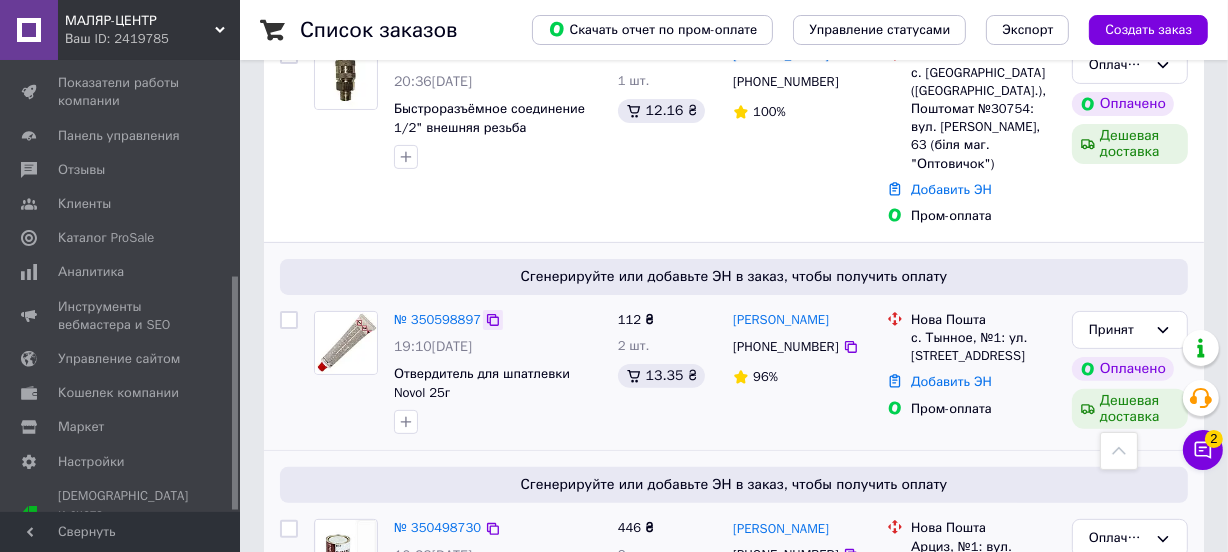 click 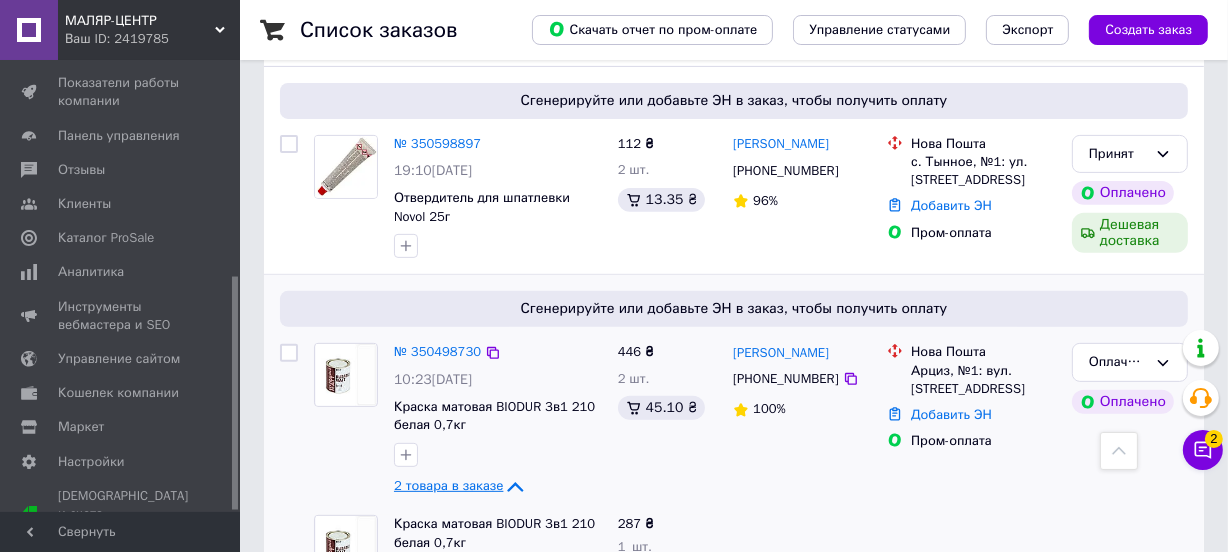 scroll, scrollTop: 593, scrollLeft: 0, axis: vertical 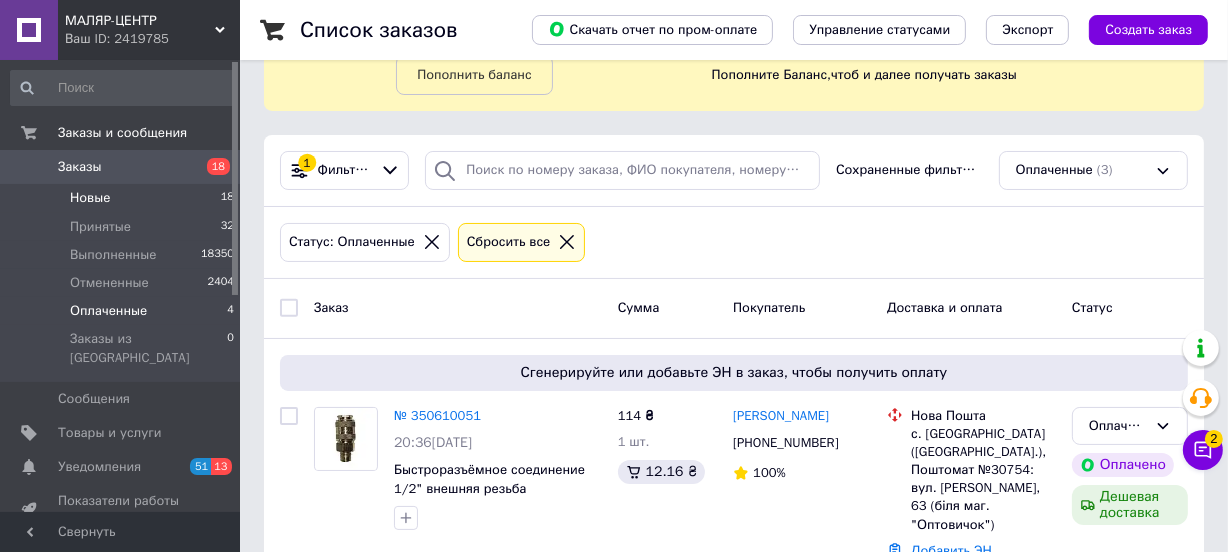 click on "Новые" at bounding box center [90, 198] 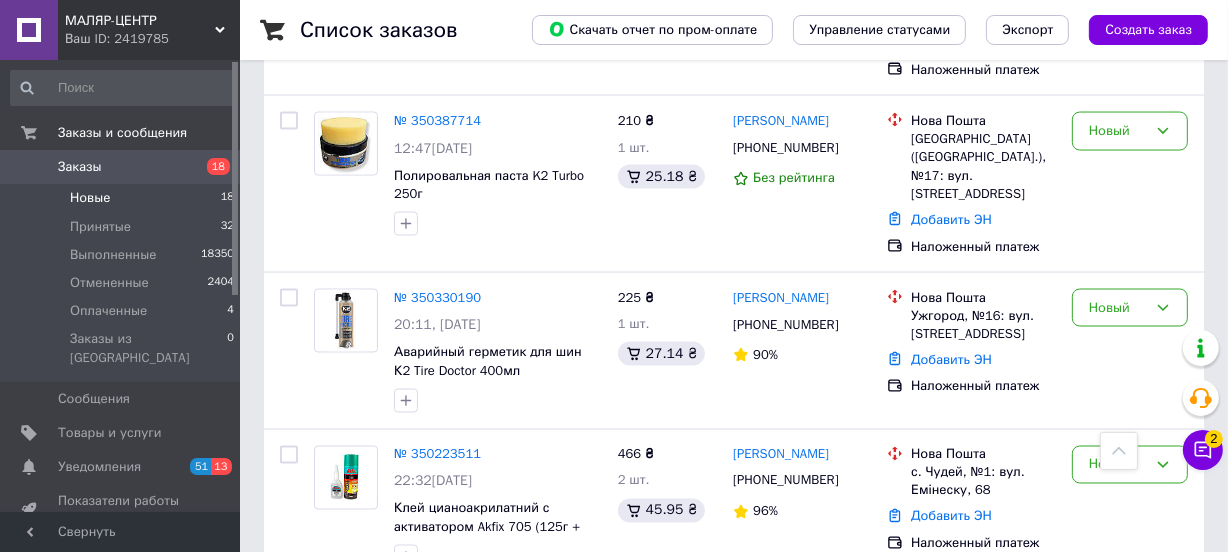 scroll, scrollTop: 3050, scrollLeft: 0, axis: vertical 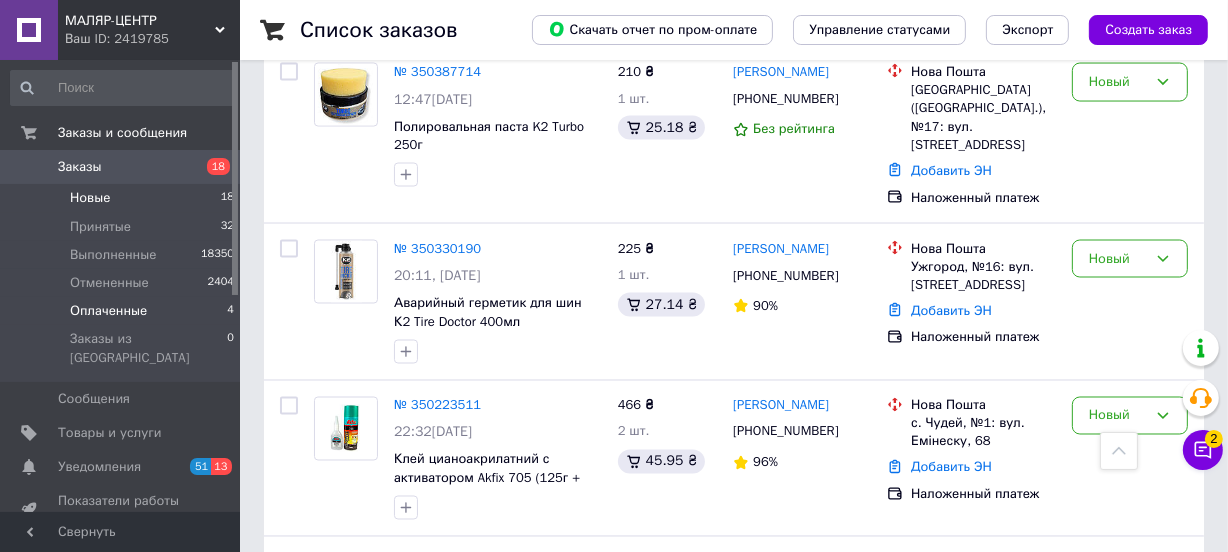 click on "Оплаченные" at bounding box center (108, 311) 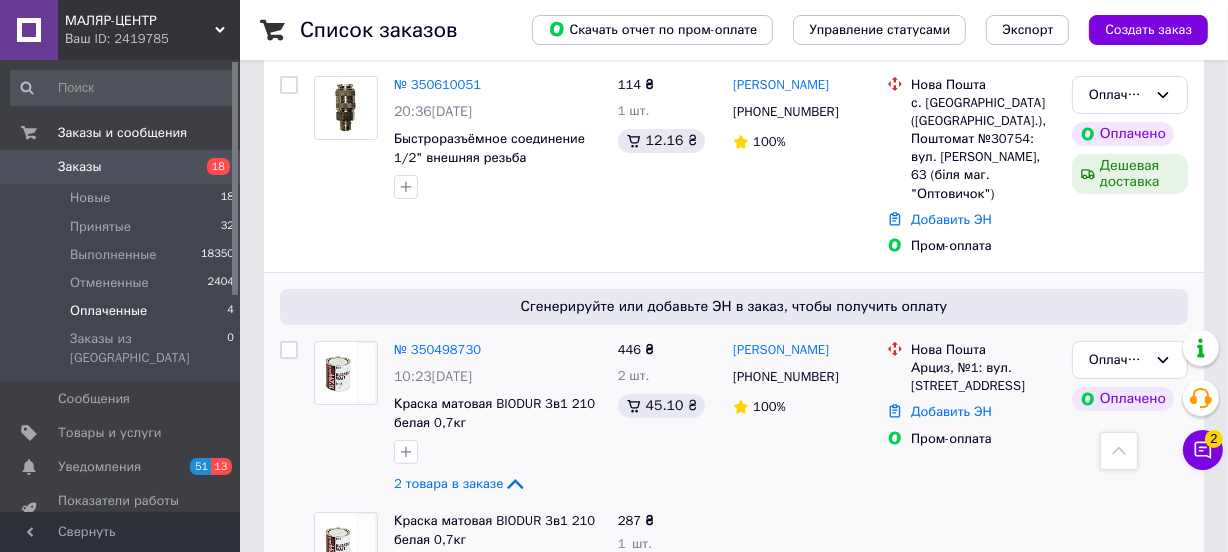 scroll, scrollTop: 566, scrollLeft: 0, axis: vertical 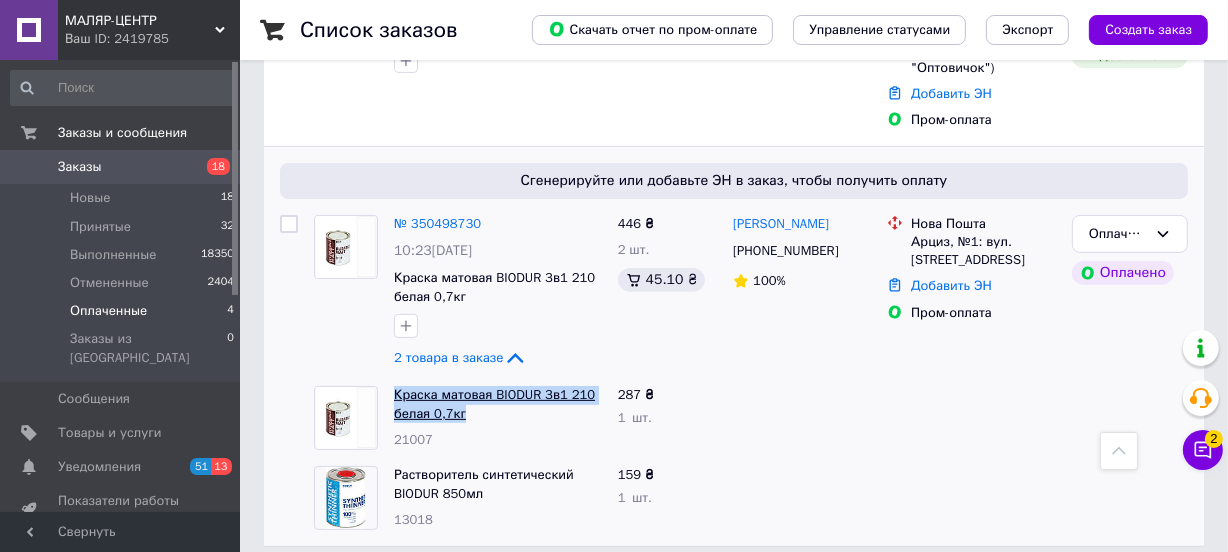 drag, startPoint x: 461, startPoint y: 392, endPoint x: 393, endPoint y: 382, distance: 68.73136 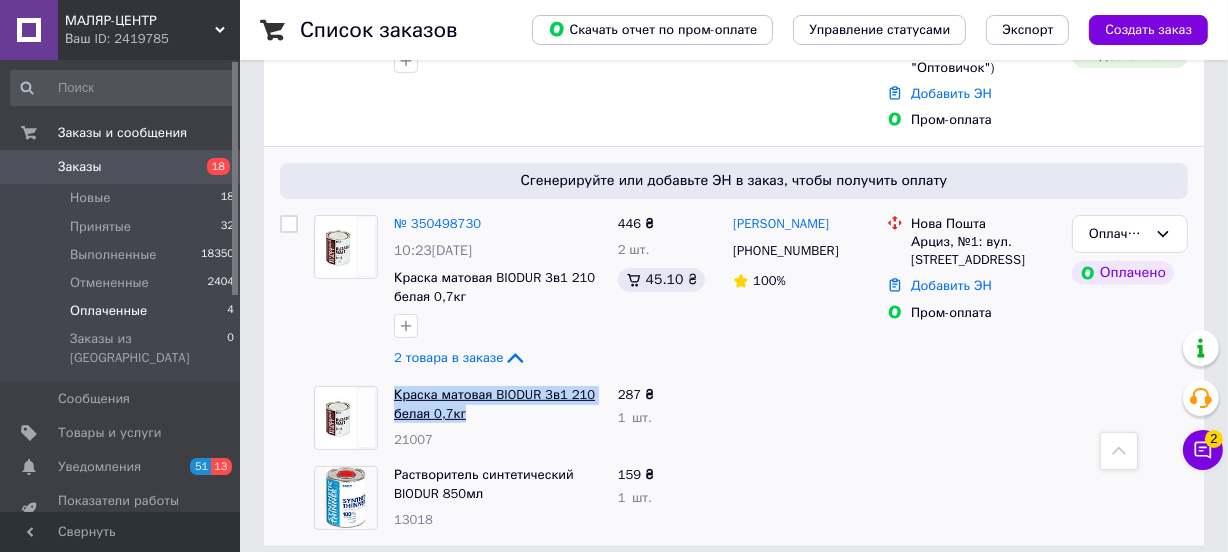click on "Краска матовая BIODUR 3в1 210 белая 0,7кг" at bounding box center [498, 404] 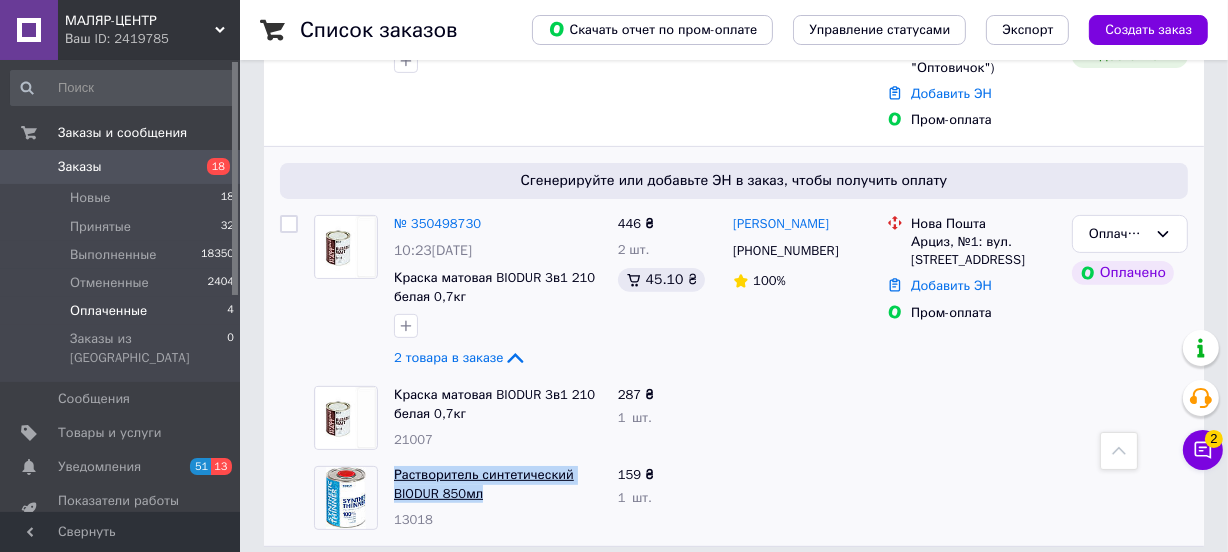 drag, startPoint x: 481, startPoint y: 470, endPoint x: 396, endPoint y: 455, distance: 86.313385 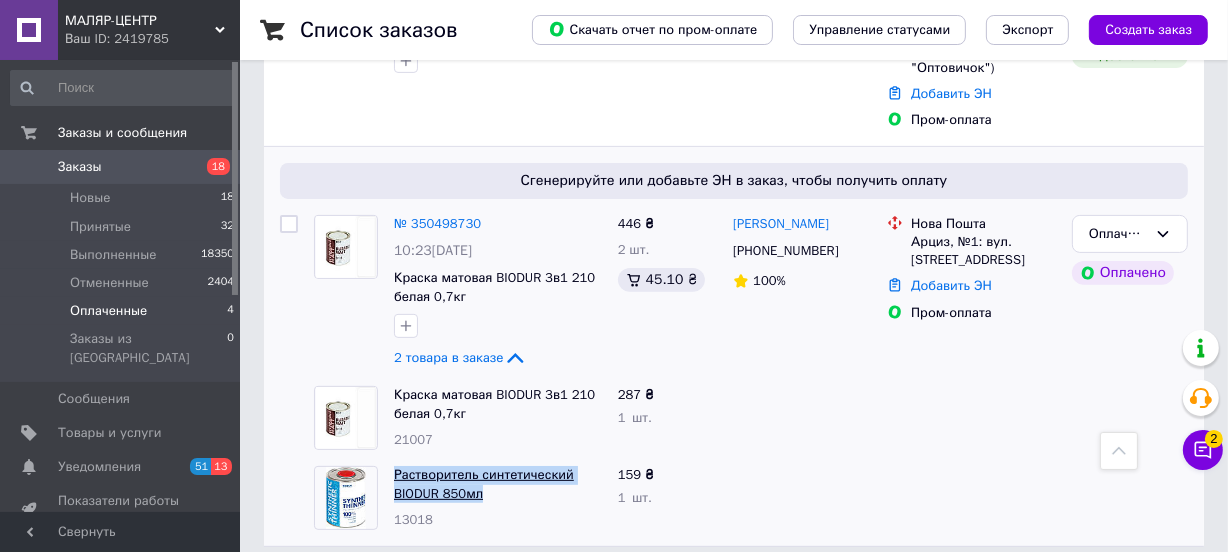 click on "Растворитель синтетический BIODUR 850мл" at bounding box center [498, 484] 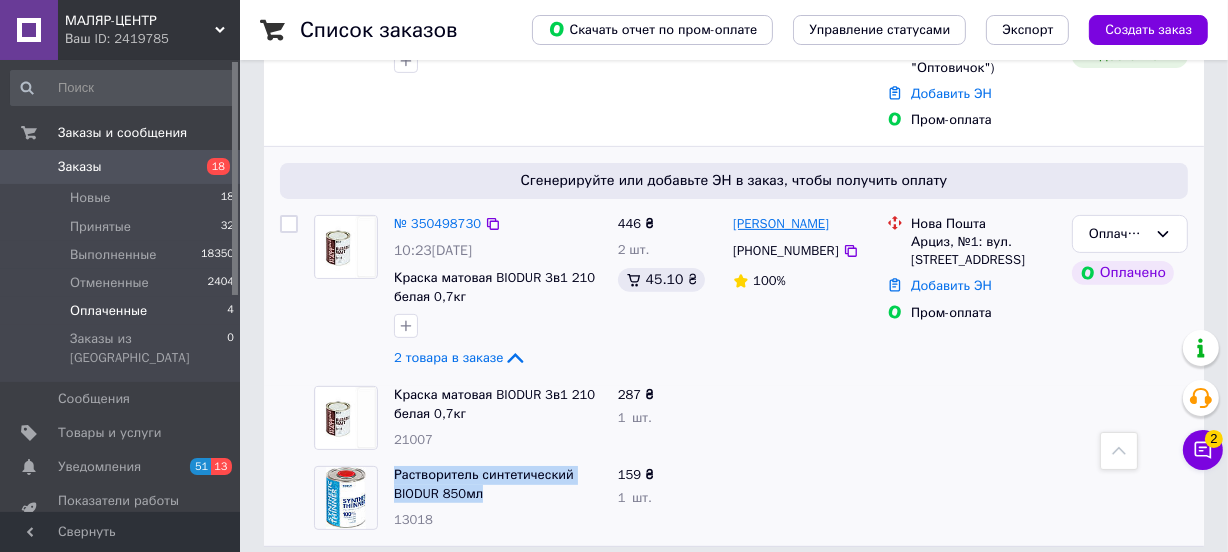 drag, startPoint x: 839, startPoint y: 205, endPoint x: 735, endPoint y: 209, distance: 104.0769 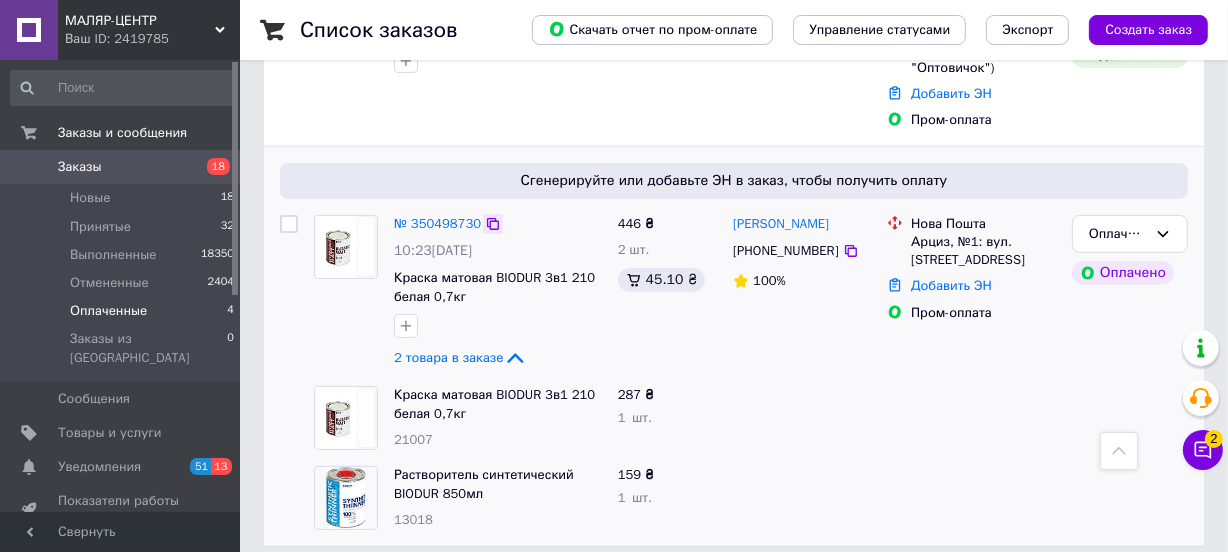 click 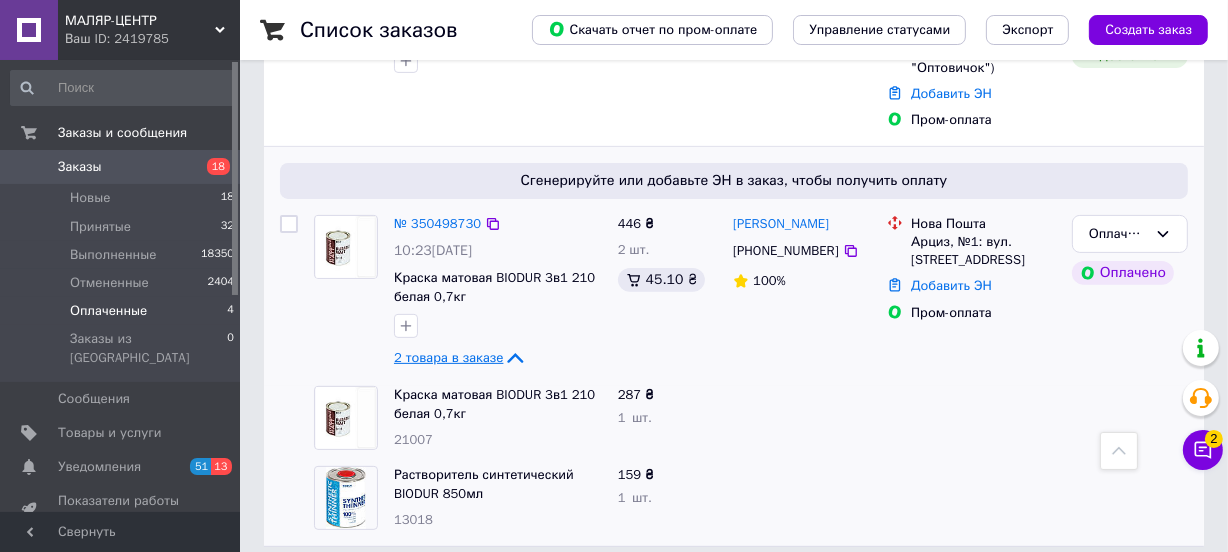 click 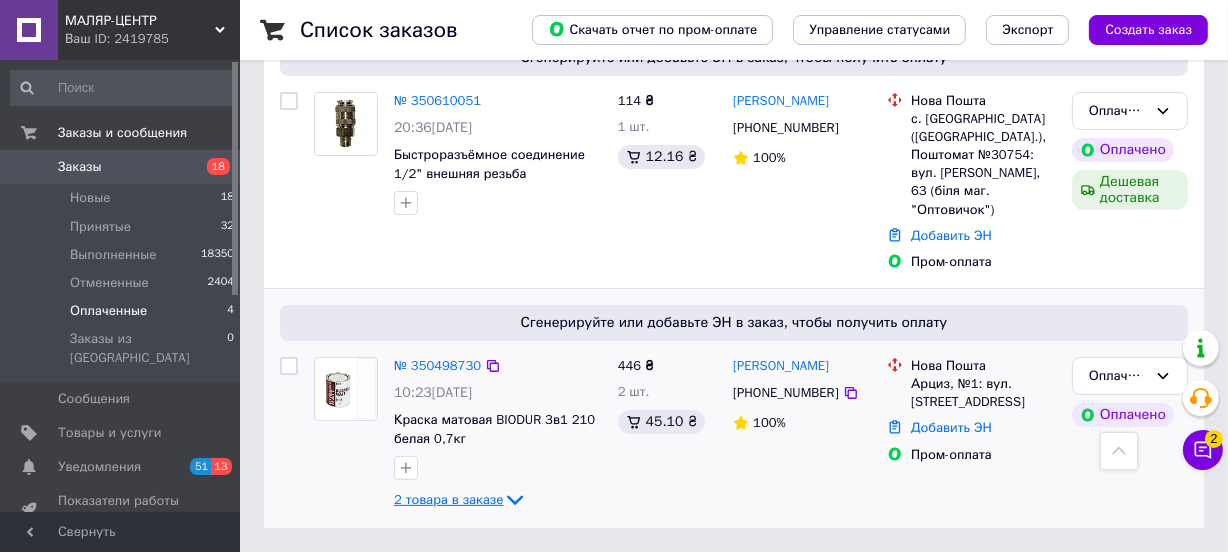 scroll, scrollTop: 405, scrollLeft: 0, axis: vertical 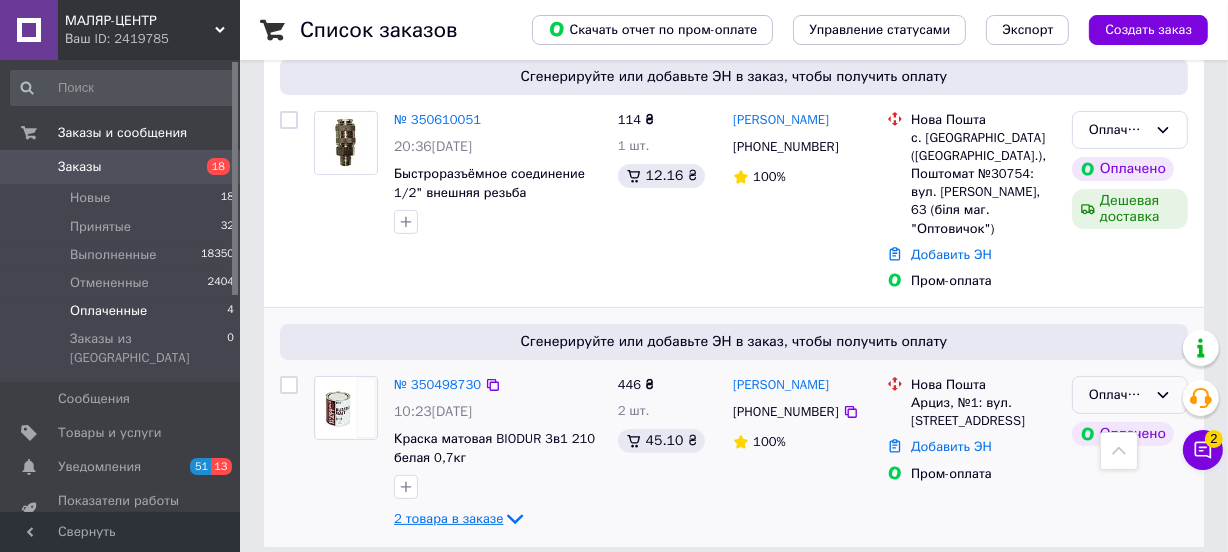 click 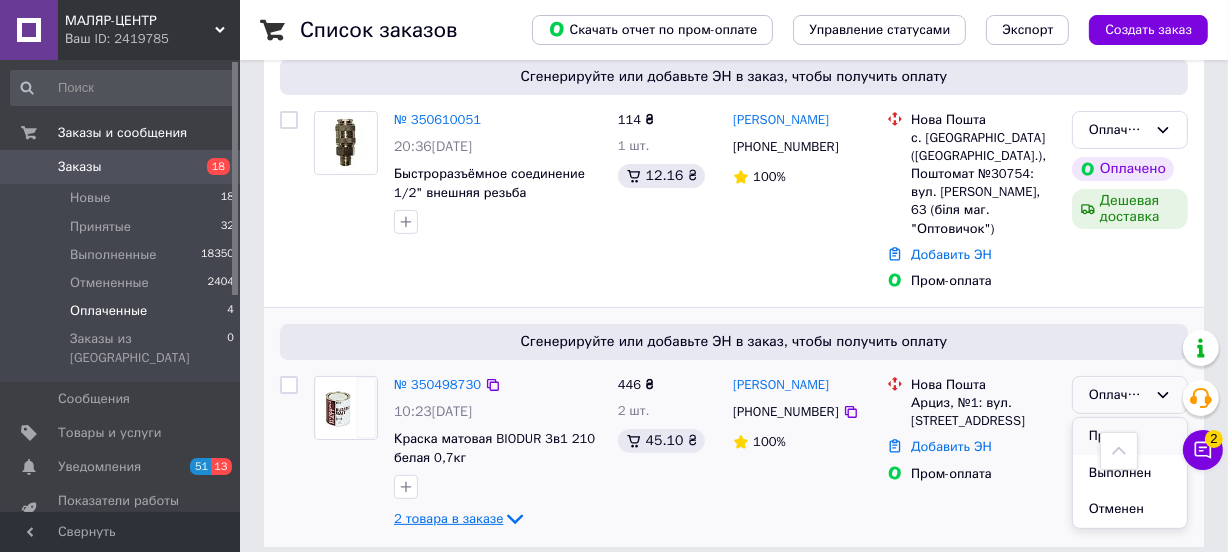 click on "Принят" at bounding box center [1130, 436] 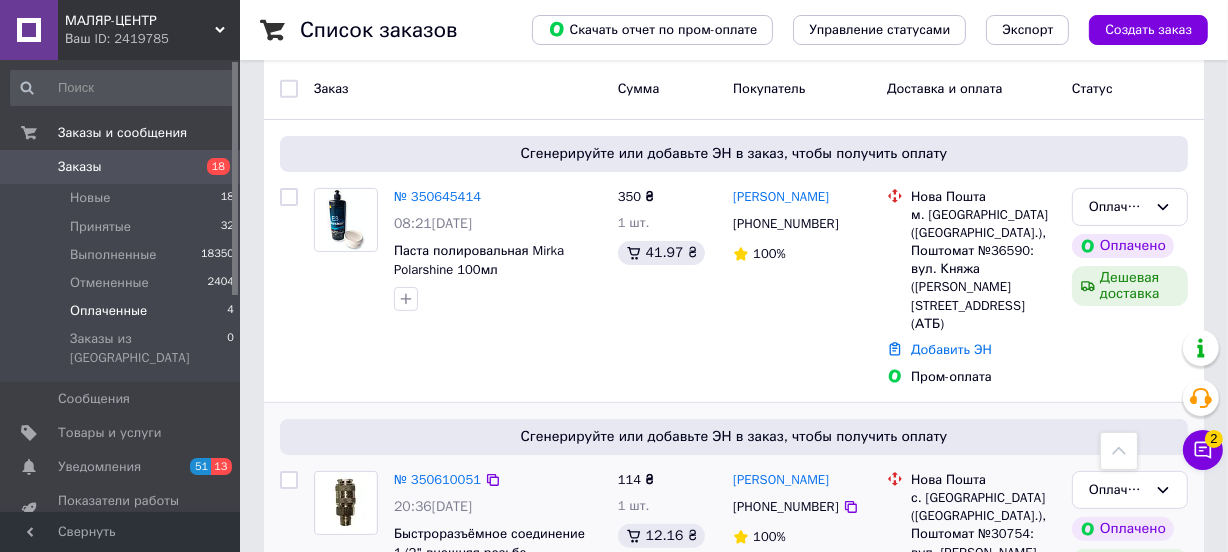 scroll, scrollTop: 307, scrollLeft: 0, axis: vertical 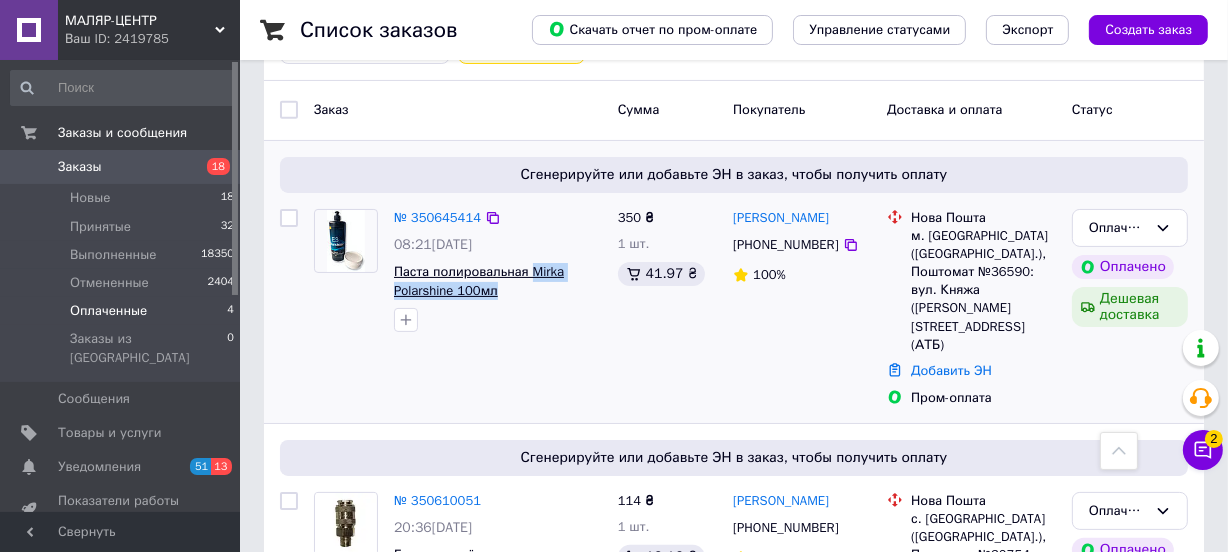 drag, startPoint x: 495, startPoint y: 289, endPoint x: 530, endPoint y: 264, distance: 43.011627 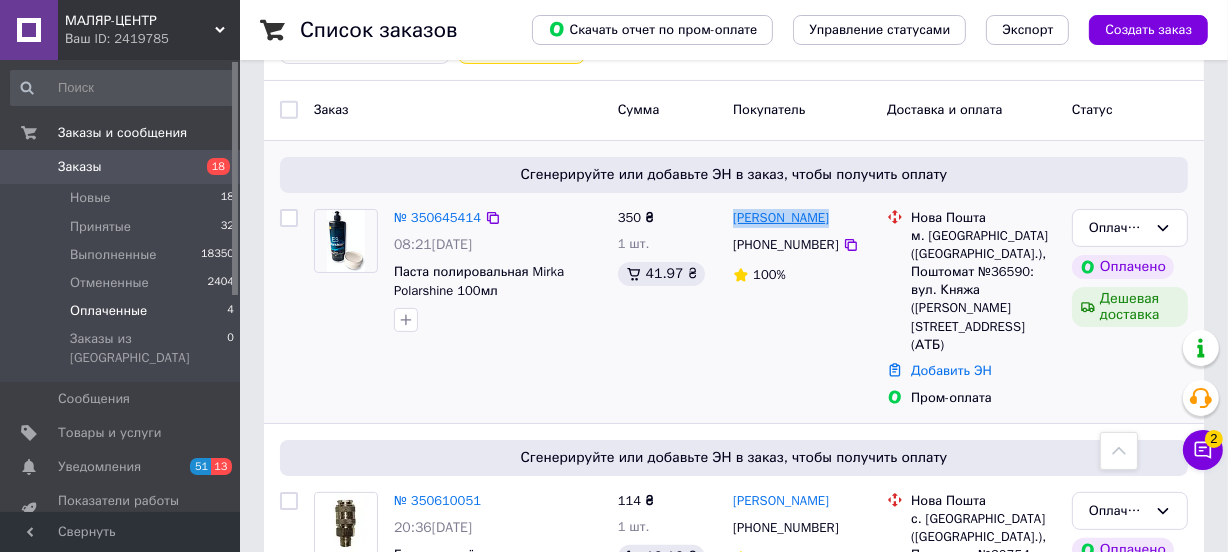 drag, startPoint x: 817, startPoint y: 218, endPoint x: 733, endPoint y: 219, distance: 84.00595 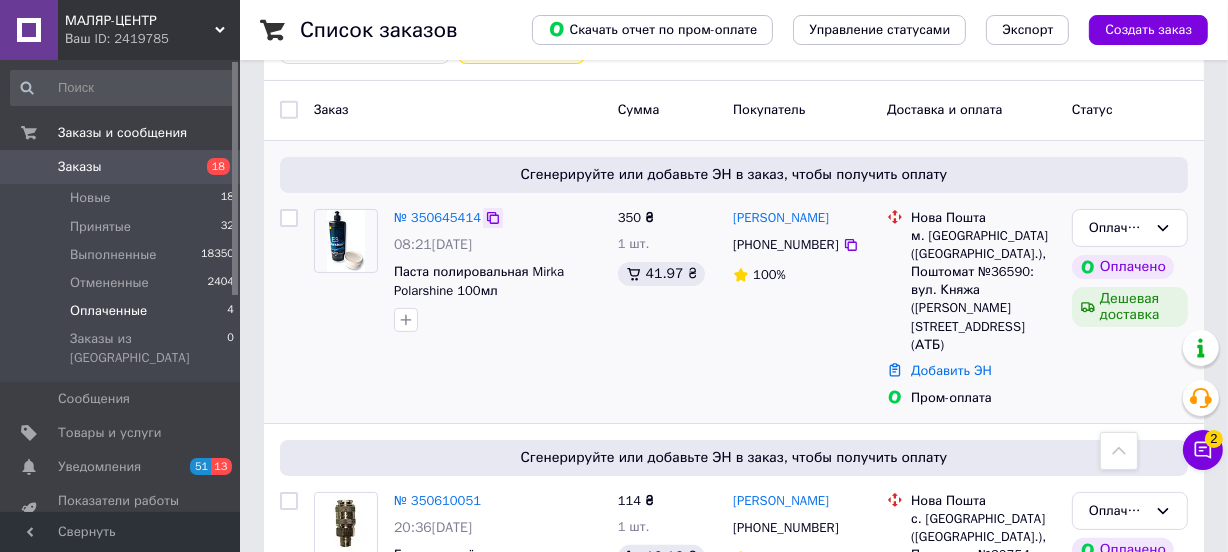click 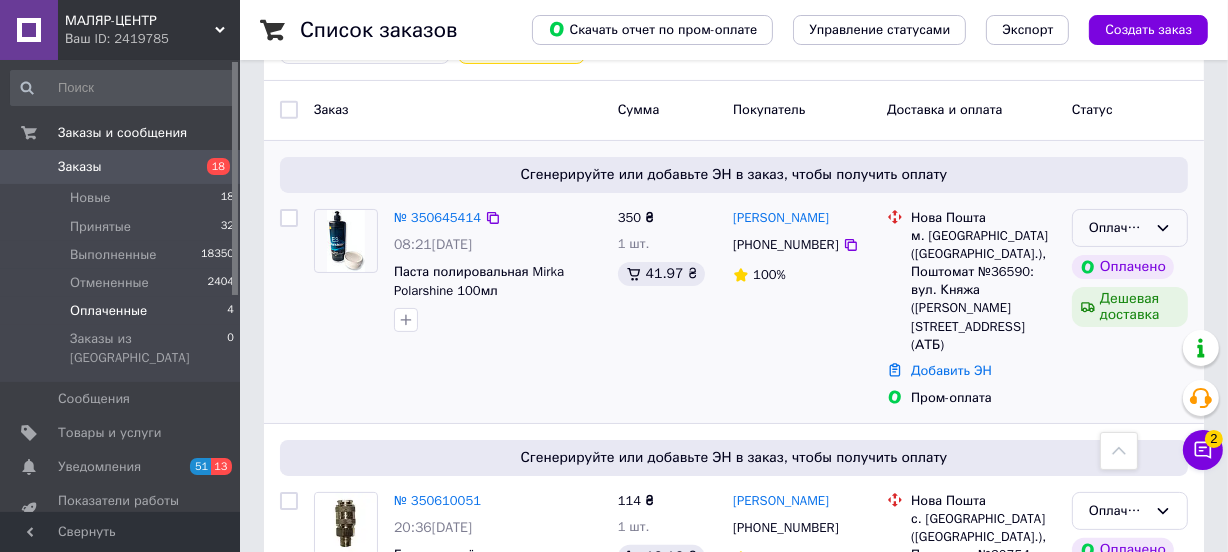 click 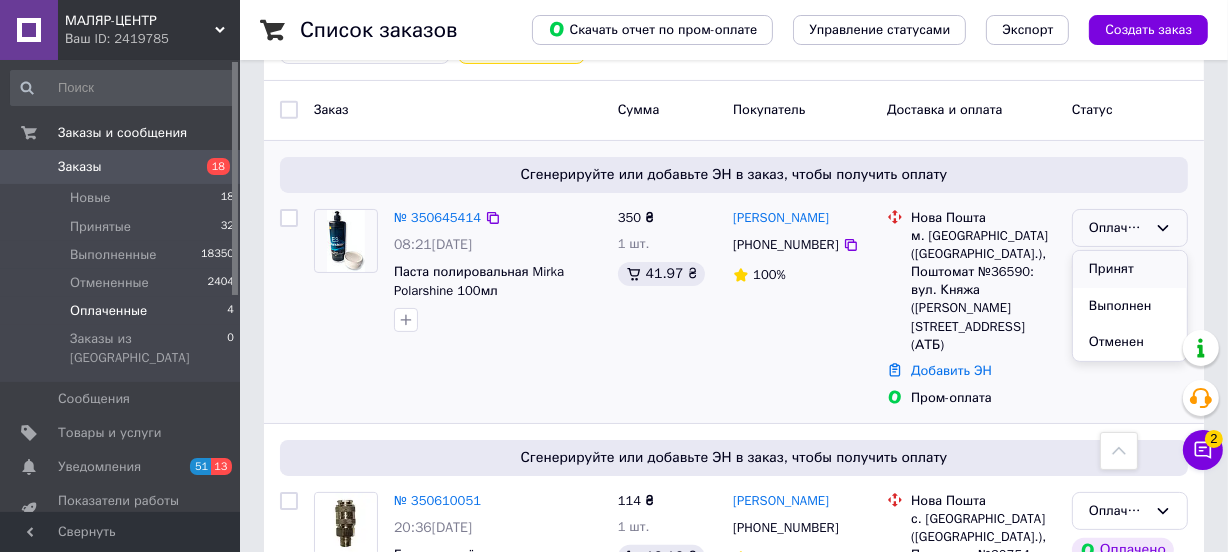 click on "Принят" at bounding box center (1130, 269) 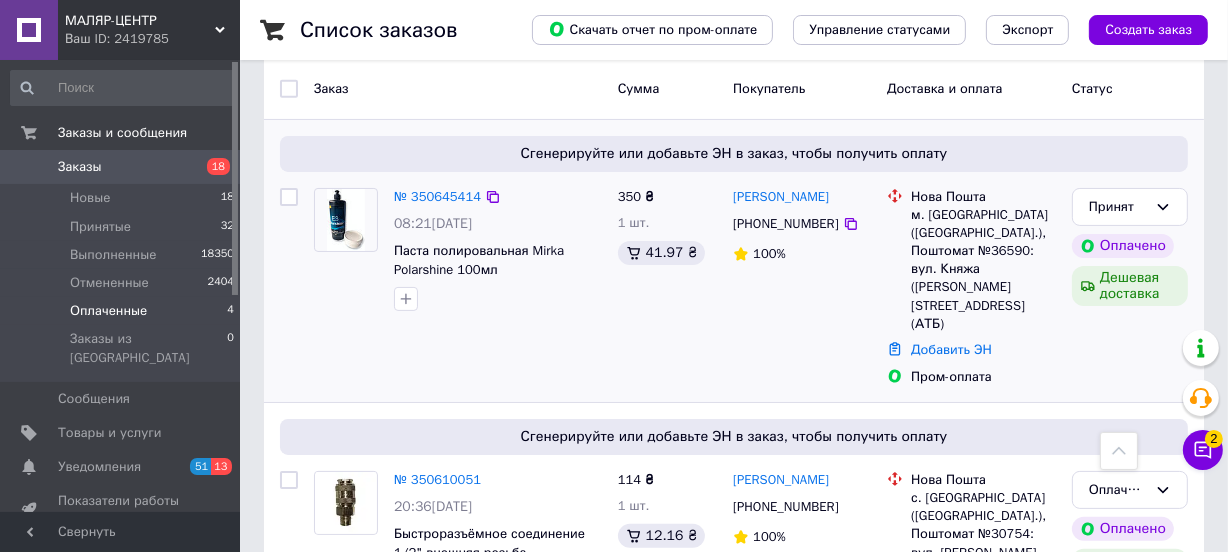 scroll, scrollTop: 187, scrollLeft: 0, axis: vertical 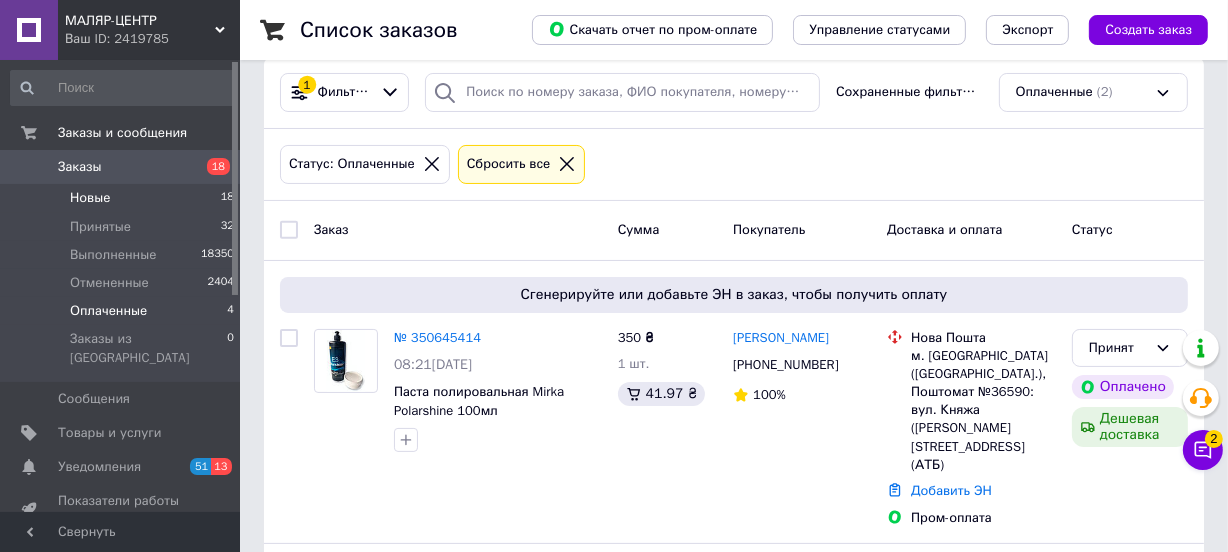 click on "Новые" at bounding box center (90, 198) 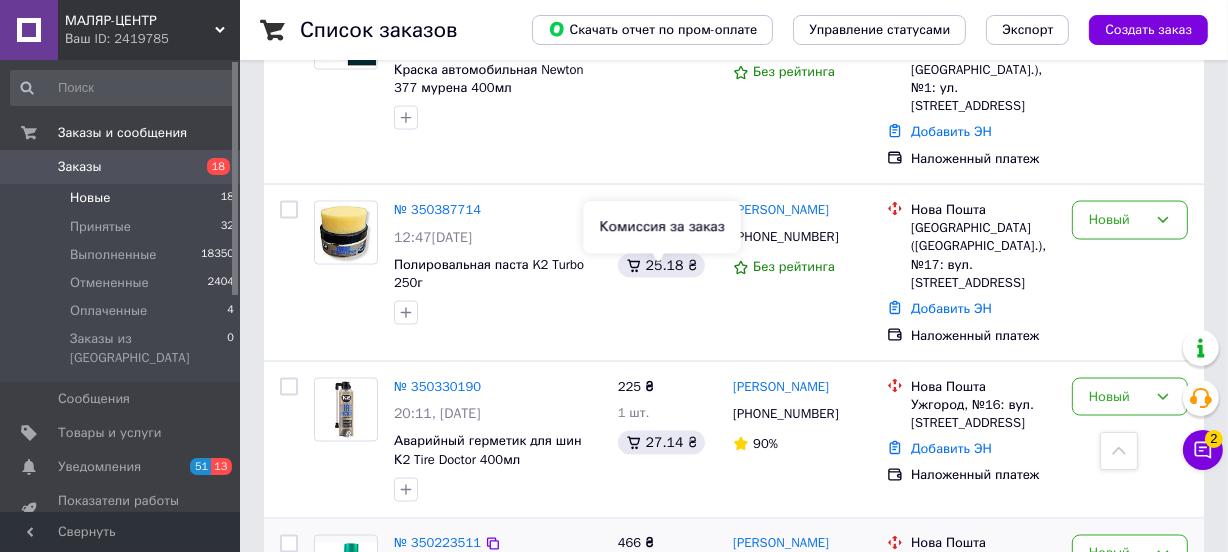 scroll, scrollTop: 3050, scrollLeft: 0, axis: vertical 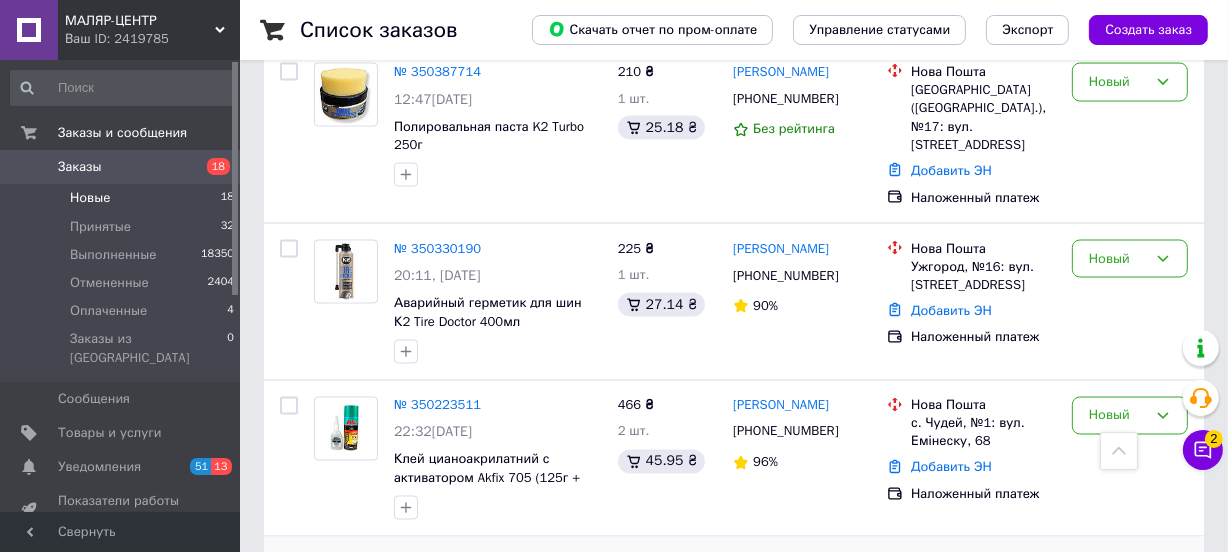 click 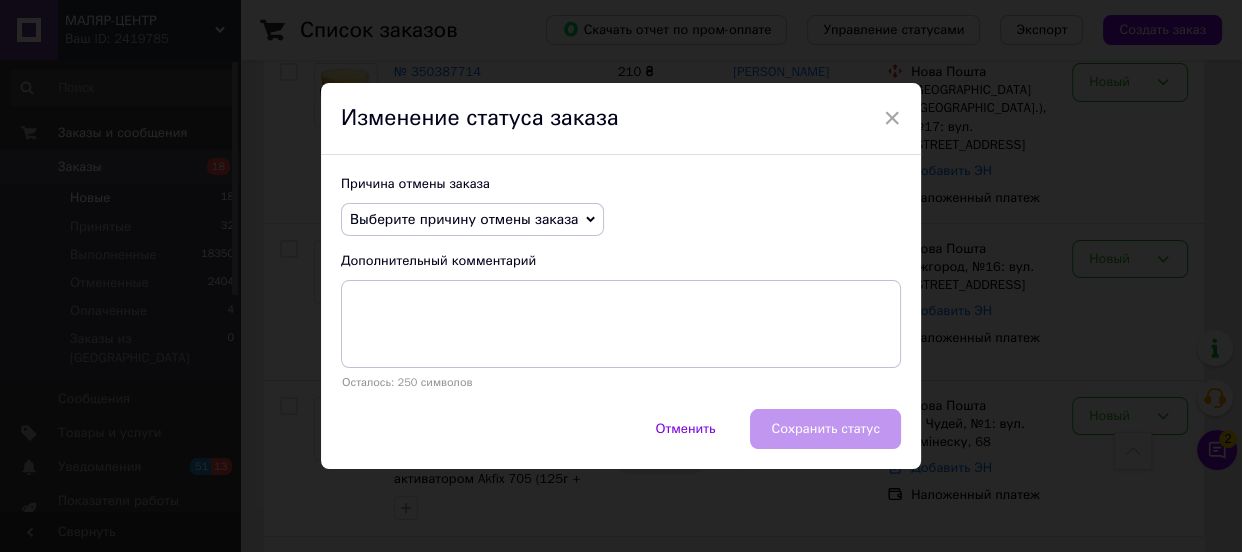 click on "Выберите причину отмены заказа" at bounding box center (472, 220) 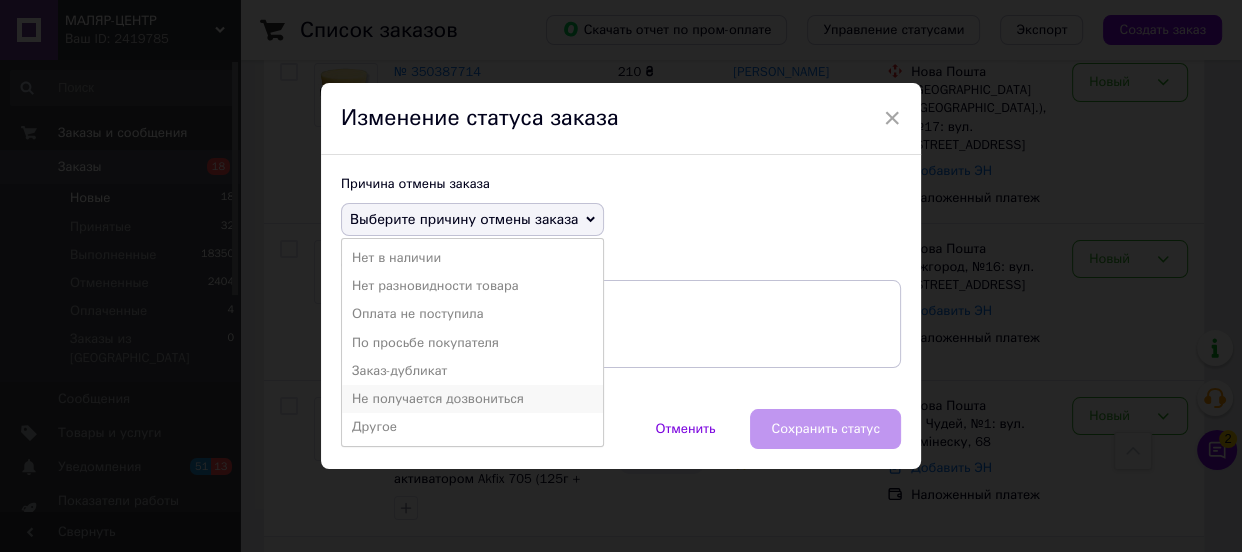 click on "Не получается дозвониться" at bounding box center [472, 399] 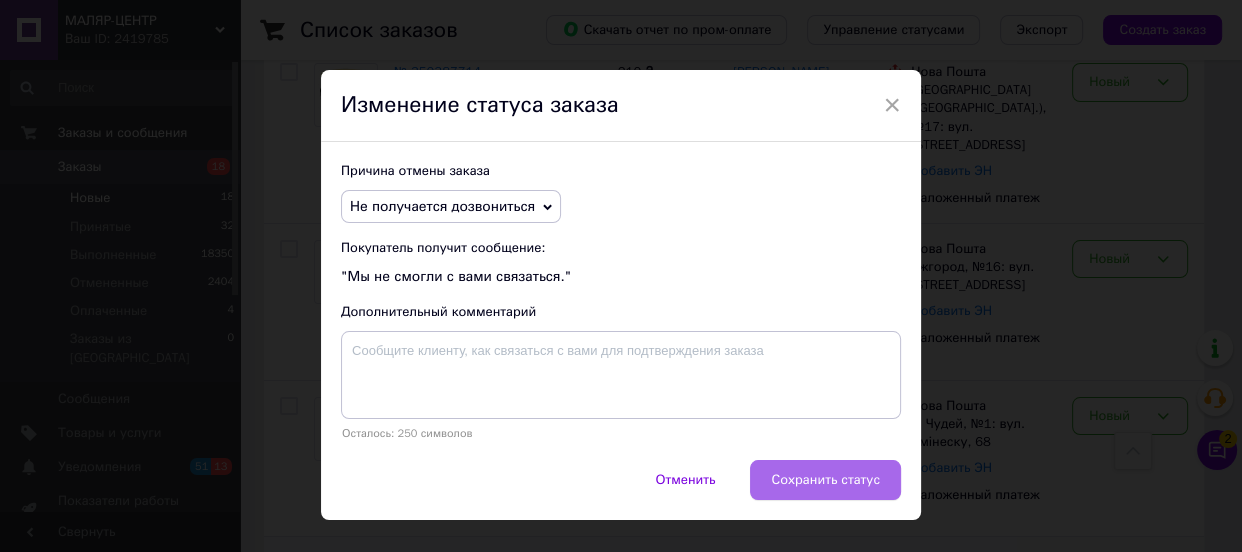 click on "Сохранить статус" at bounding box center [825, 480] 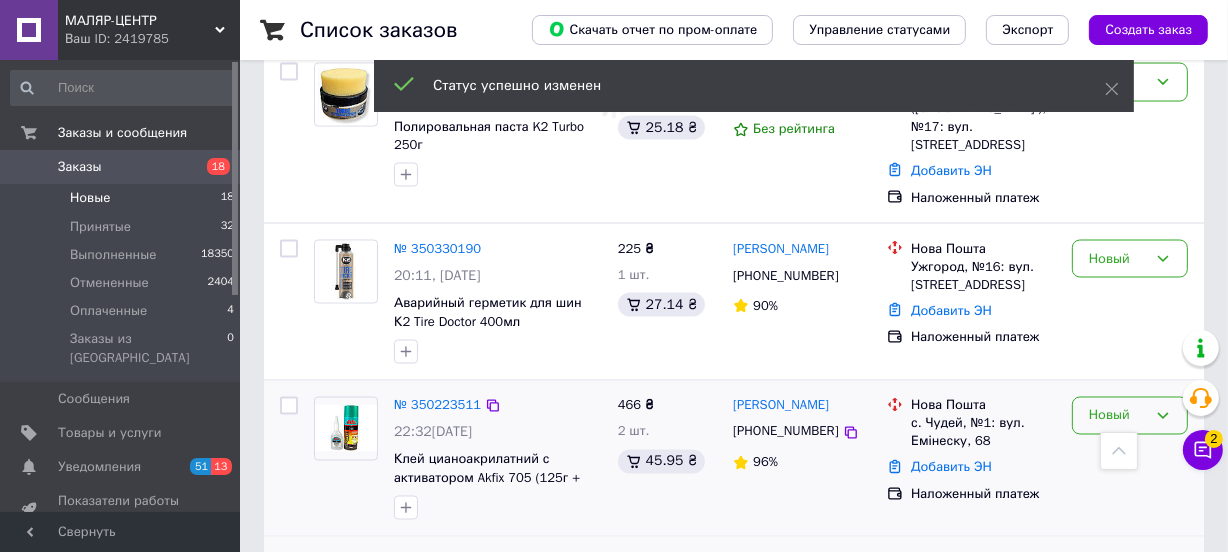 scroll, scrollTop: 3049, scrollLeft: 0, axis: vertical 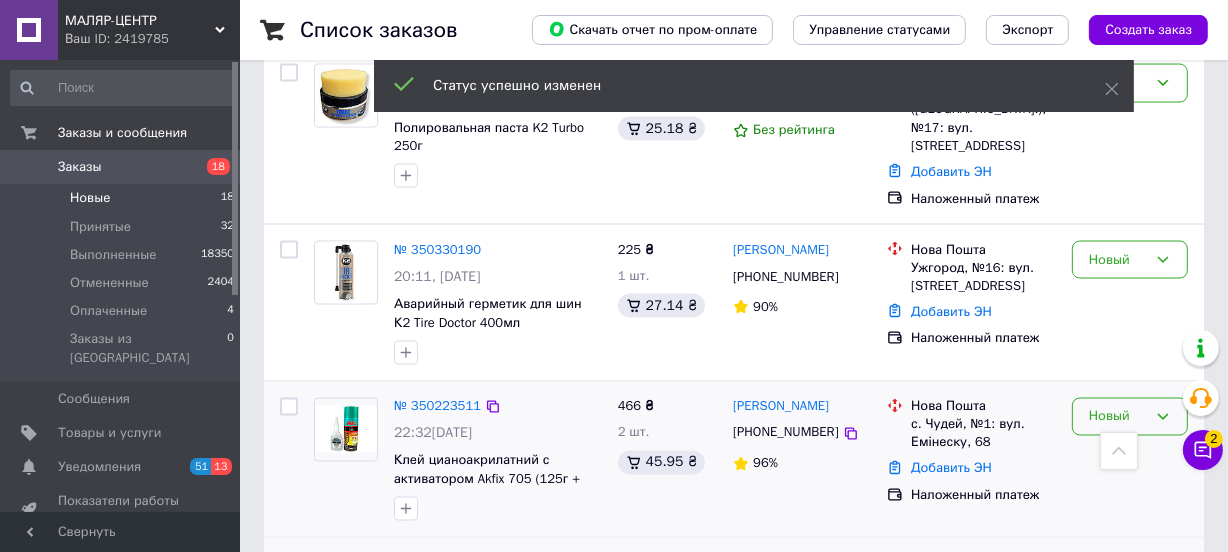 click 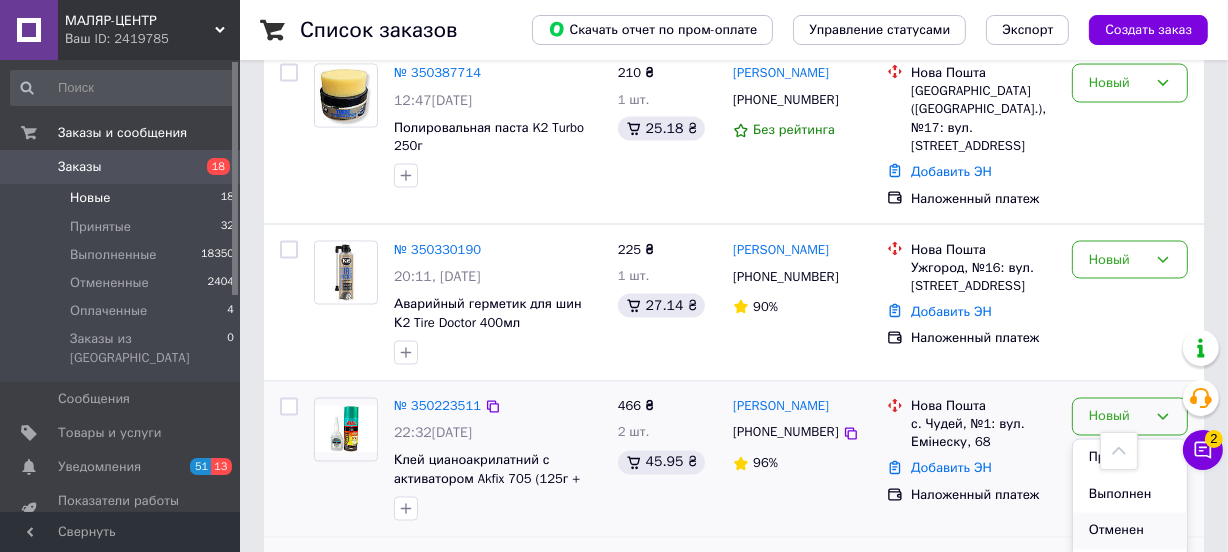 click on "Отменен" at bounding box center (1130, 531) 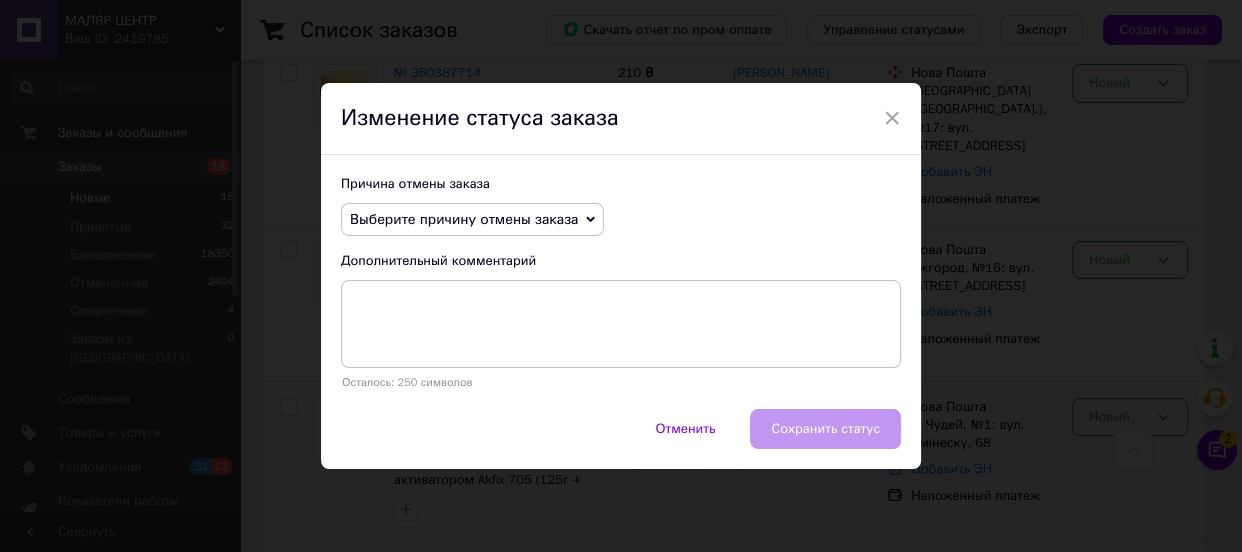 click on "Выберите причину отмены заказа" at bounding box center (472, 220) 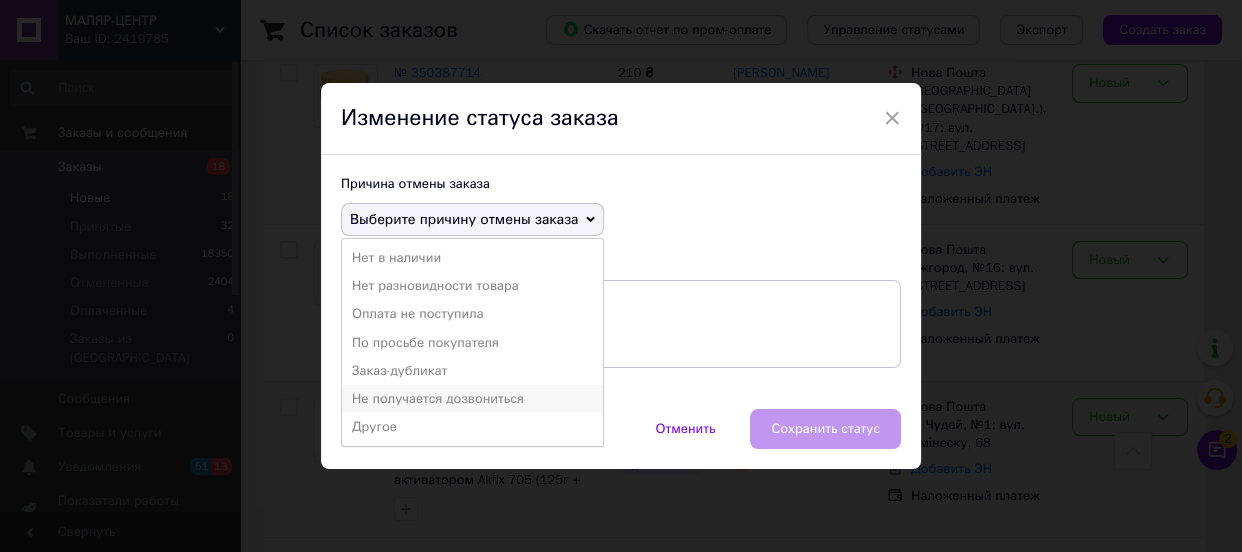 click on "Не получается дозвониться" at bounding box center (472, 399) 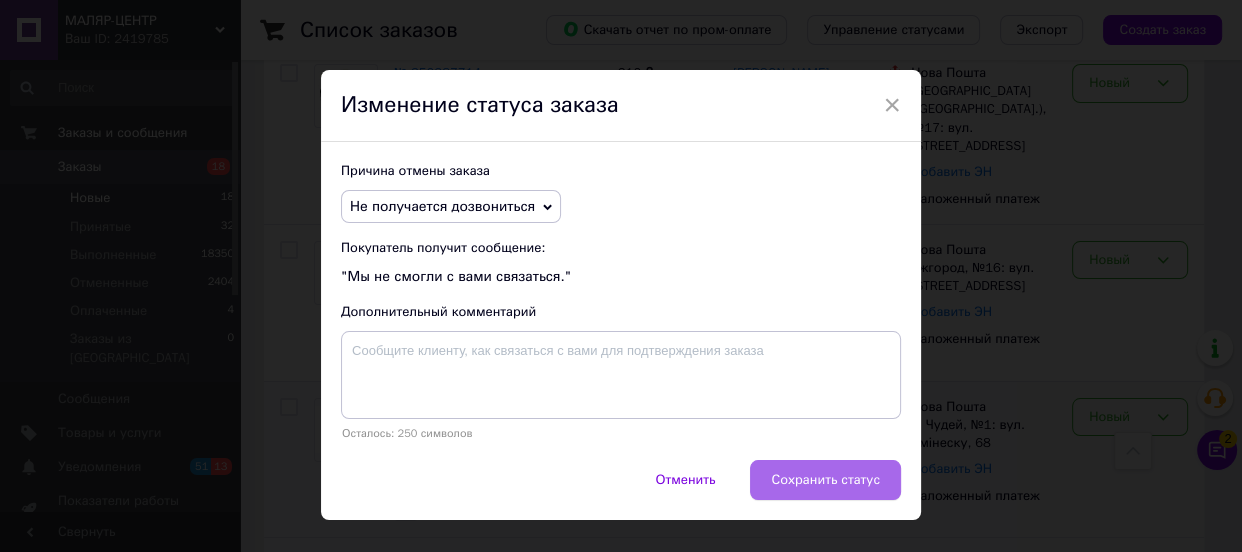 click on "Сохранить статус" at bounding box center (825, 480) 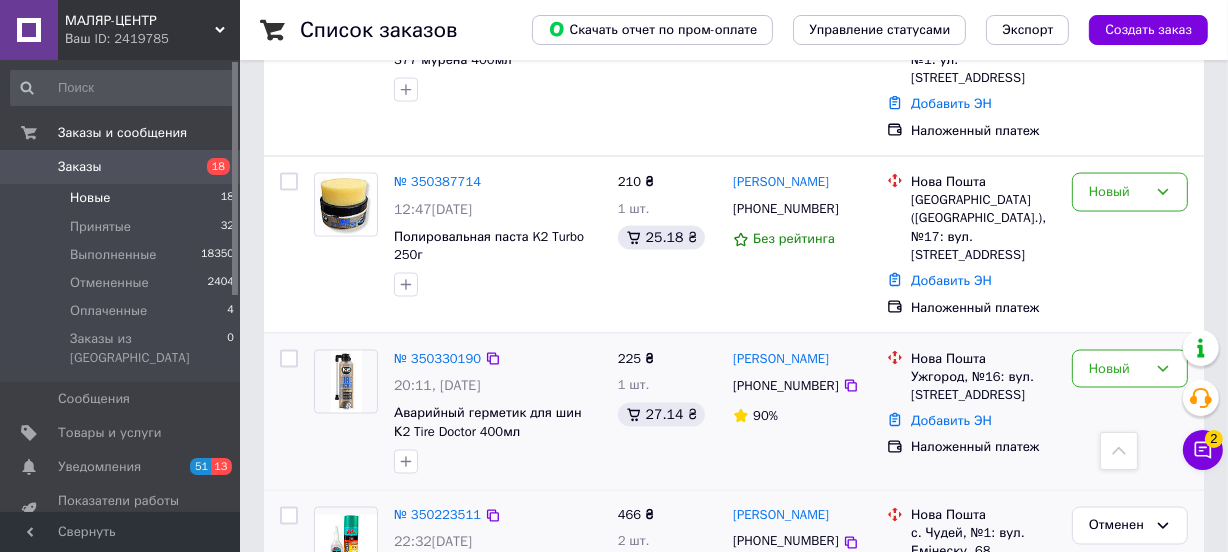 scroll, scrollTop: 2806, scrollLeft: 0, axis: vertical 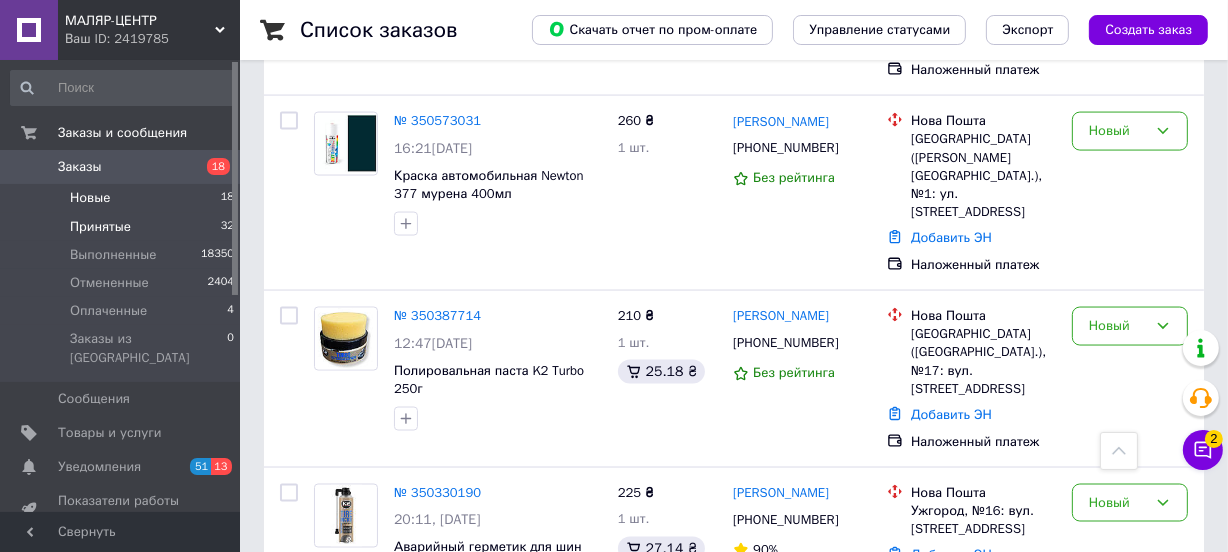 click on "Принятые" at bounding box center (100, 227) 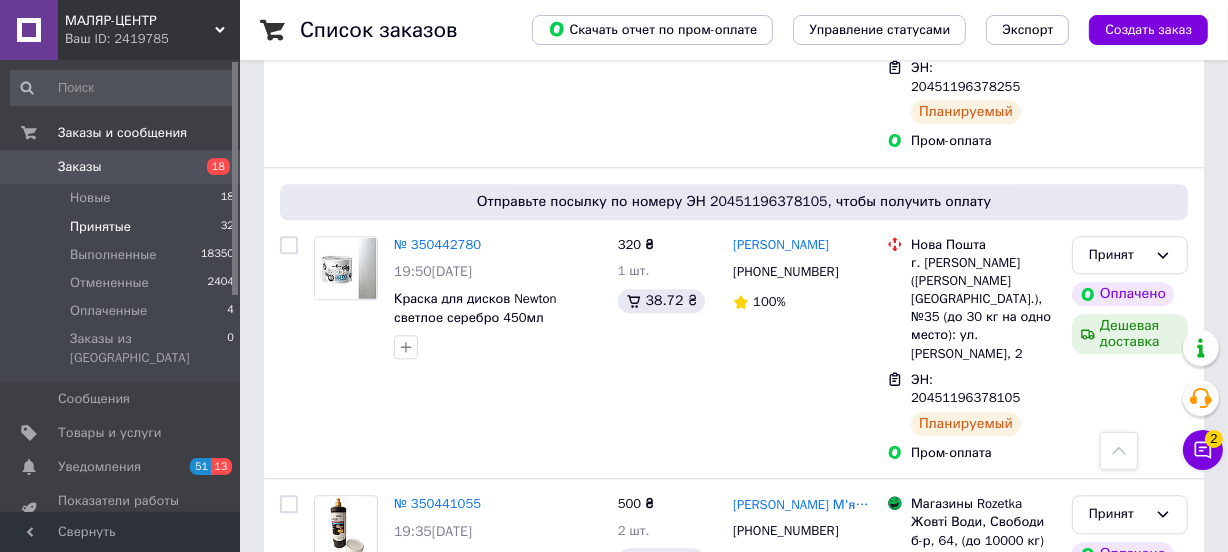 scroll, scrollTop: 4496, scrollLeft: 0, axis: vertical 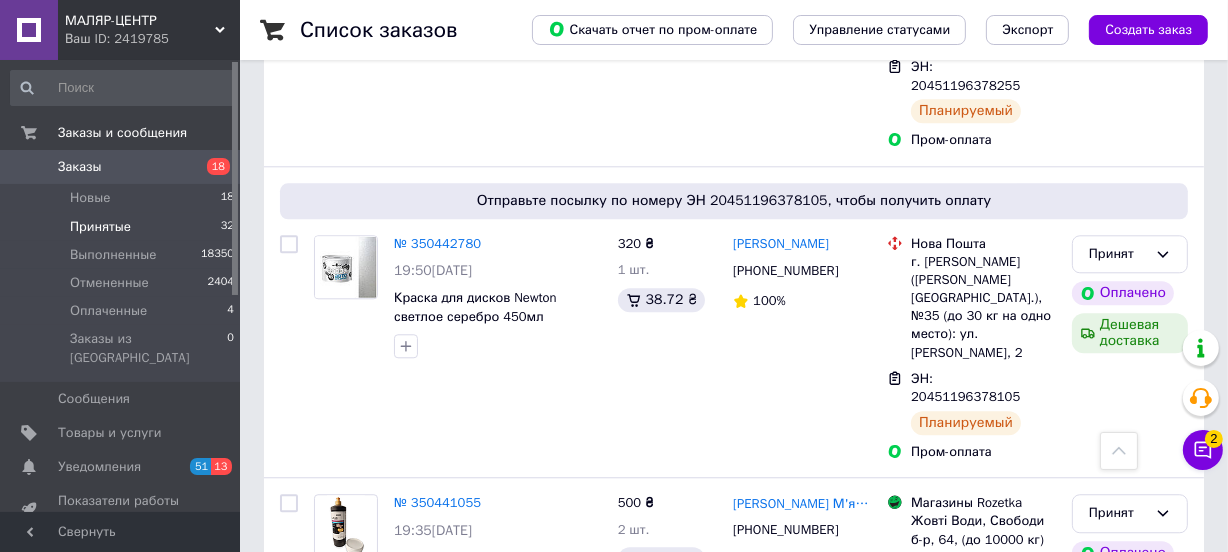 click on "2" at bounding box center [327, 956] 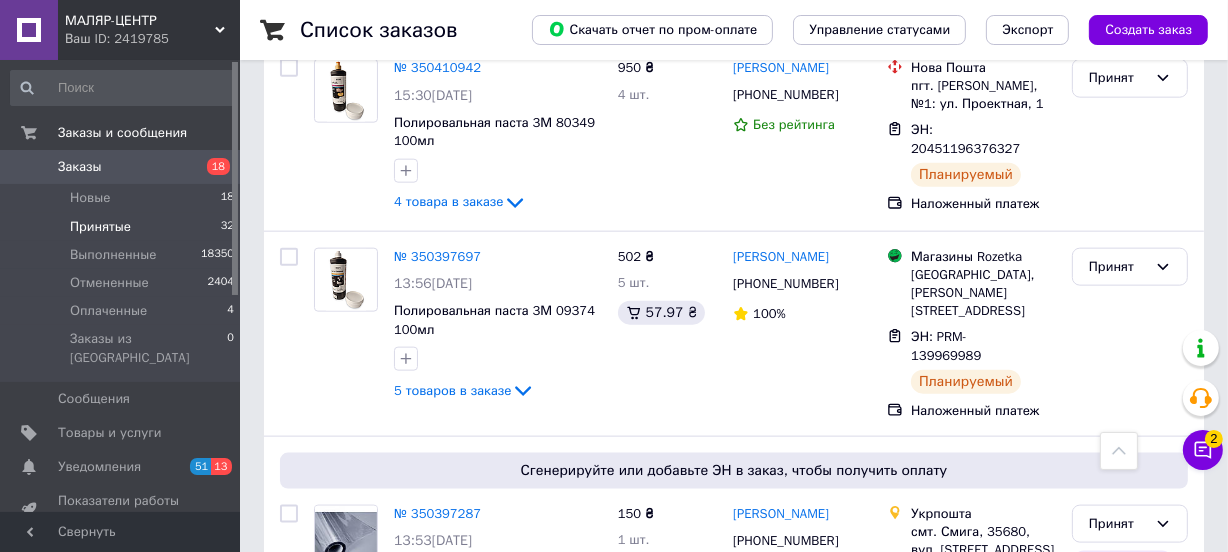 scroll, scrollTop: 2130, scrollLeft: 0, axis: vertical 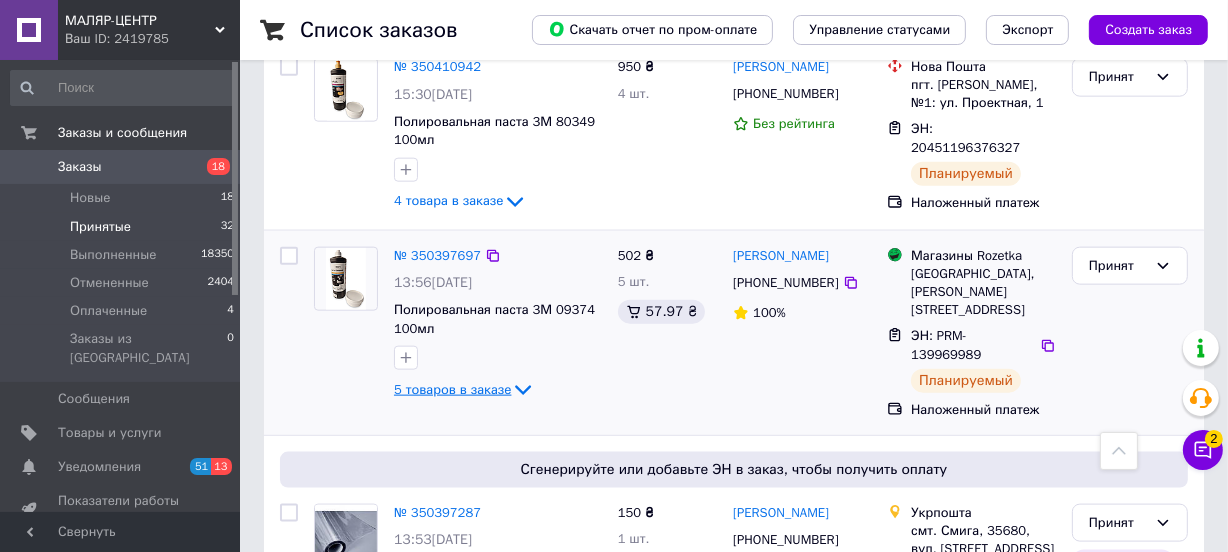 click 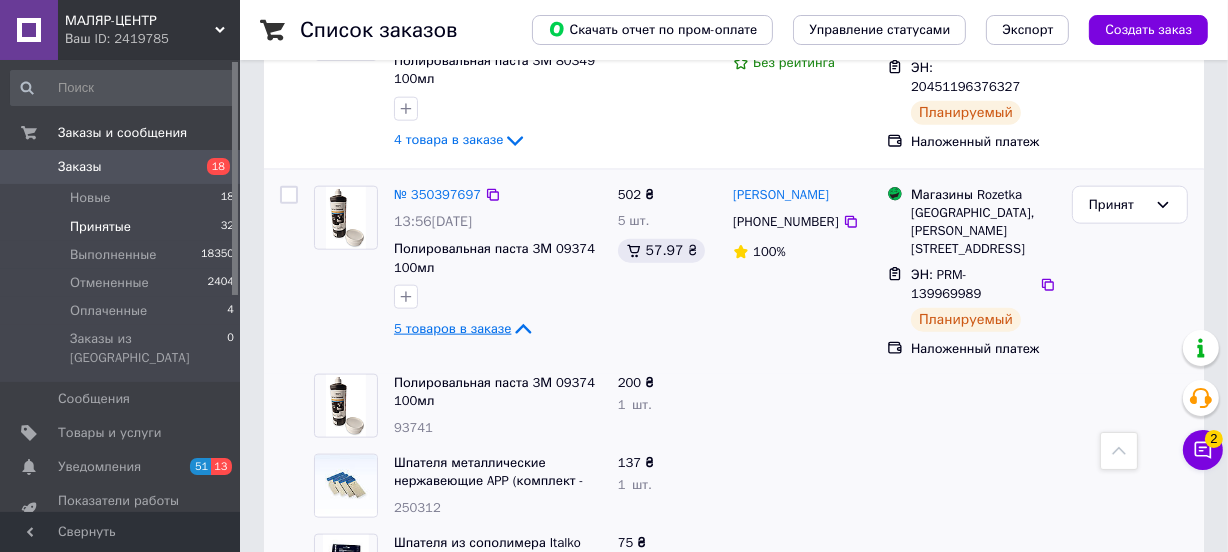 scroll, scrollTop: 2252, scrollLeft: 0, axis: vertical 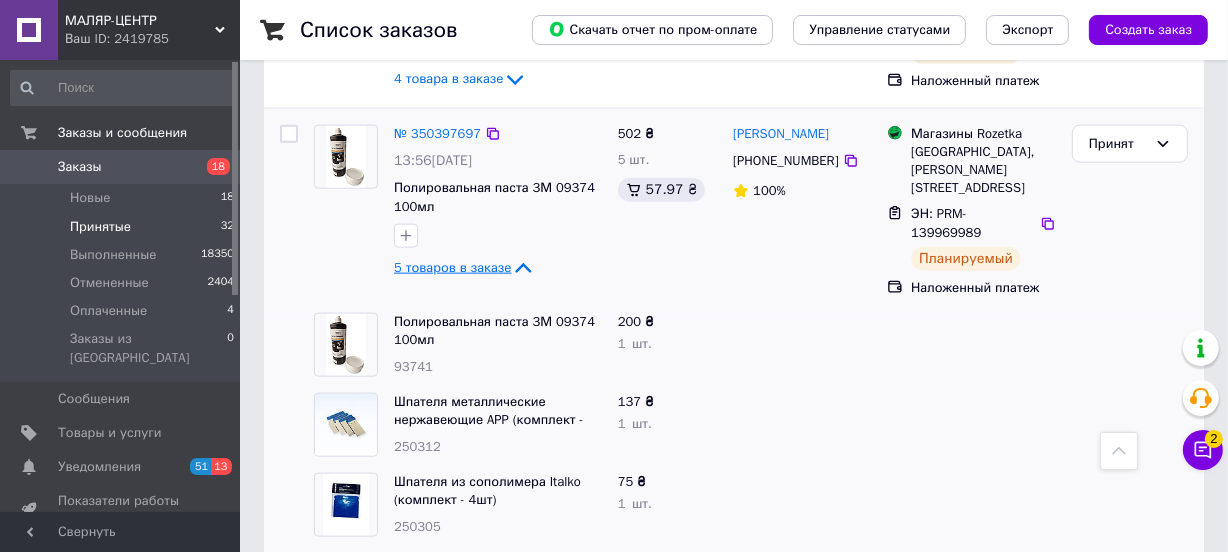 click 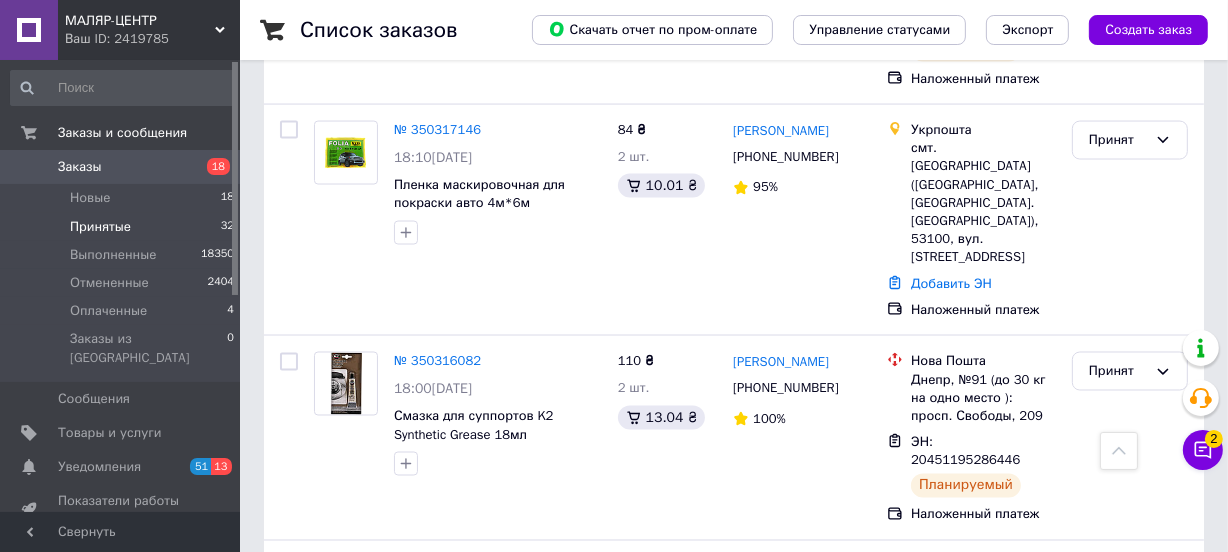 scroll, scrollTop: 2919, scrollLeft: 0, axis: vertical 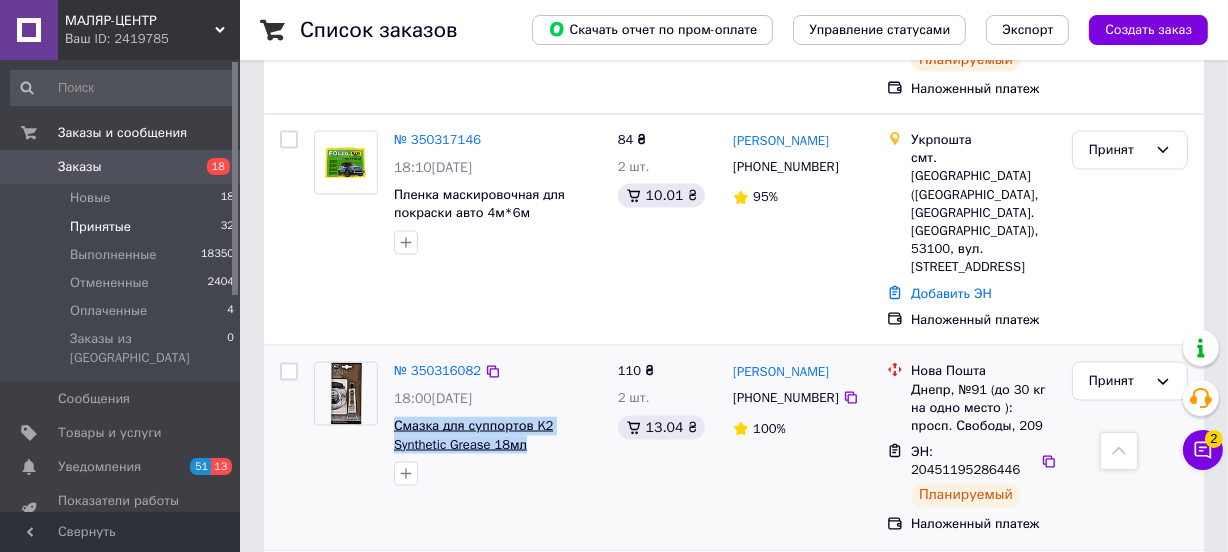 drag, startPoint x: 471, startPoint y: 242, endPoint x: 395, endPoint y: 225, distance: 77.87811 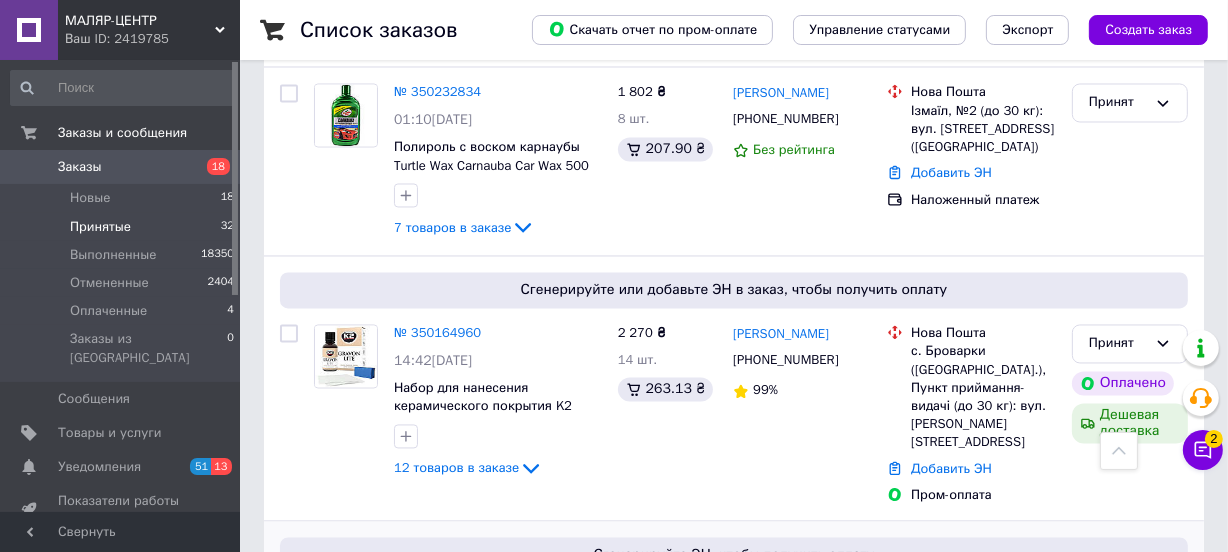 scroll, scrollTop: 3464, scrollLeft: 0, axis: vertical 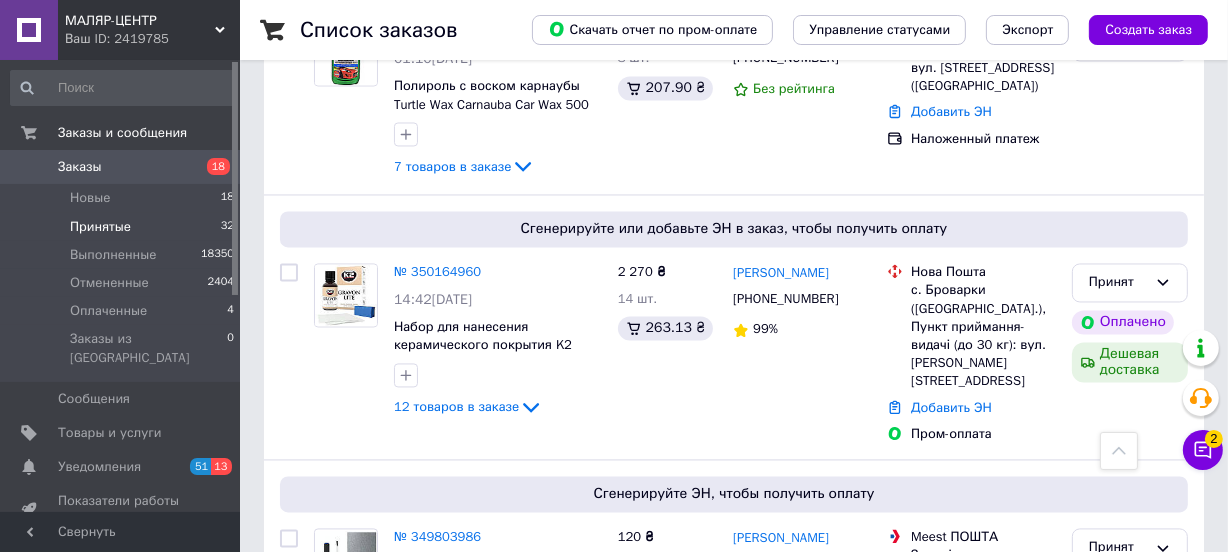 click on "1" at bounding box center [415, 788] 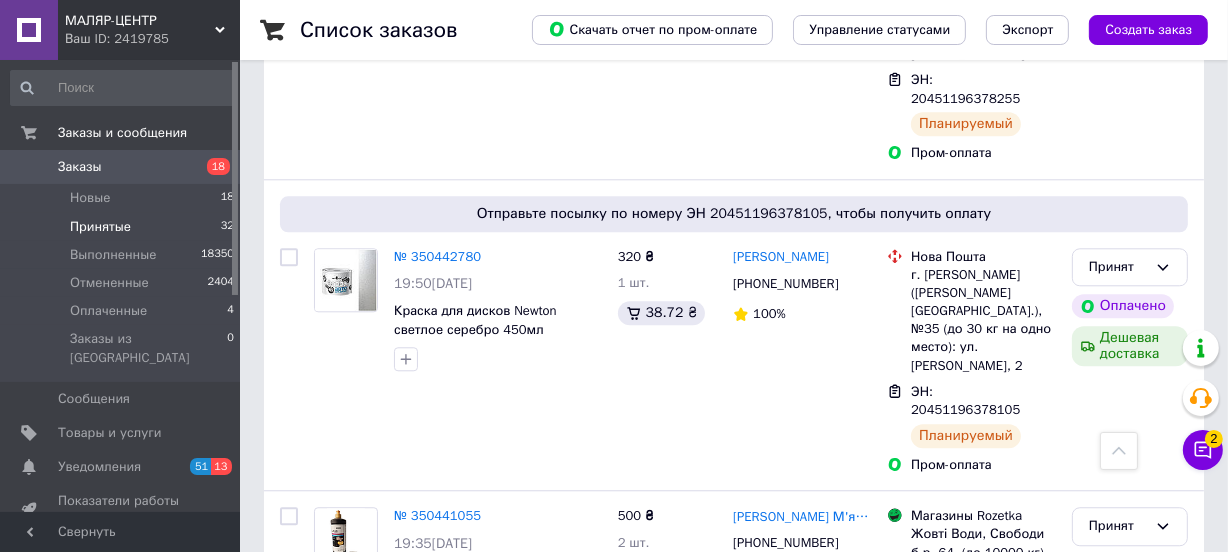 scroll, scrollTop: 4484, scrollLeft: 0, axis: vertical 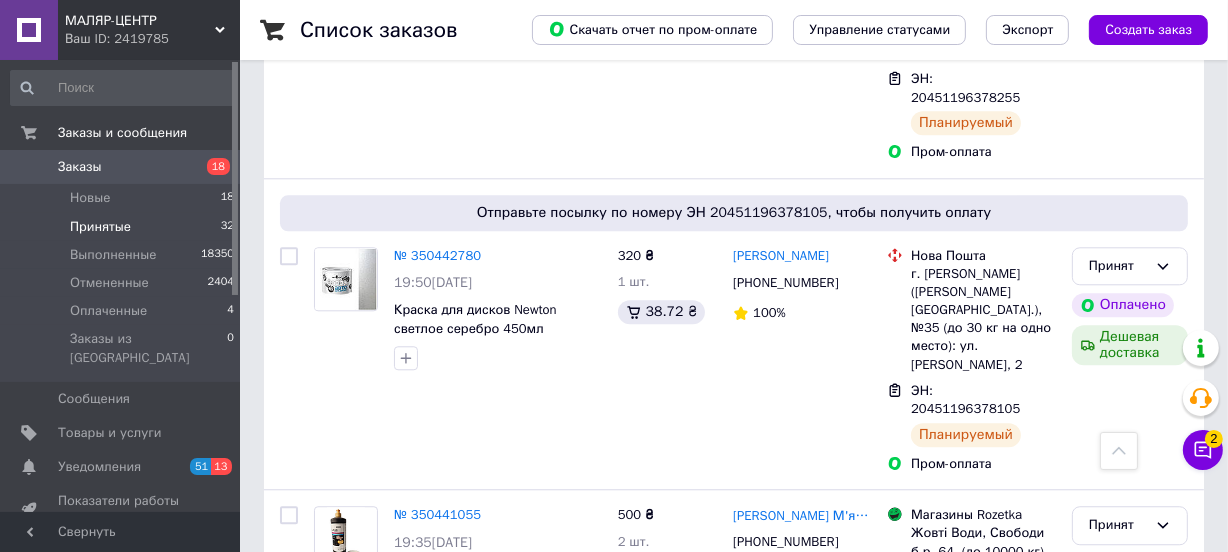 drag, startPoint x: 393, startPoint y: 352, endPoint x: 541, endPoint y: 385, distance: 151.63443 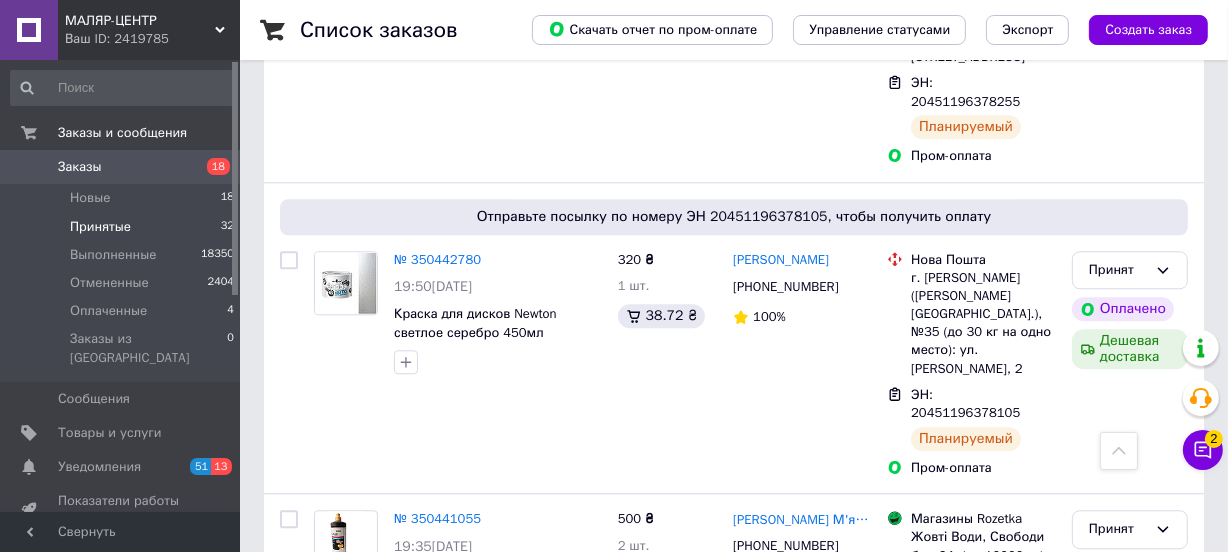 scroll, scrollTop: 4496, scrollLeft: 0, axis: vertical 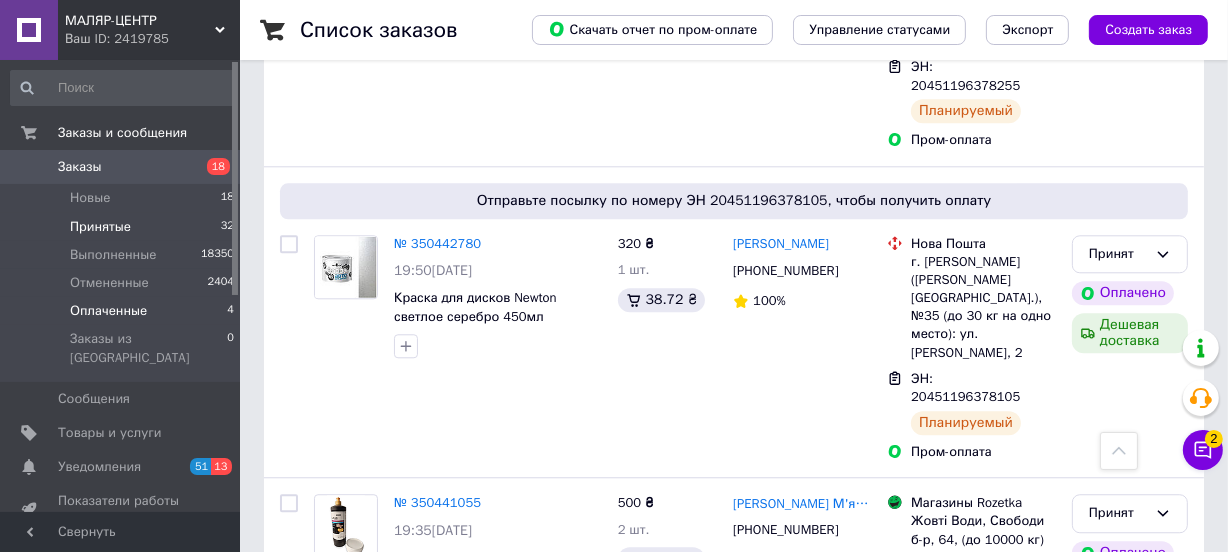 click on "Оплаченные" at bounding box center [108, 311] 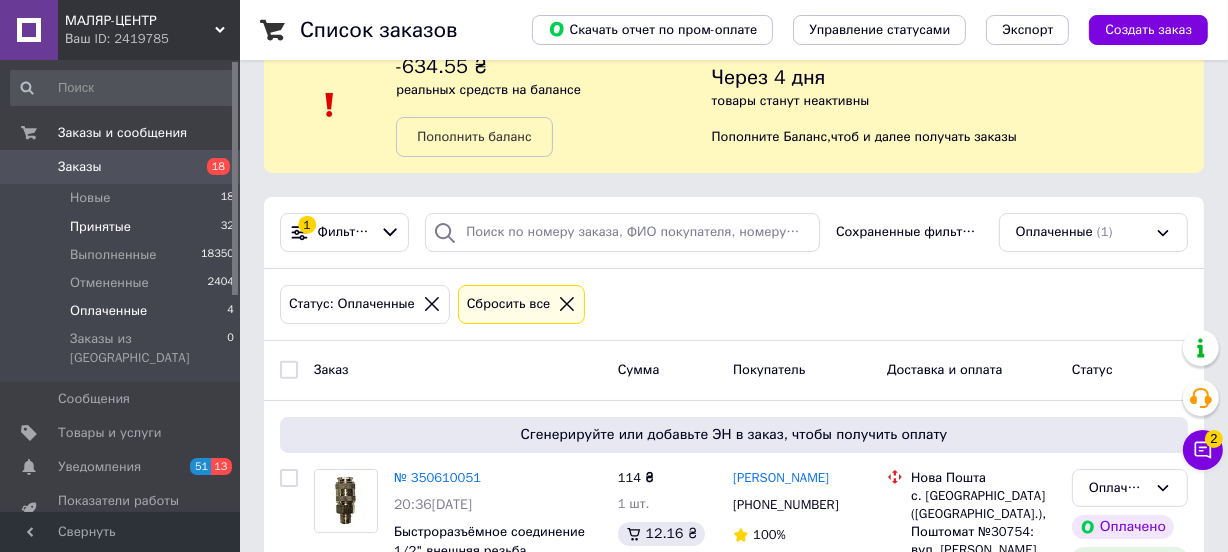 scroll, scrollTop: 44, scrollLeft: 0, axis: vertical 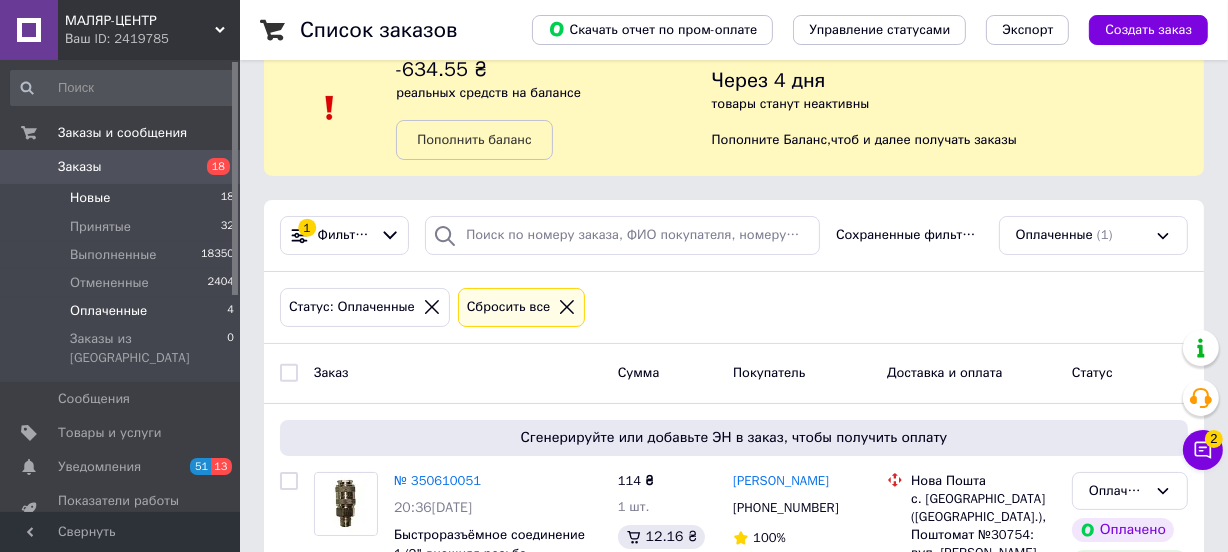 click on "Новые" at bounding box center (90, 198) 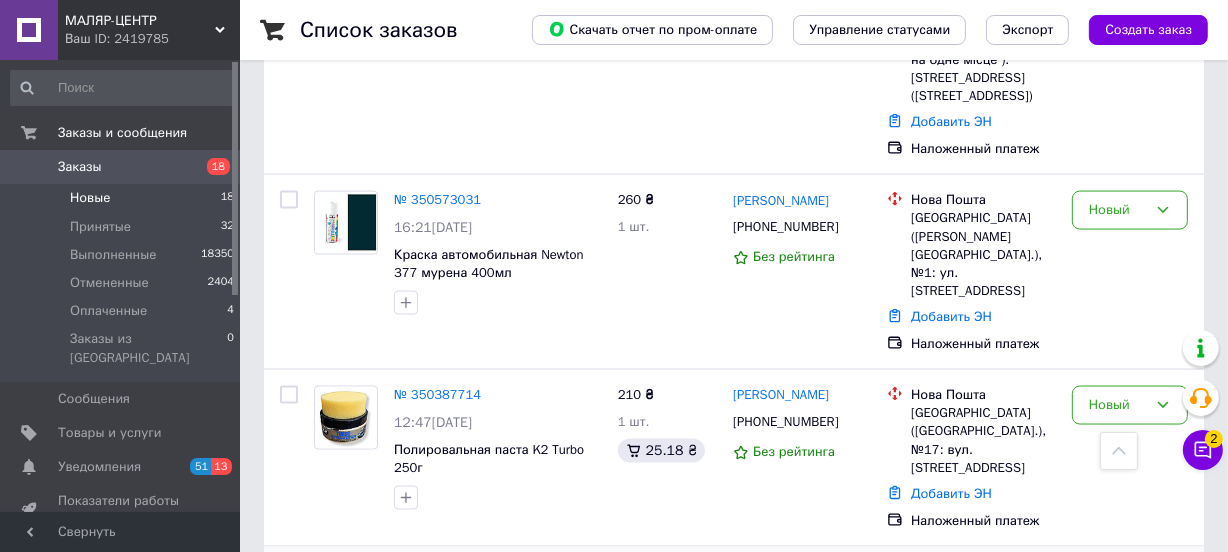 scroll, scrollTop: 2736, scrollLeft: 0, axis: vertical 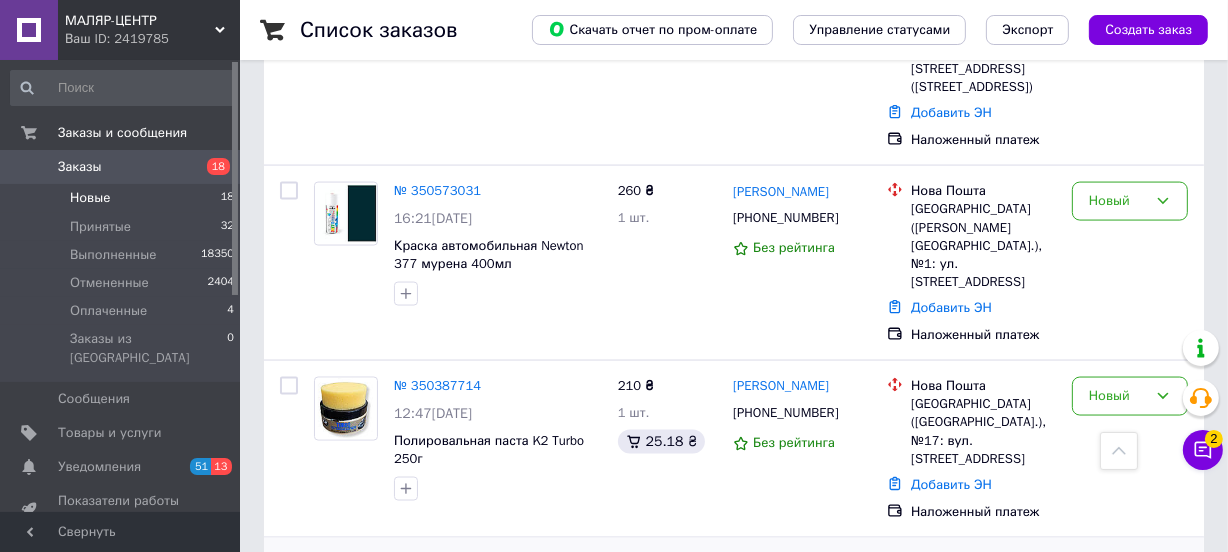 drag, startPoint x: 513, startPoint y: 471, endPoint x: 394, endPoint y: 457, distance: 119.8207 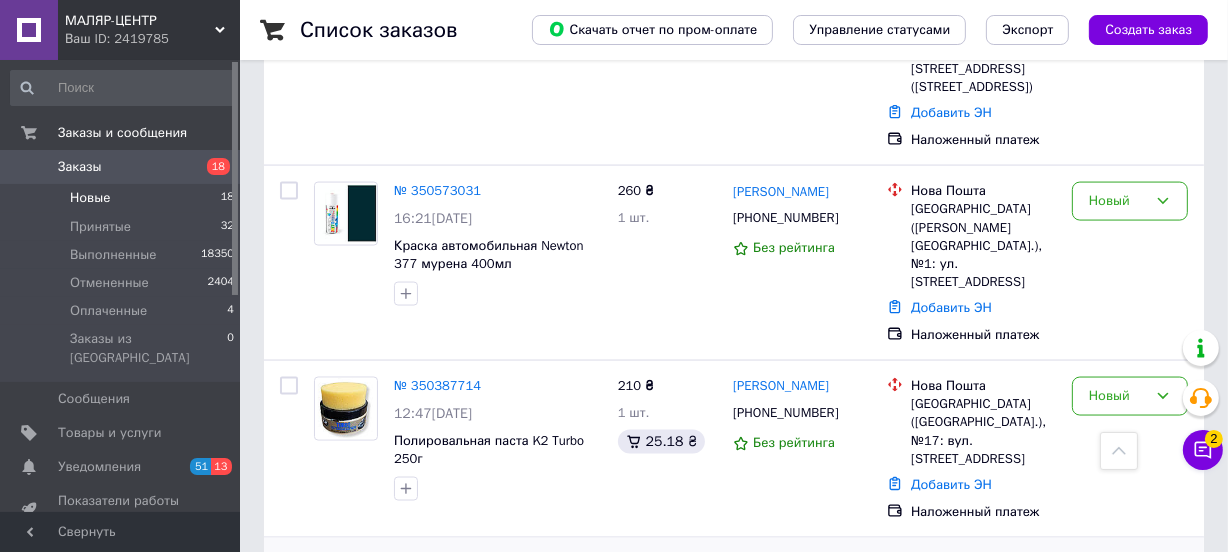 click on "Аварийный герметик для шин К2 Tire Doctor 400мл" at bounding box center (498, 626) 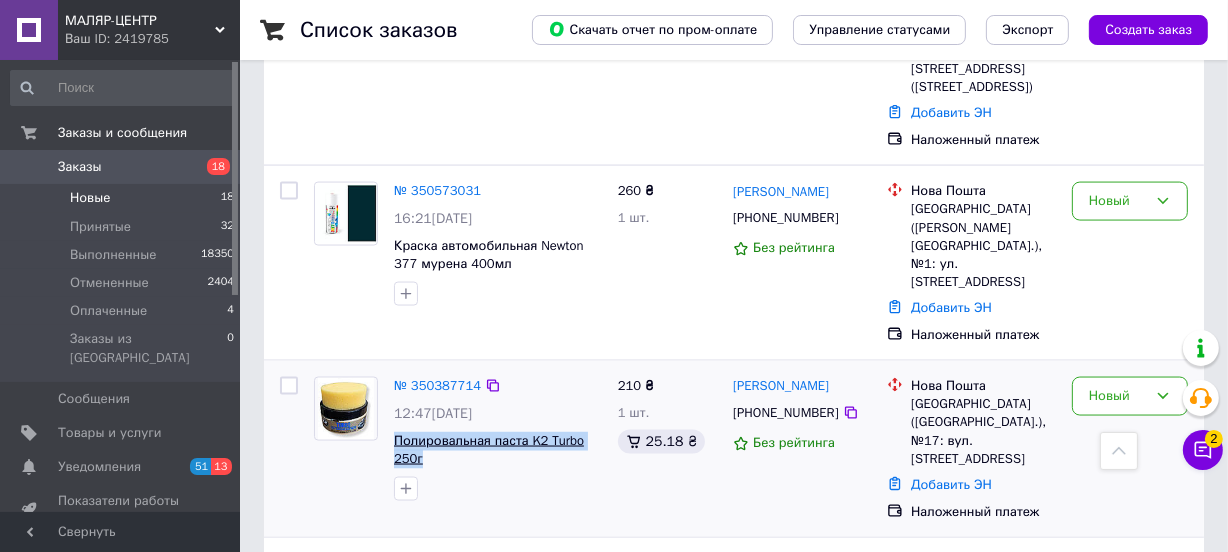 click on "Полировальная паста K2 Turbo 250г" at bounding box center [498, 450] 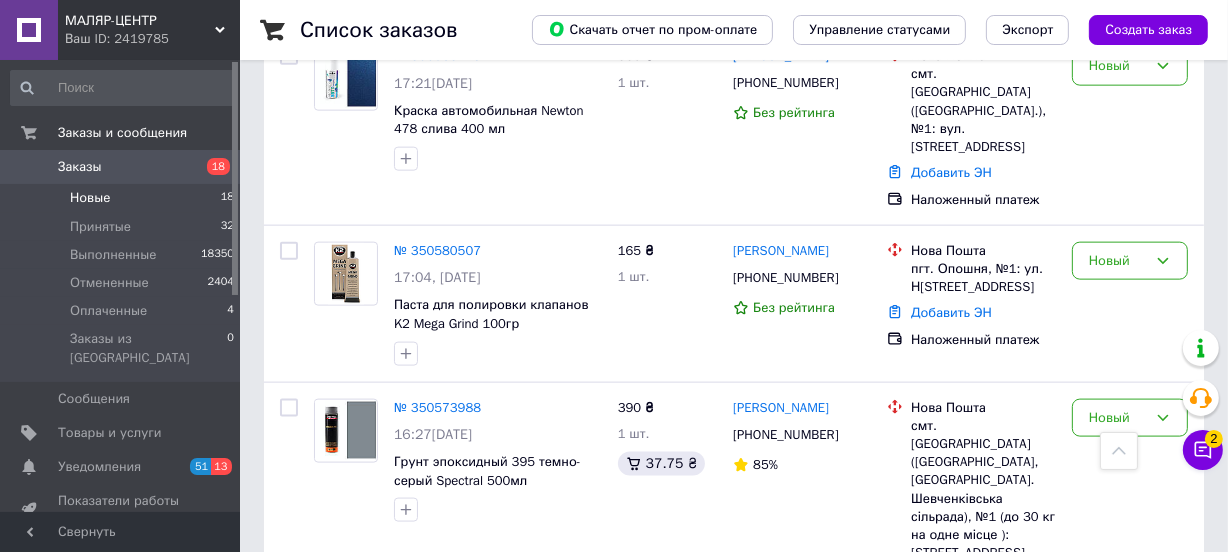 scroll, scrollTop: 2251, scrollLeft: 0, axis: vertical 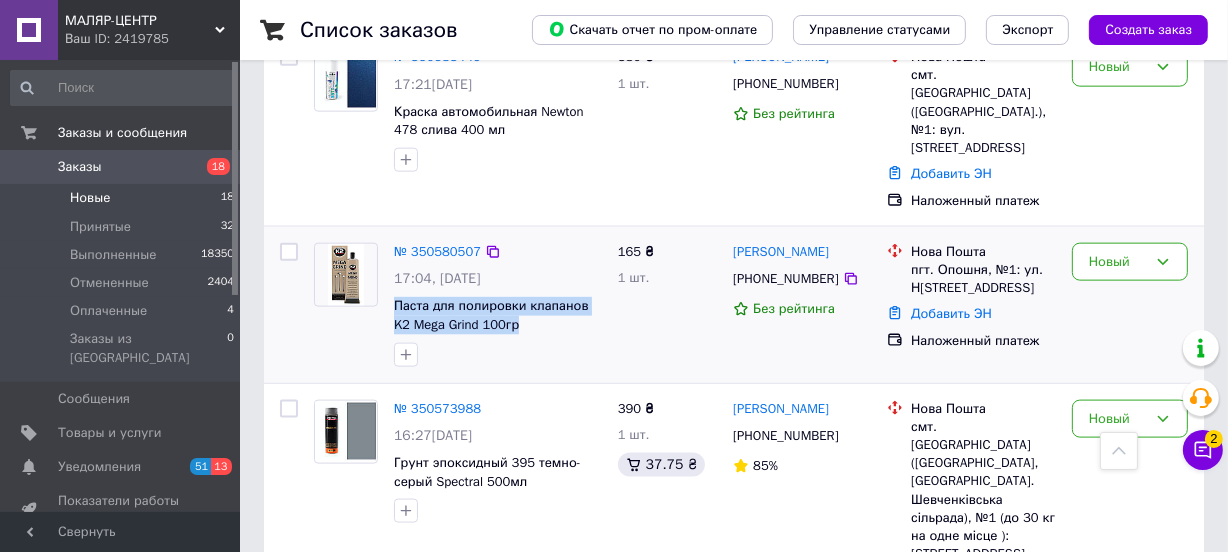 drag, startPoint x: 505, startPoint y: 197, endPoint x: 392, endPoint y: 182, distance: 113.99123 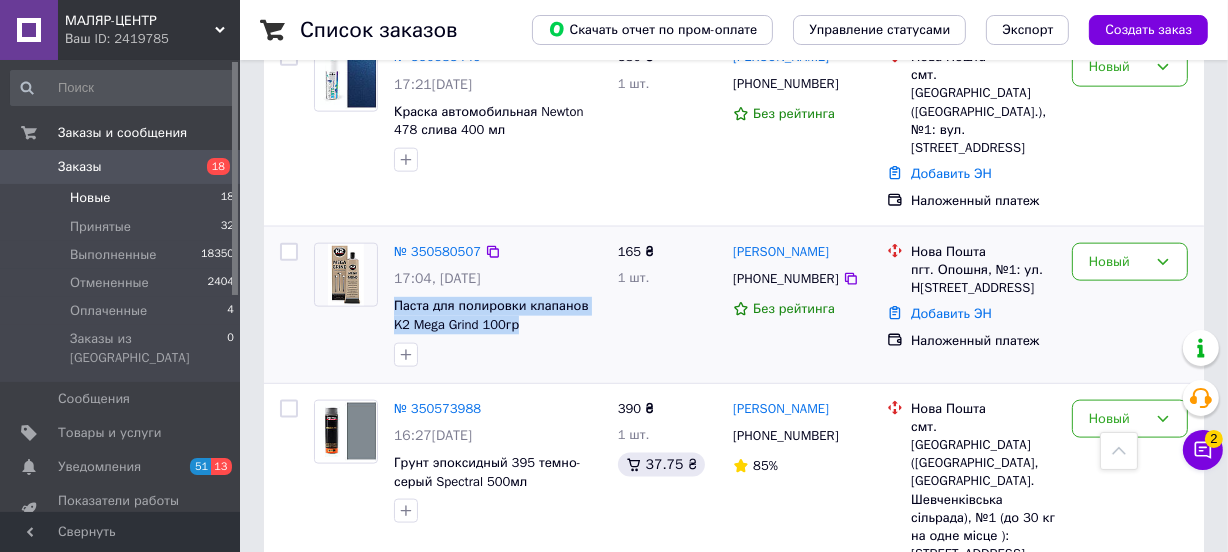 click on "№ 350580507 17:04[DATE] Паста для полировки клапанов K2 Mega Grind 100гр" at bounding box center [498, 305] 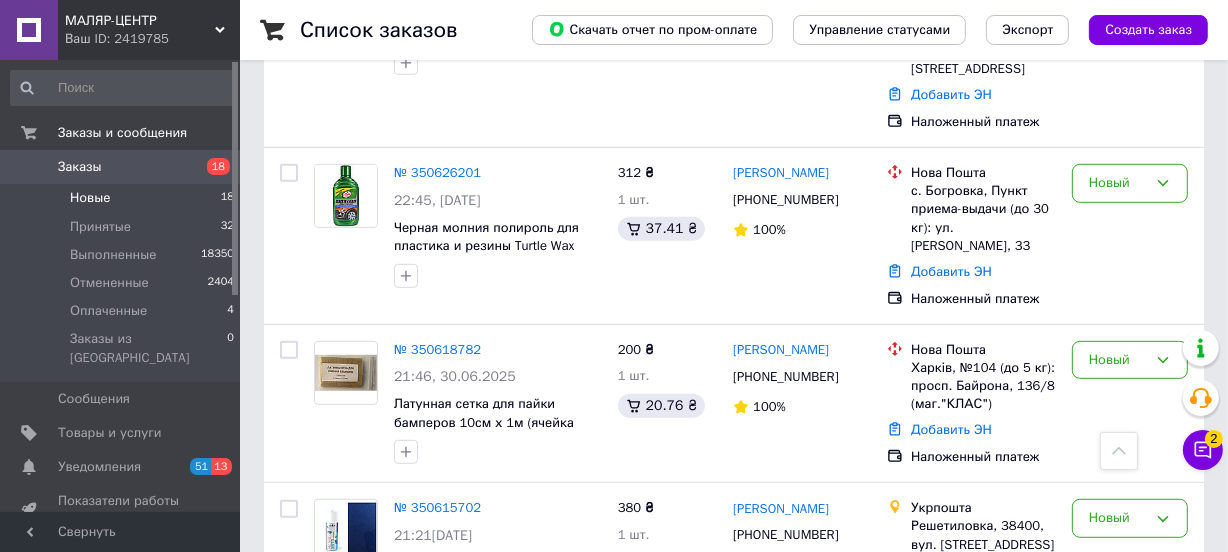 scroll, scrollTop: 797, scrollLeft: 0, axis: vertical 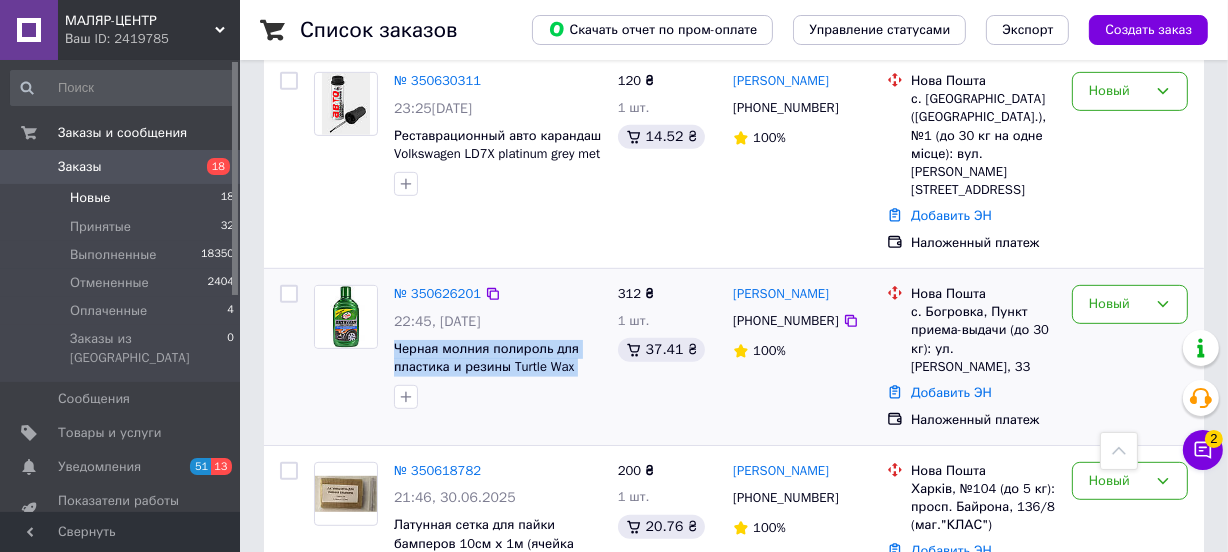 drag, startPoint x: 392, startPoint y: 295, endPoint x: 503, endPoint y: 371, distance: 134.52509 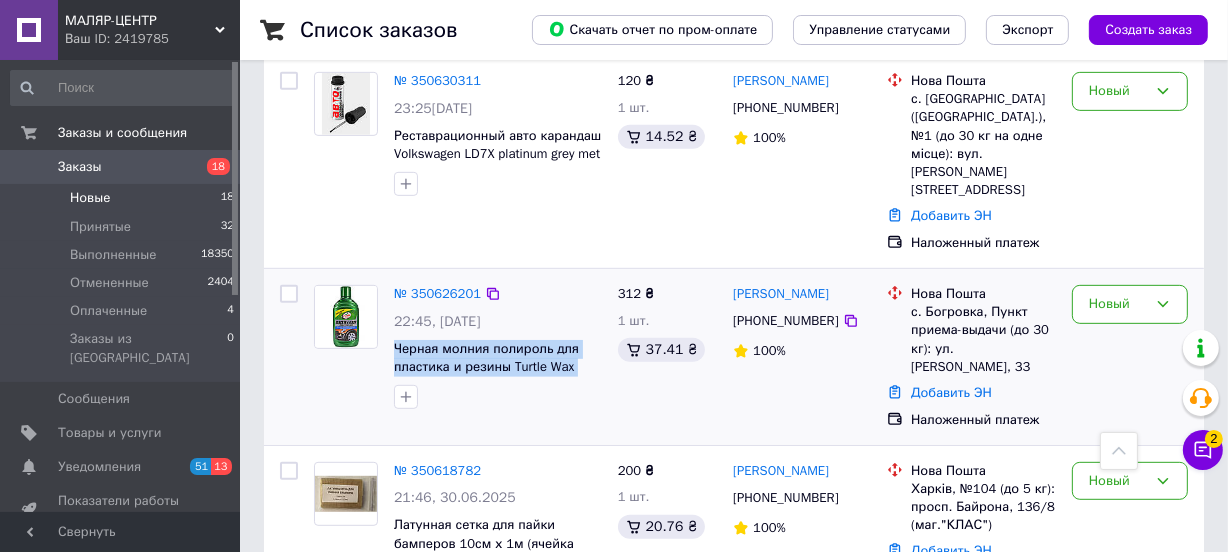 click on "№ 350626201 22:45[DATE] Черная молния полироль для пластика и резины Turtle Wax Black in a Flash 300 мл" at bounding box center (498, 347) 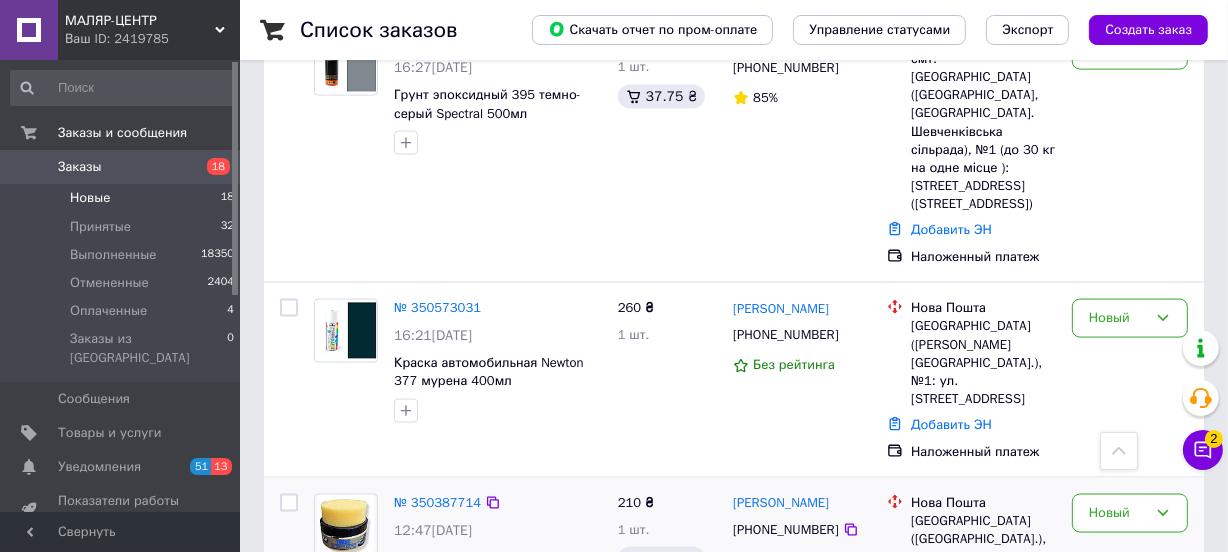scroll, scrollTop: 2493, scrollLeft: 0, axis: vertical 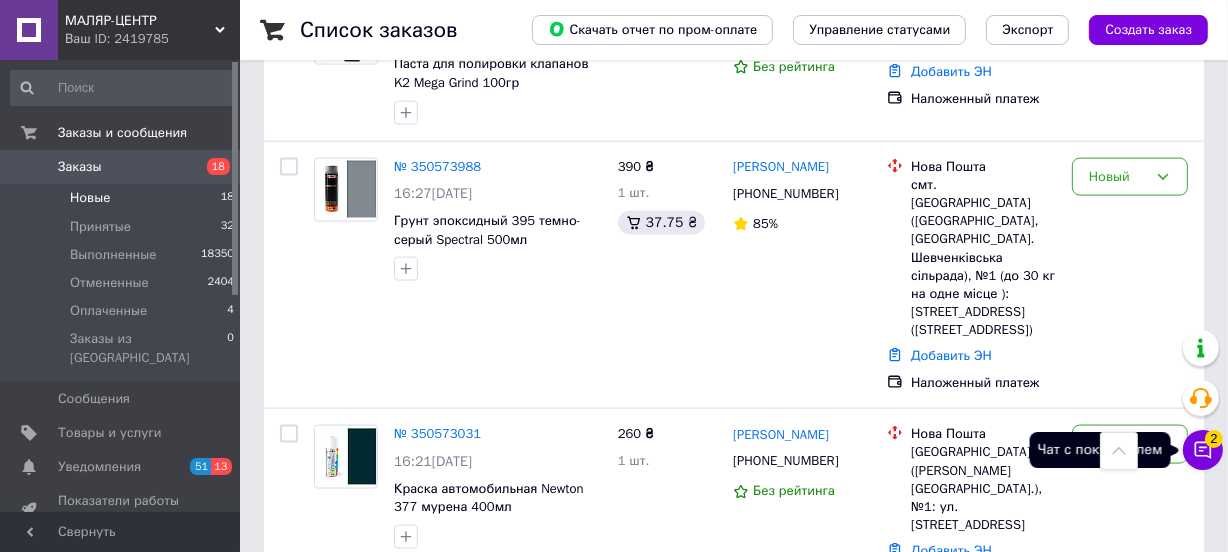 click 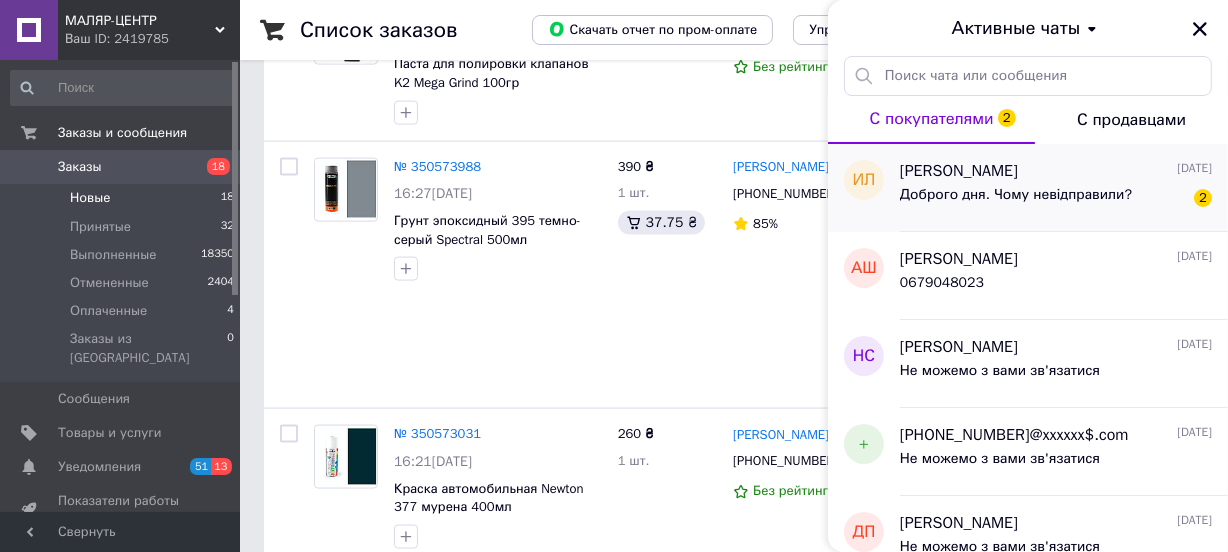 click on "[PERSON_NAME]" at bounding box center (959, 171) 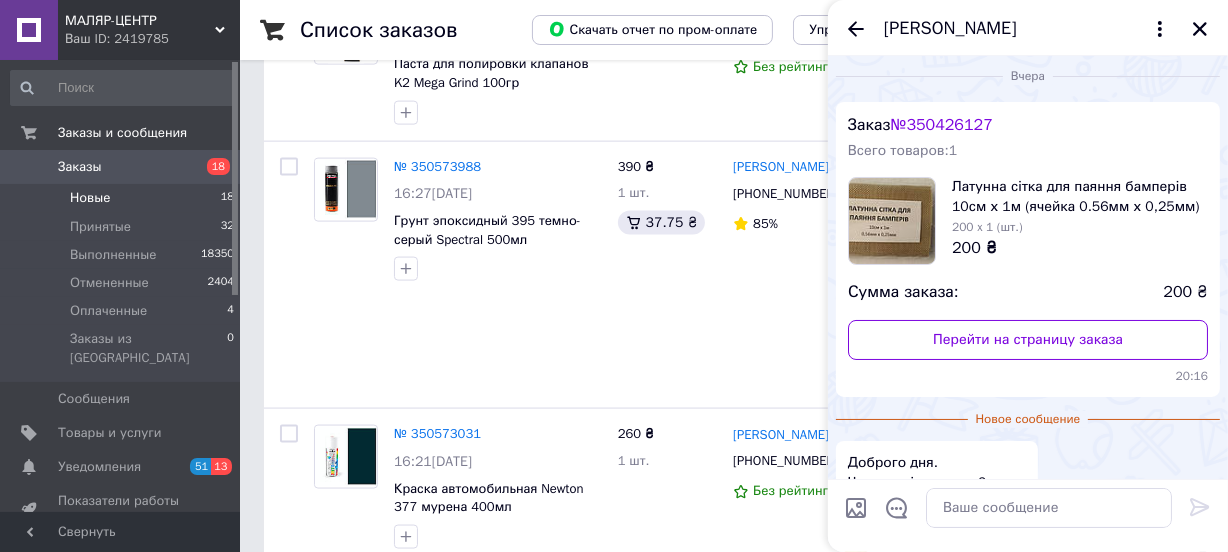 scroll, scrollTop: 0, scrollLeft: 0, axis: both 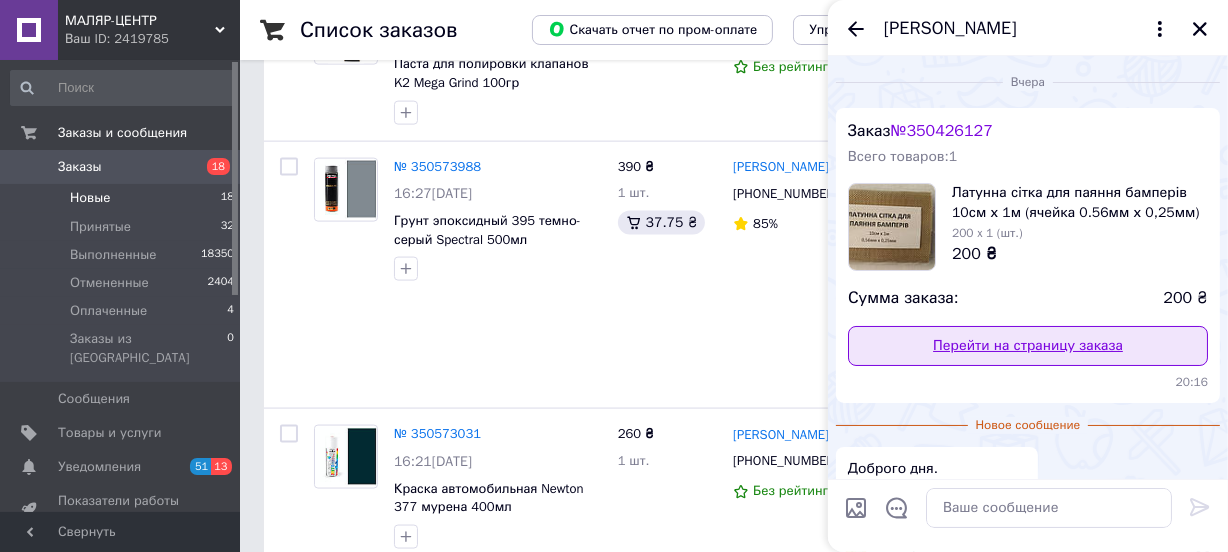 click on "Перейти на страницу заказа" at bounding box center [1028, 346] 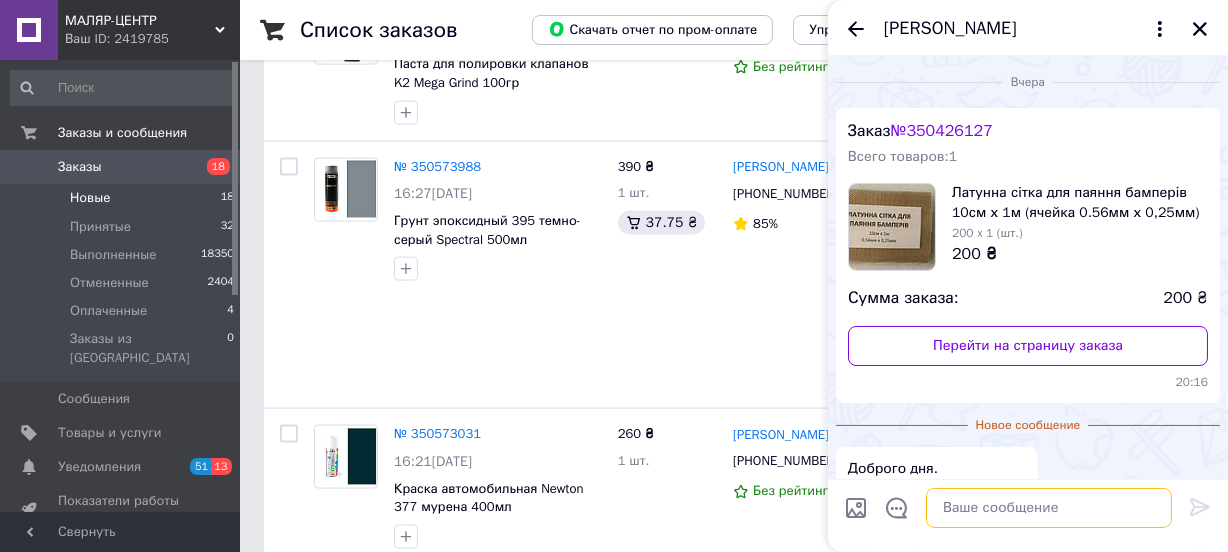 click at bounding box center [1049, 508] 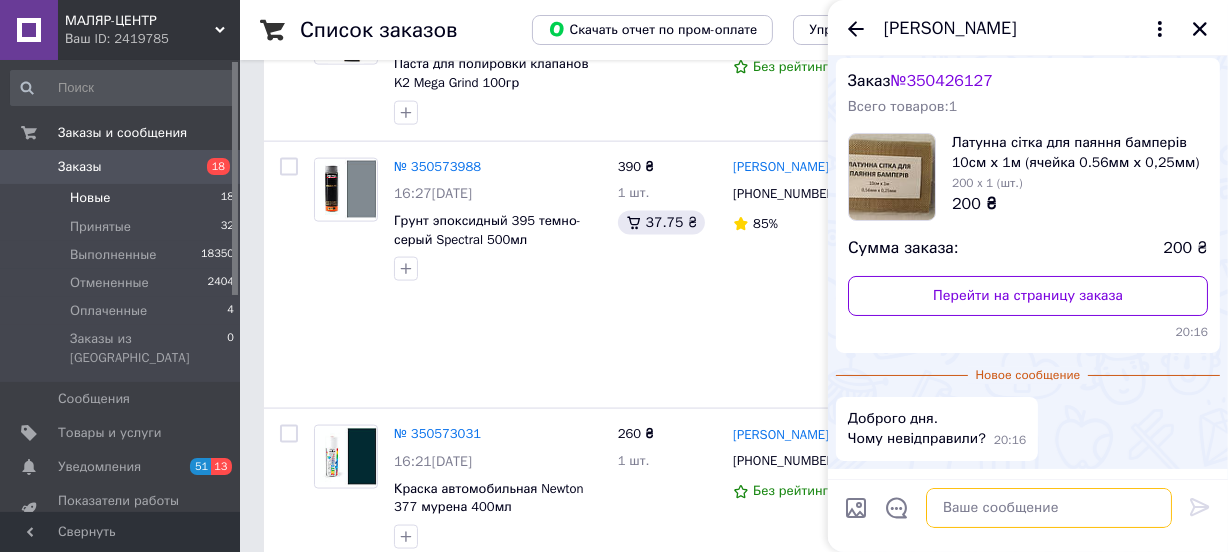scroll, scrollTop: 113, scrollLeft: 0, axis: vertical 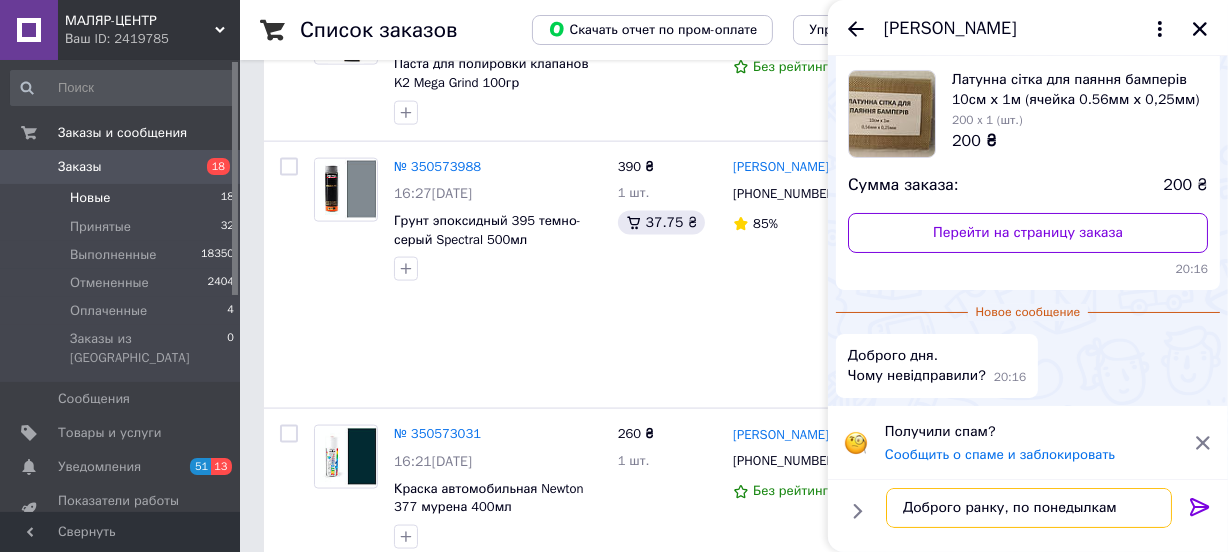 click on "Доброго ранку, по понедылкам" at bounding box center (1029, 508) 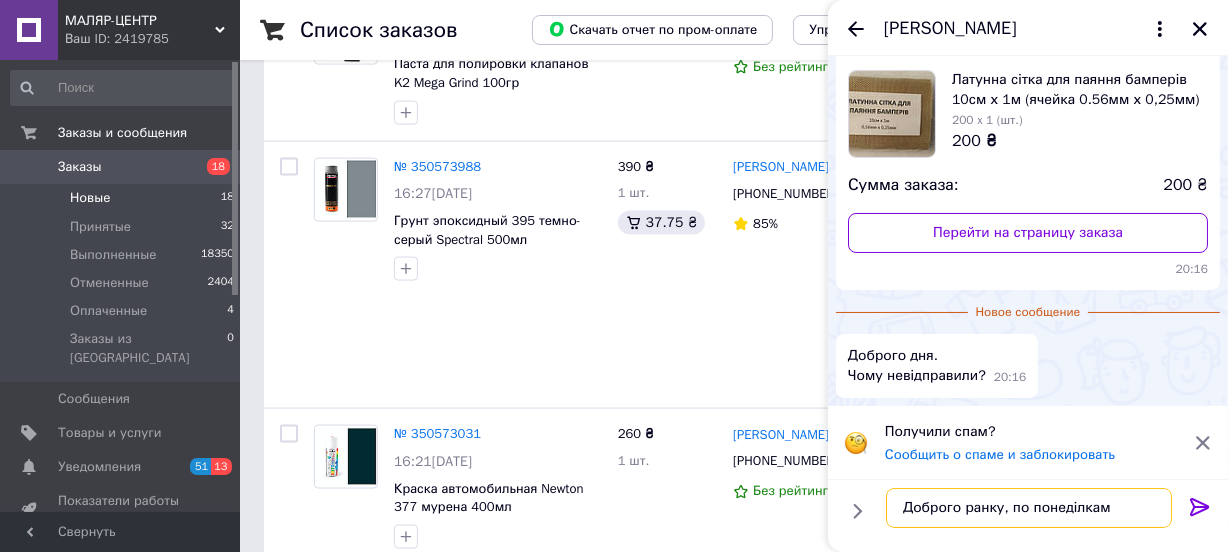 click on "Доброго ранку, по понеділкам" at bounding box center (1029, 508) 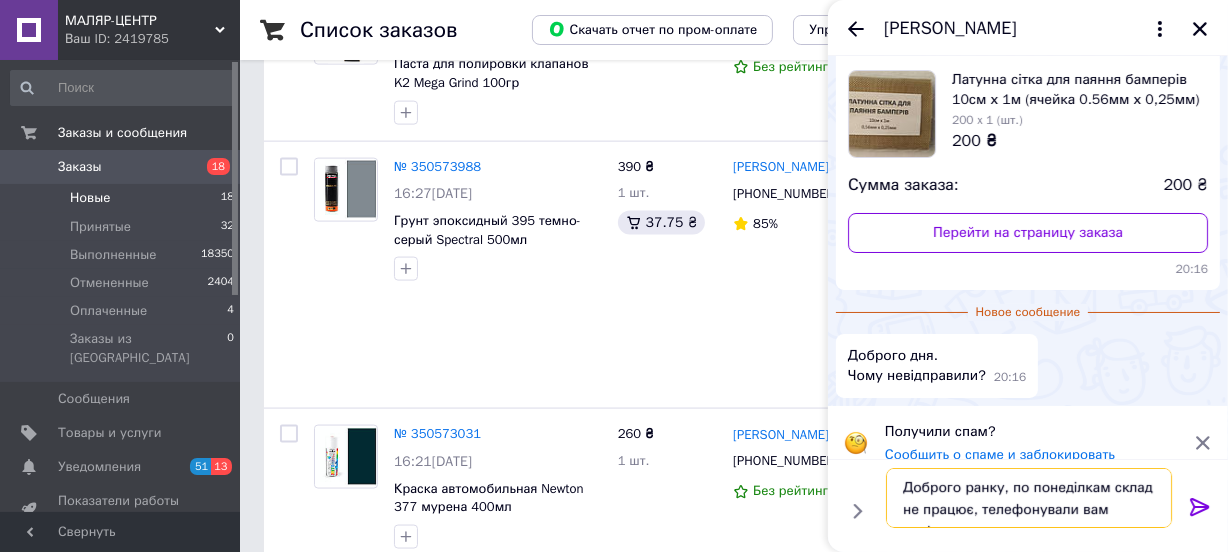 scroll, scrollTop: 1, scrollLeft: 0, axis: vertical 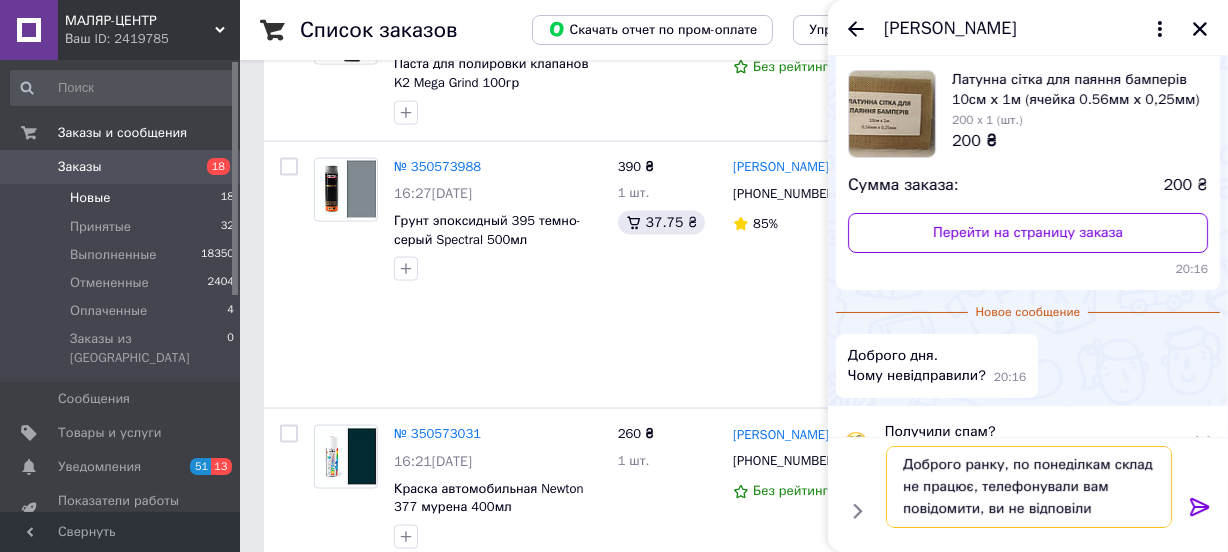 type on "Доброго ранку, по понеділкам склад не працює, телефонували вам повідомити, ви не відповіли" 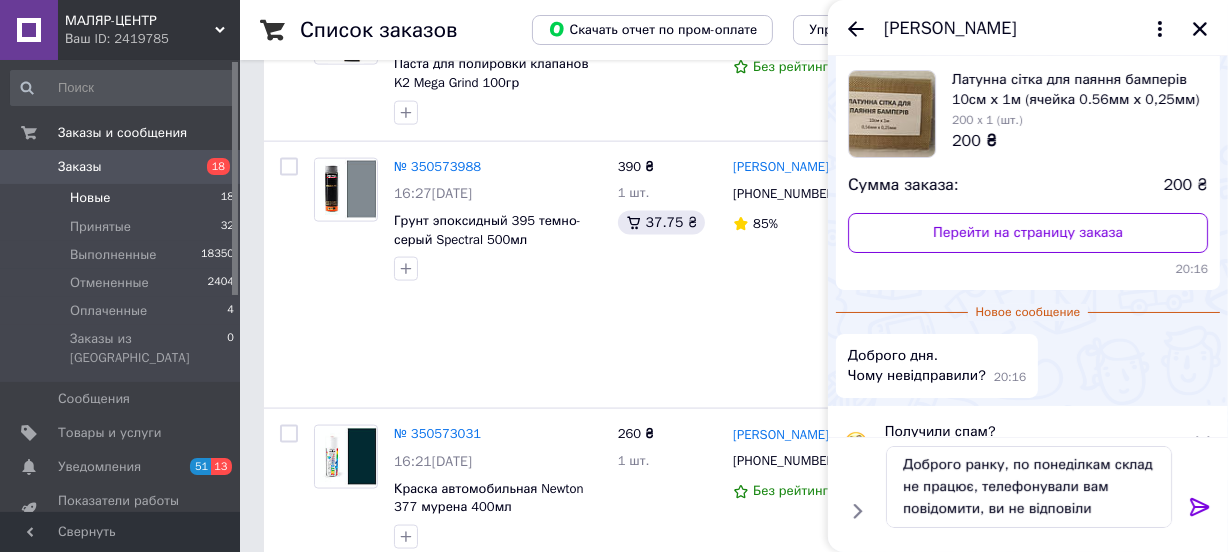 click 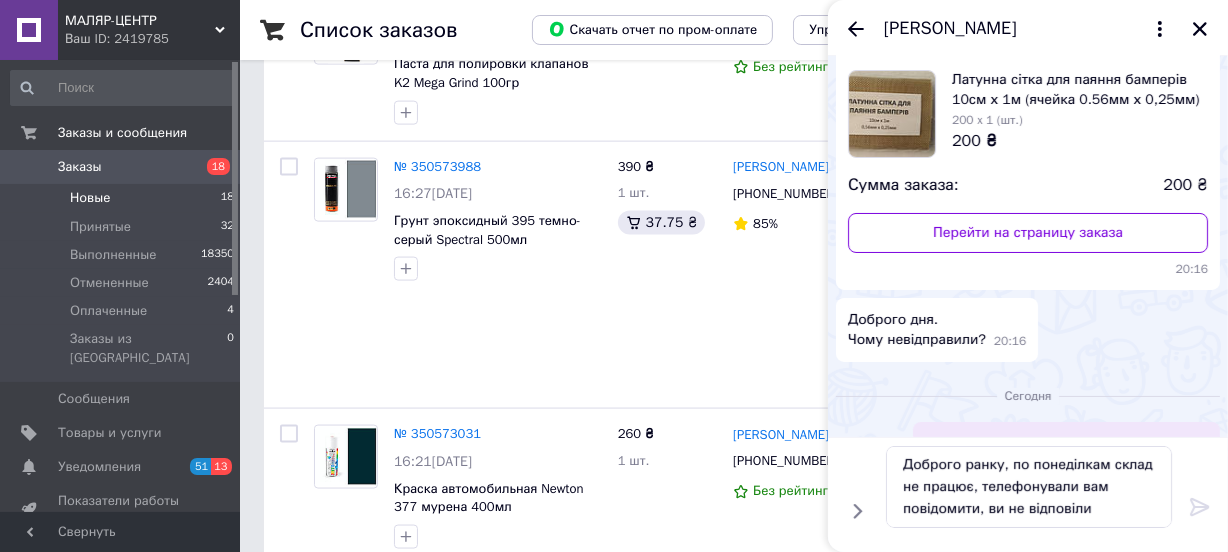 type 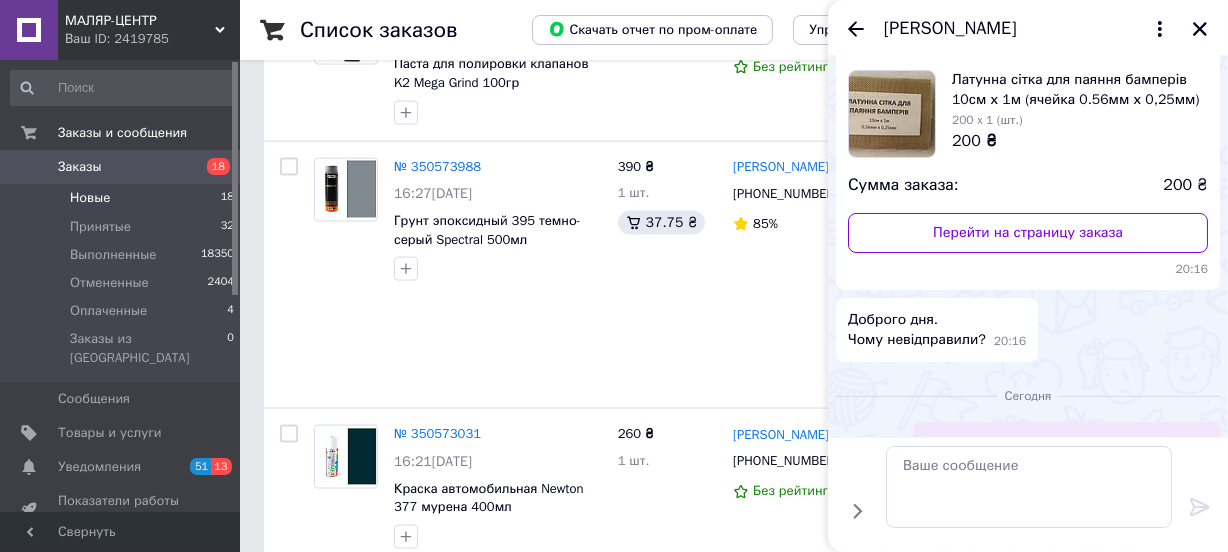 scroll, scrollTop: 0, scrollLeft: 0, axis: both 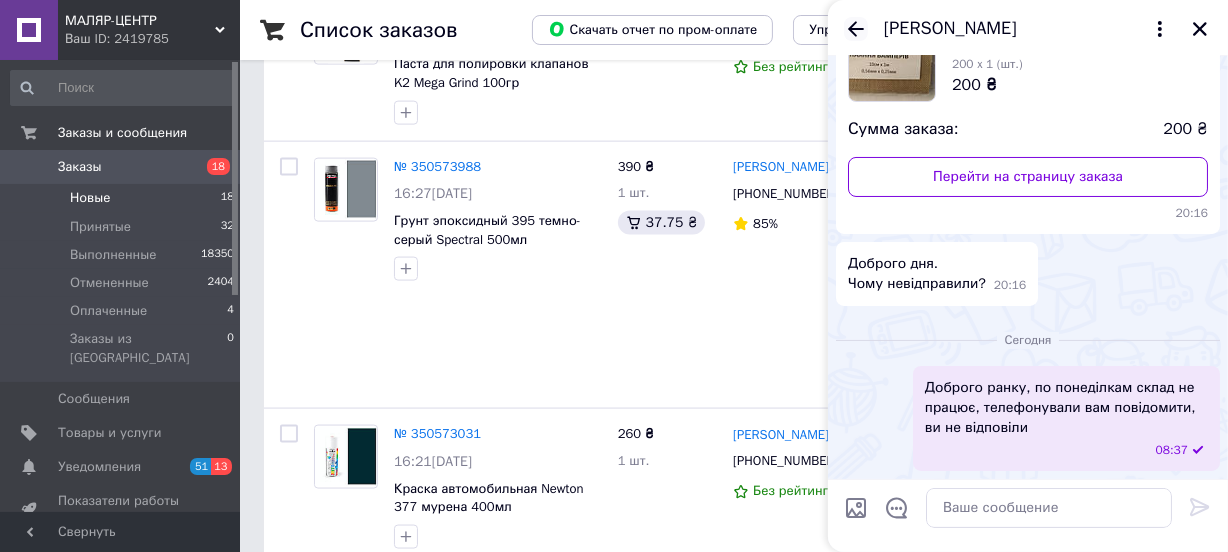 click 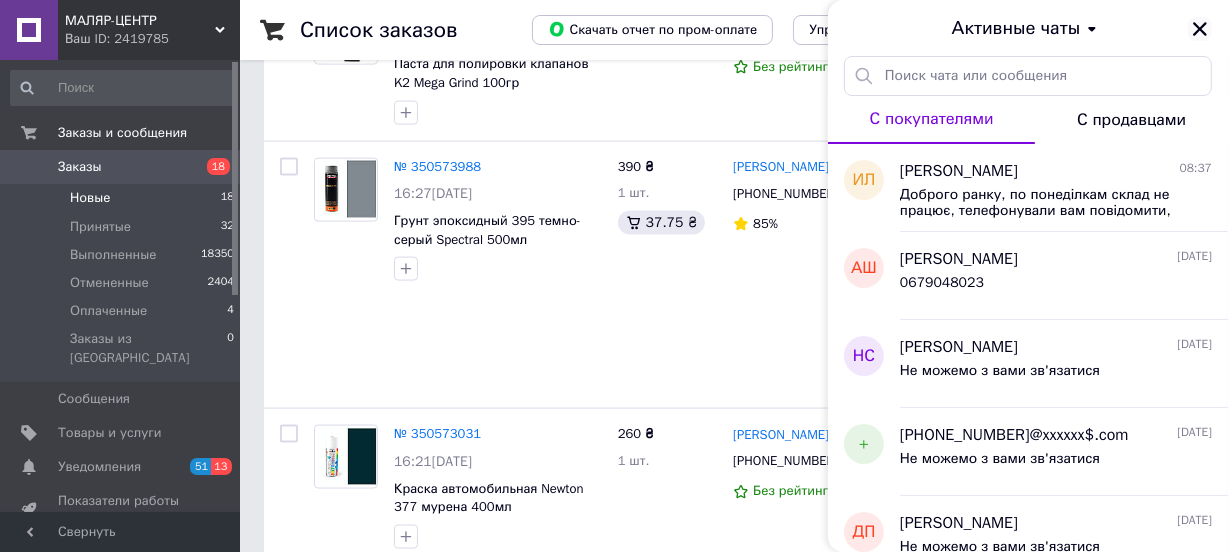 click 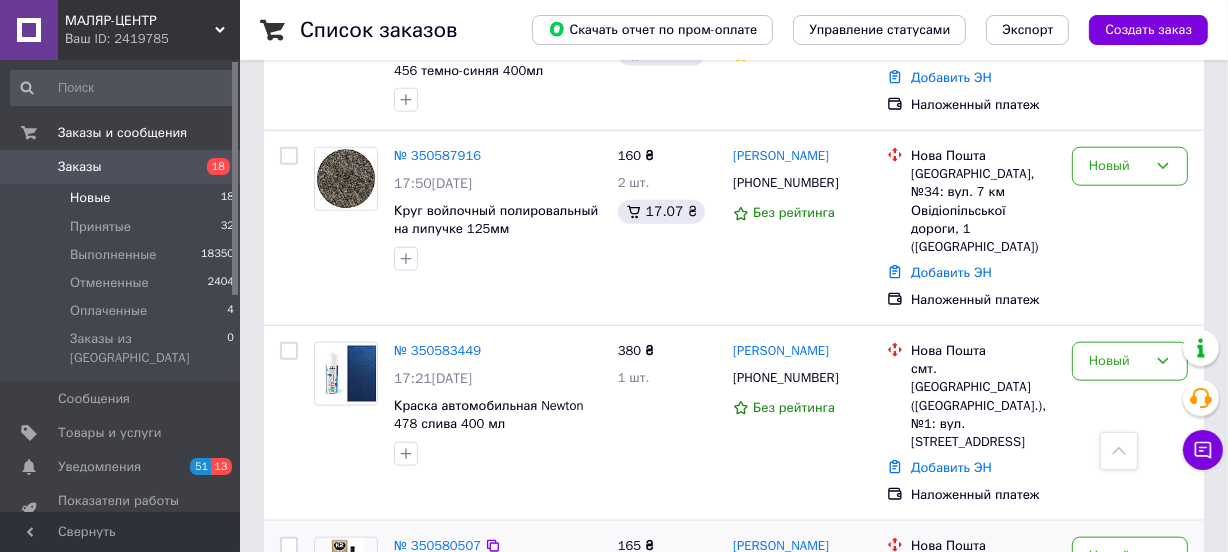 scroll, scrollTop: 1888, scrollLeft: 0, axis: vertical 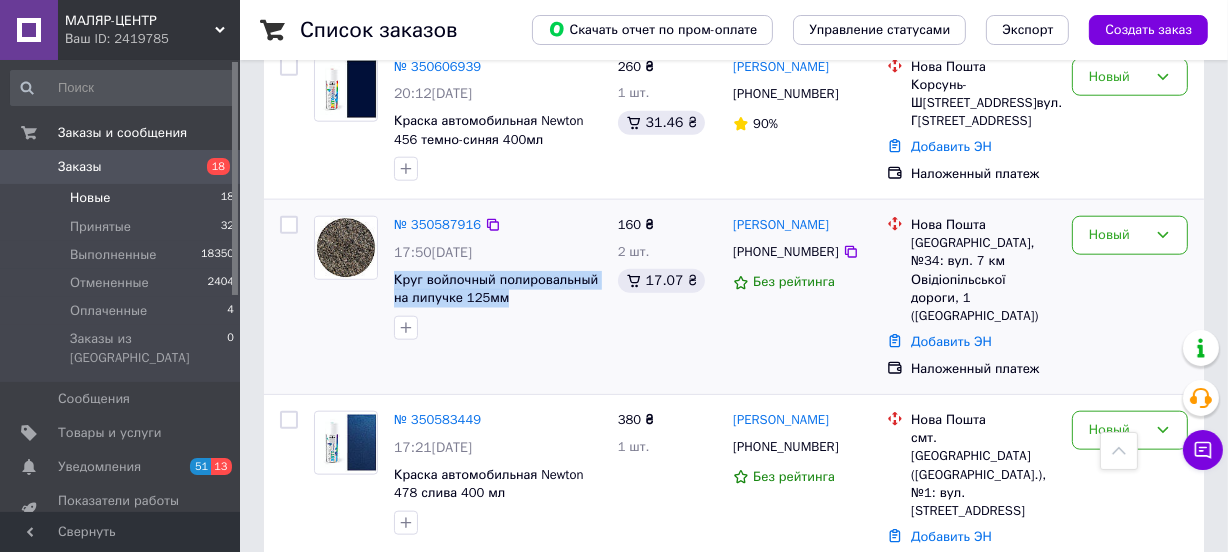 drag, startPoint x: 507, startPoint y: 234, endPoint x: 386, endPoint y: 211, distance: 123.16656 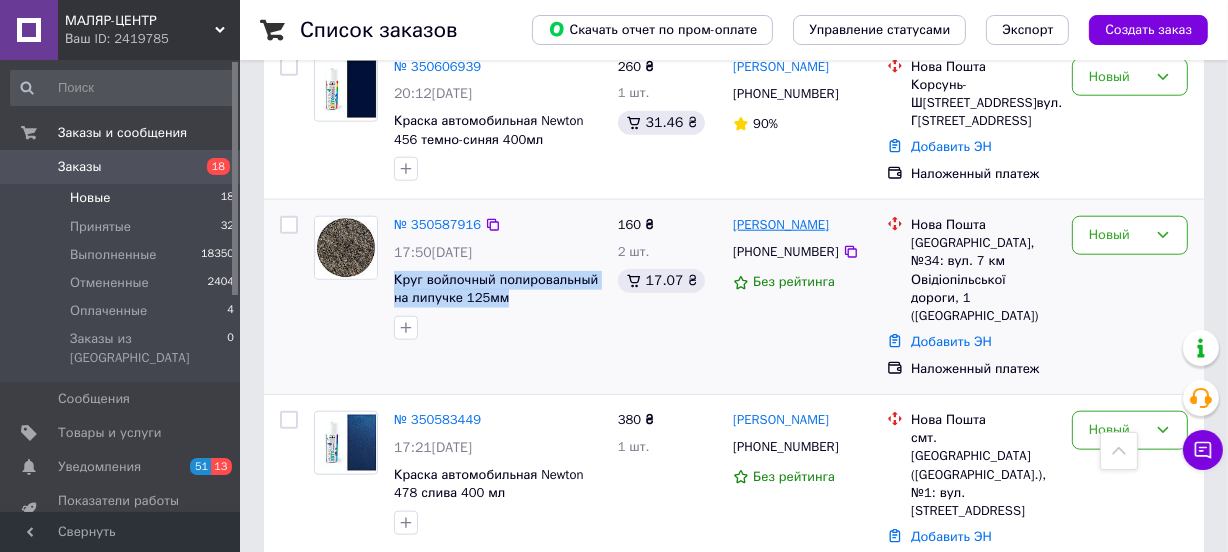 drag, startPoint x: 839, startPoint y: 170, endPoint x: 733, endPoint y: 171, distance: 106.004715 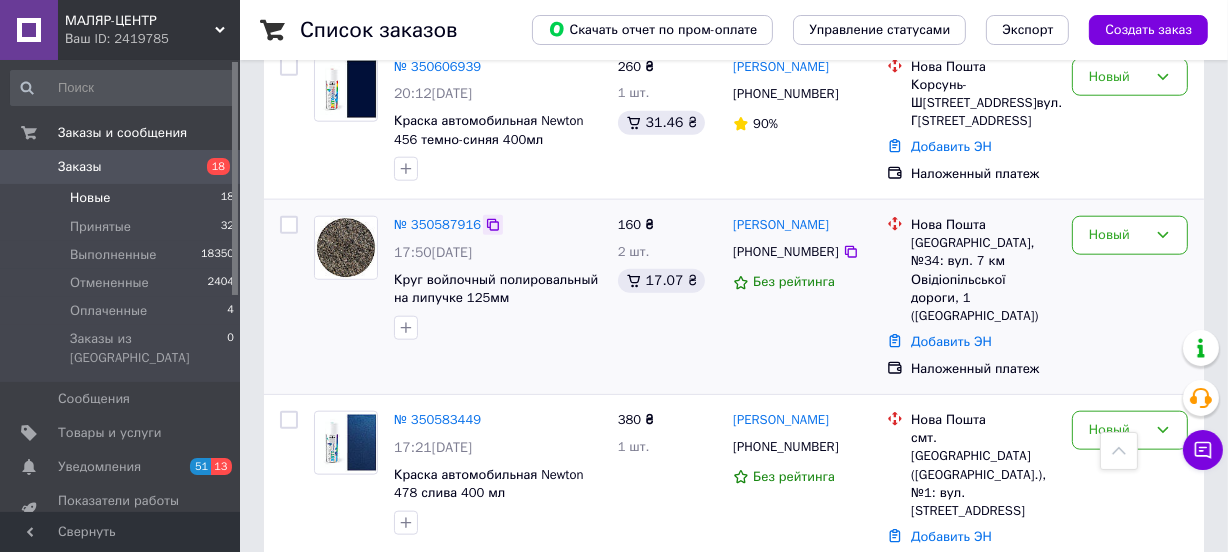 click 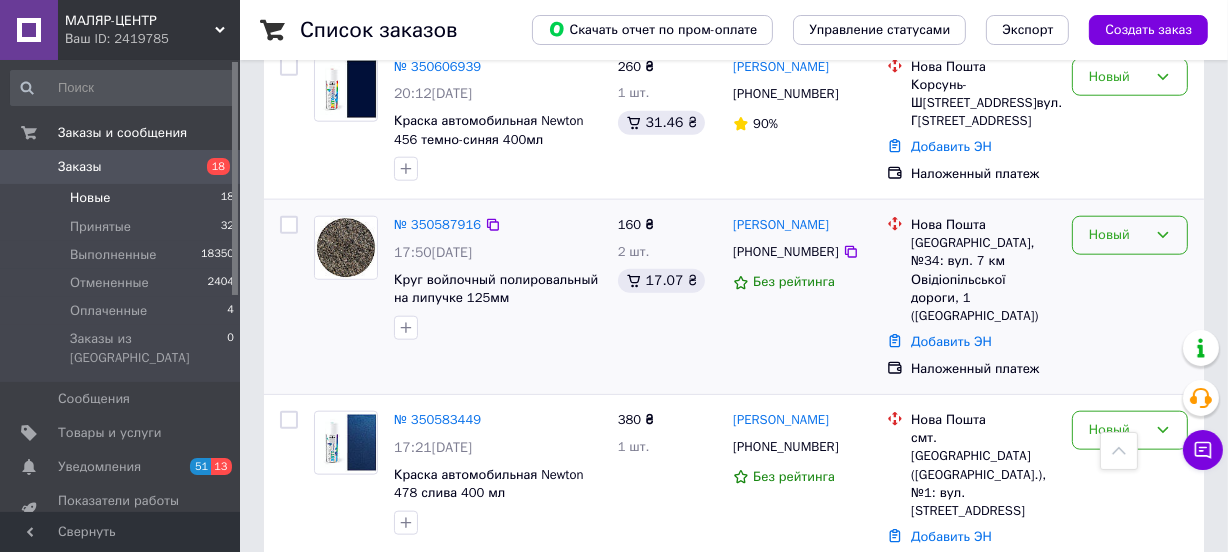 click 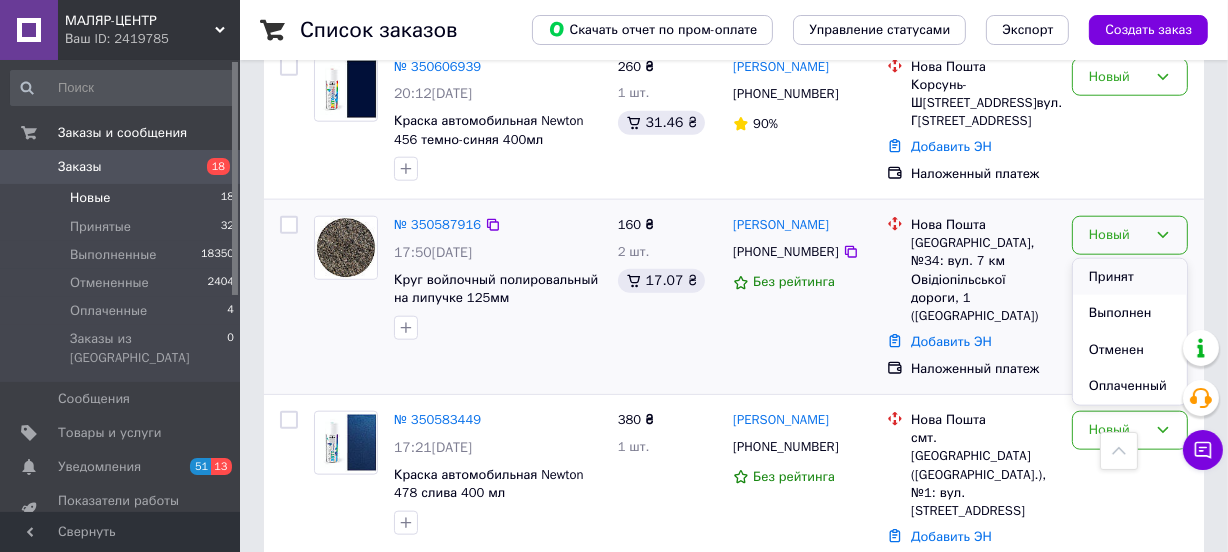 click on "Принят" at bounding box center (1130, 277) 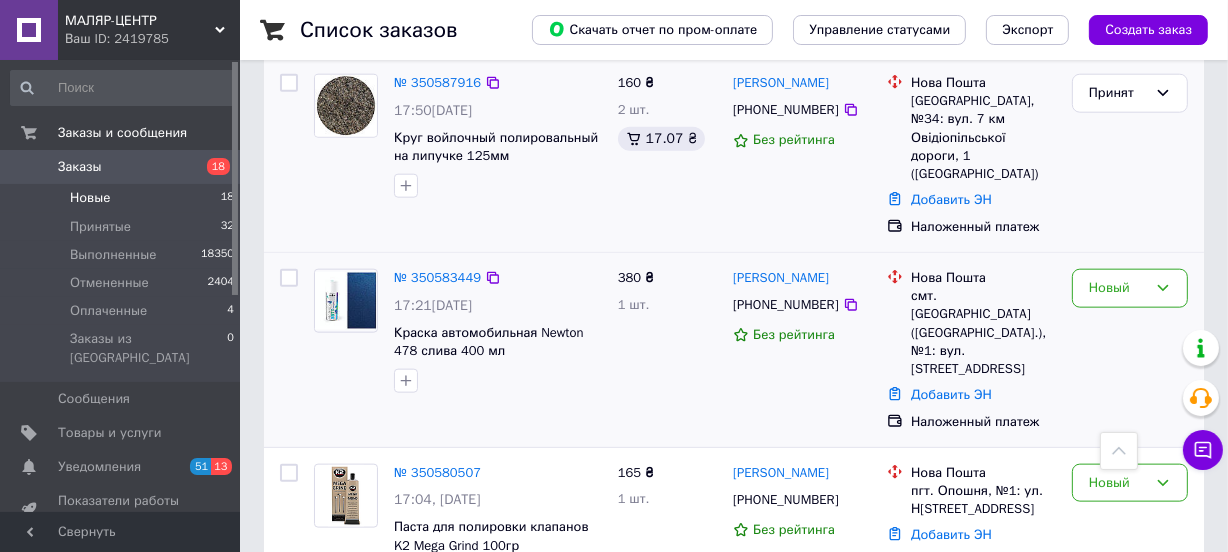 scroll, scrollTop: 2070, scrollLeft: 0, axis: vertical 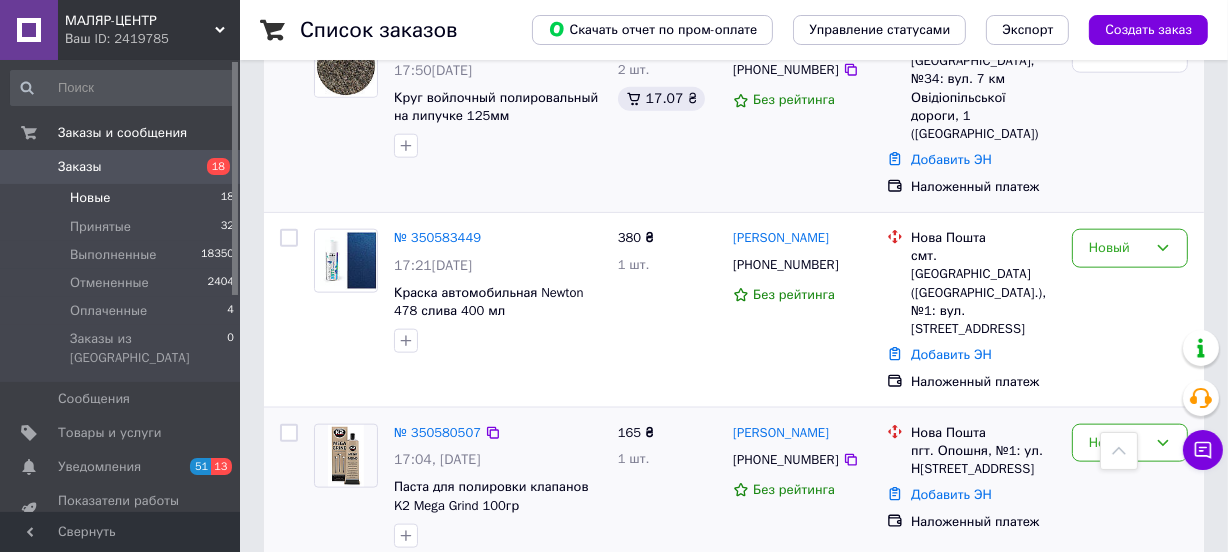 click at bounding box center [346, 456] 